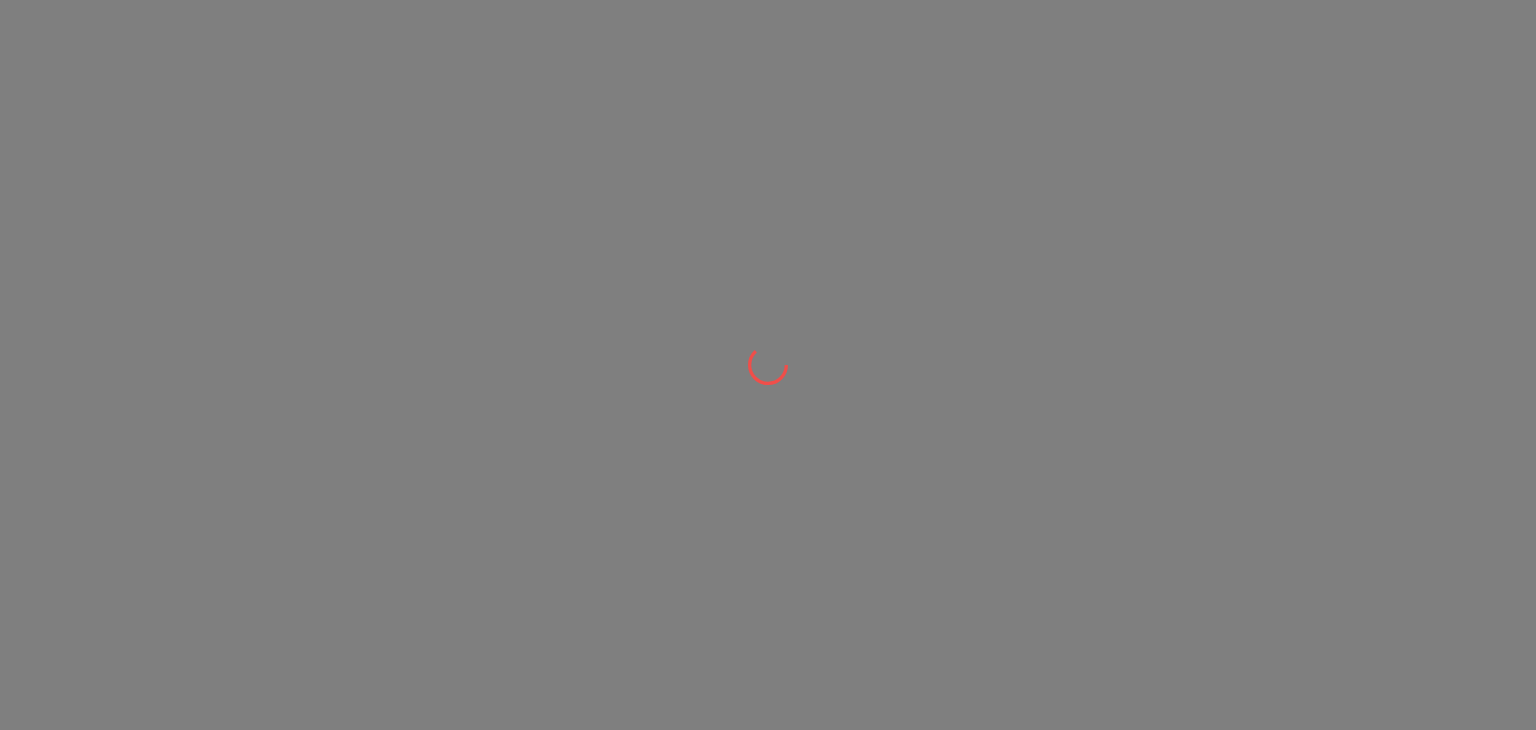 scroll, scrollTop: 0, scrollLeft: 0, axis: both 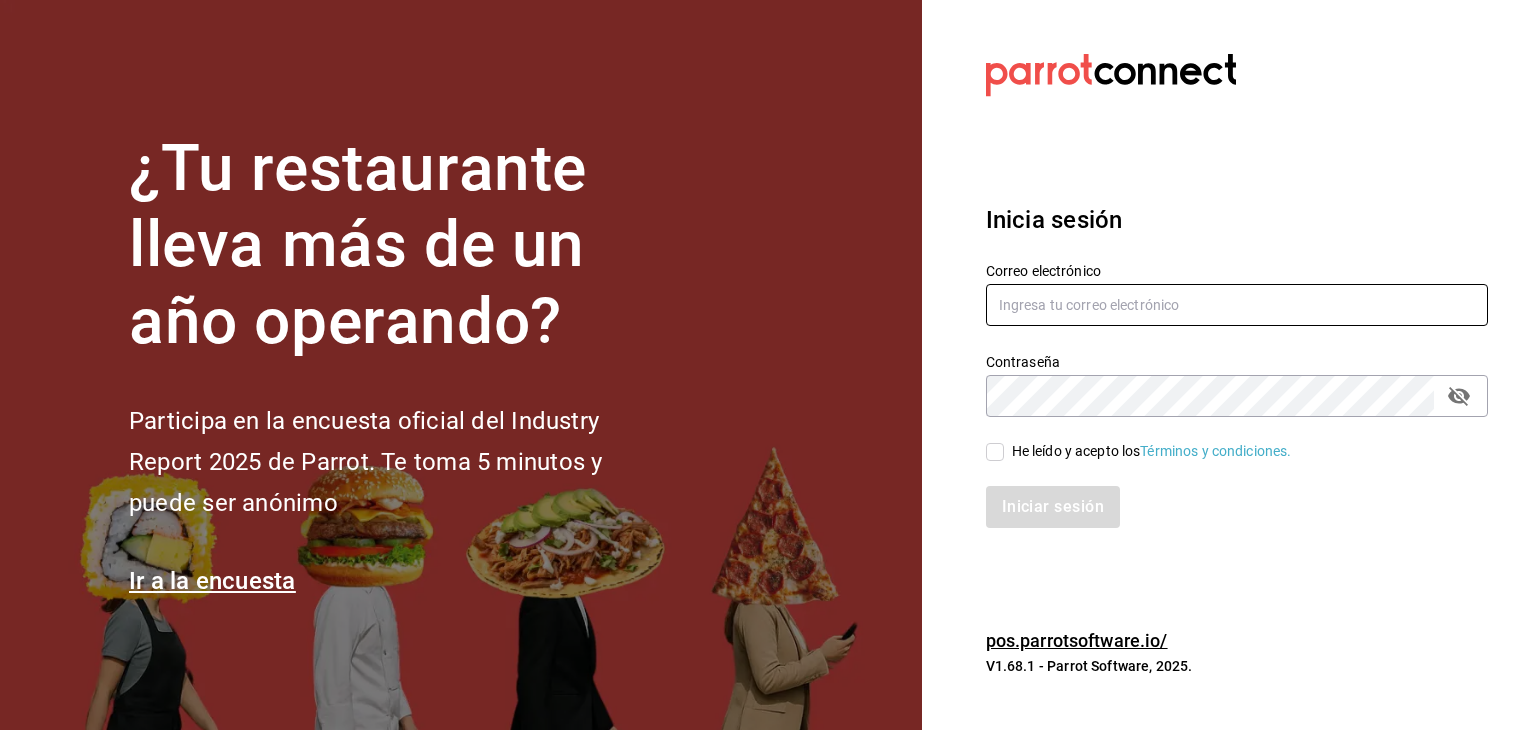 type on "[USERNAME]@[DOMAIN].com" 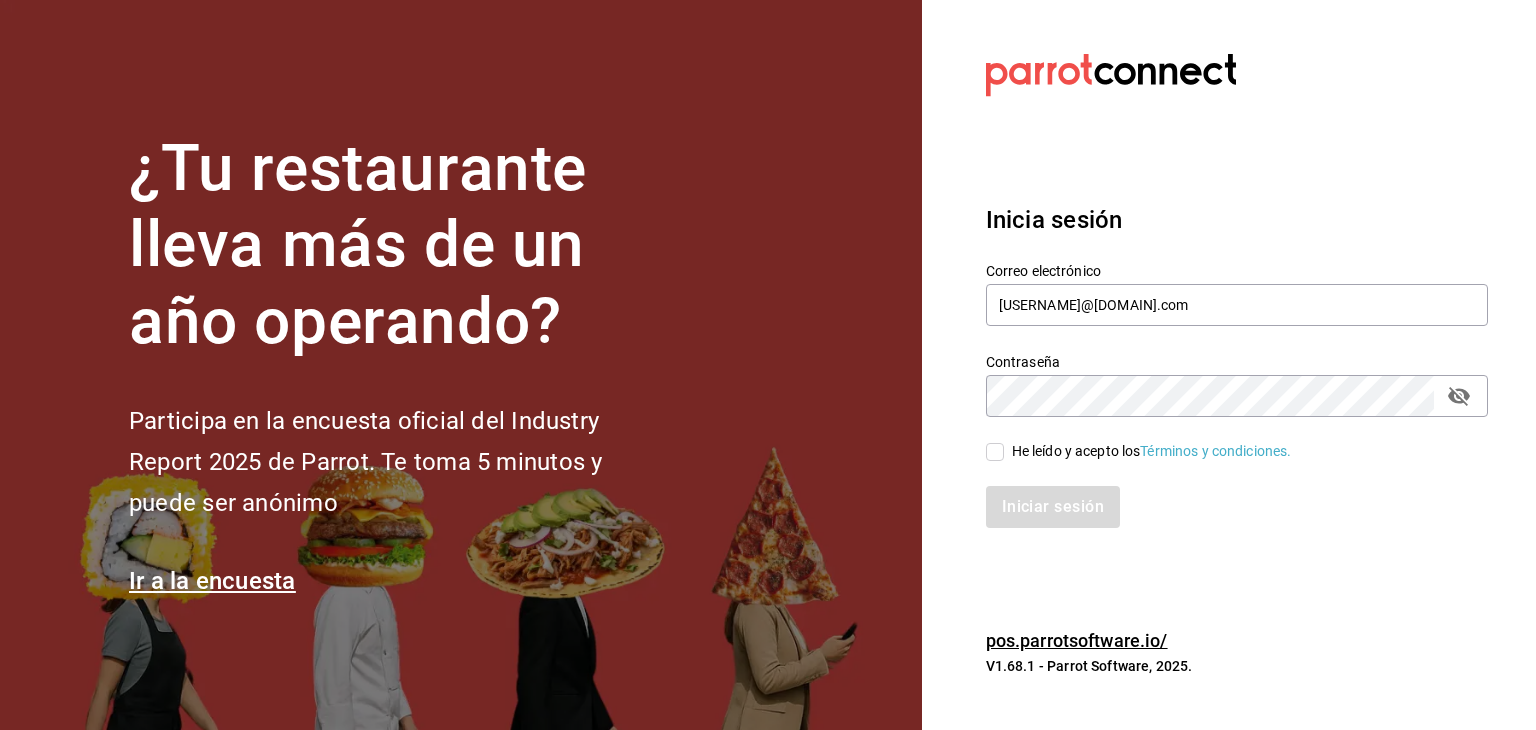 click on "He leído y acepto los  Términos y condiciones." at bounding box center (995, 452) 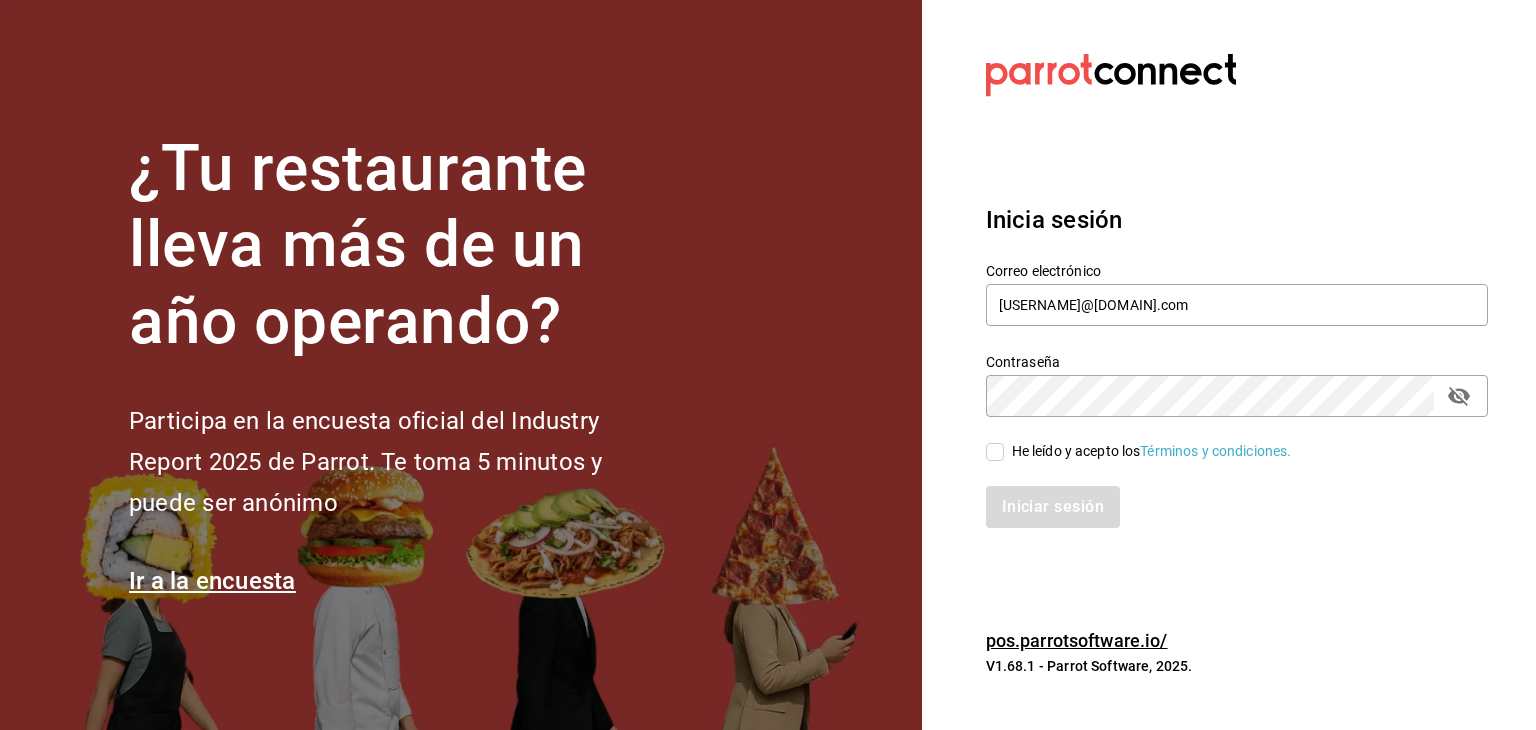 checkbox on "true" 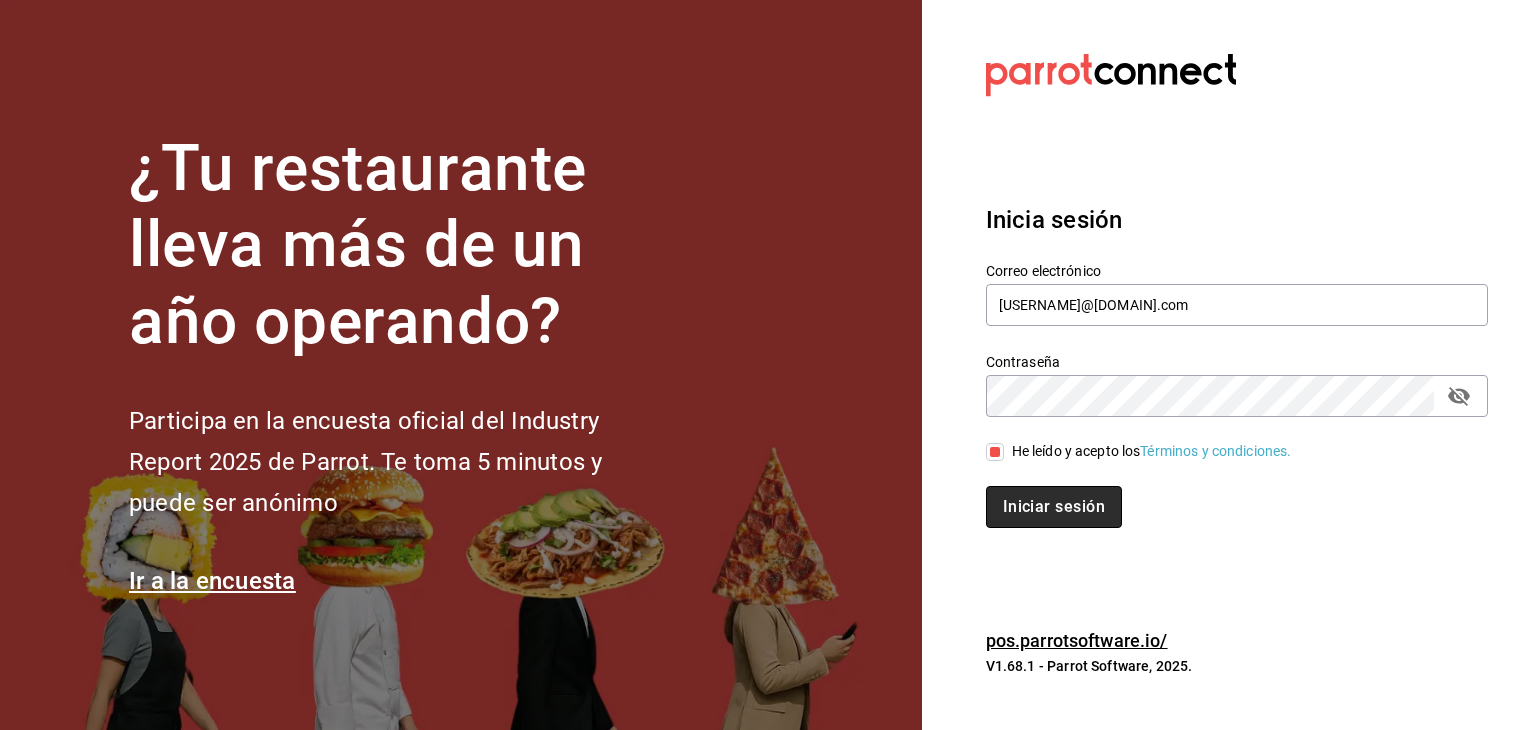click on "Iniciar sesión" at bounding box center [1054, 507] 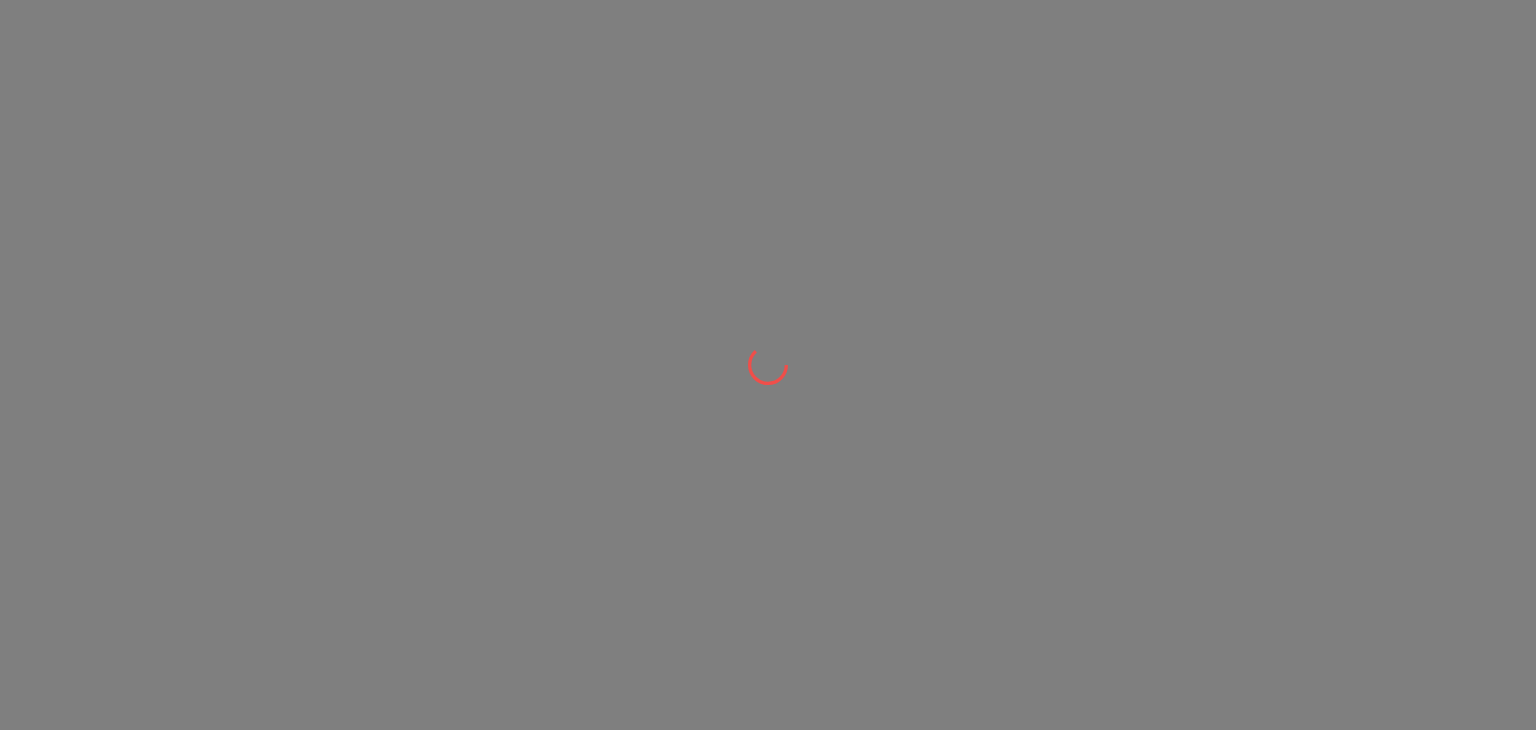 scroll, scrollTop: 0, scrollLeft: 0, axis: both 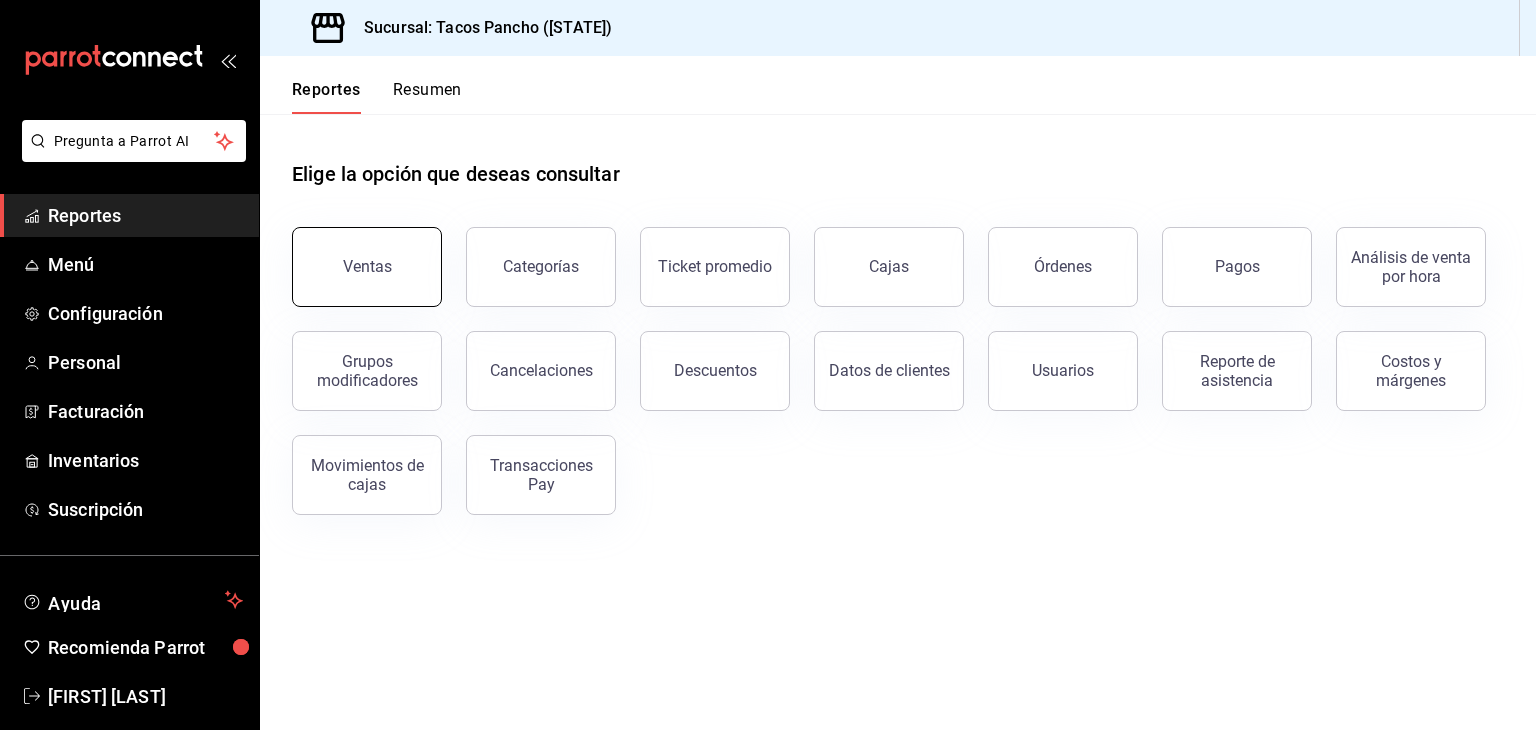 click on "Ventas" at bounding box center [367, 267] 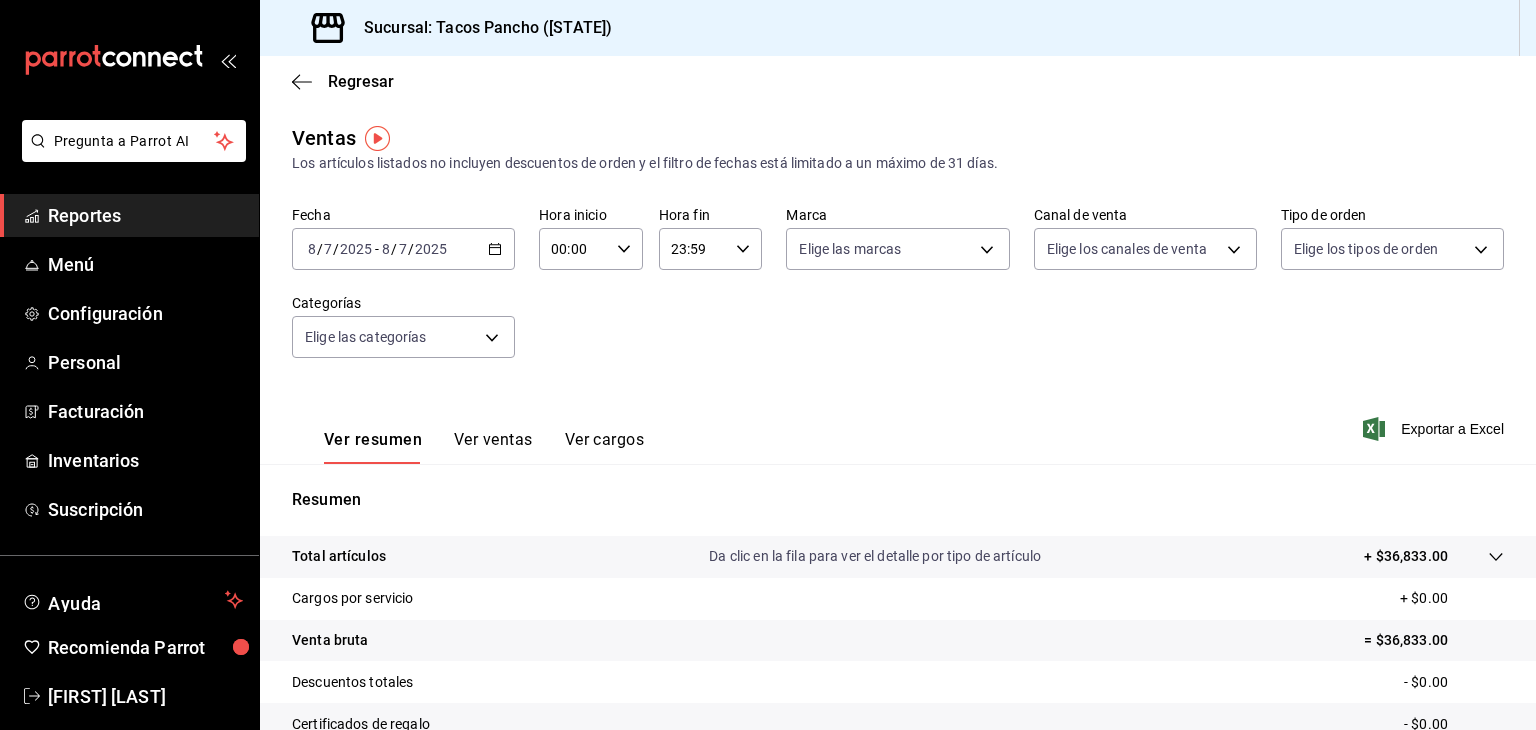 click on "2025-08-07 8 / 7 / 2025 - 2025-08-07 8 / 7 / 2025" at bounding box center [403, 249] 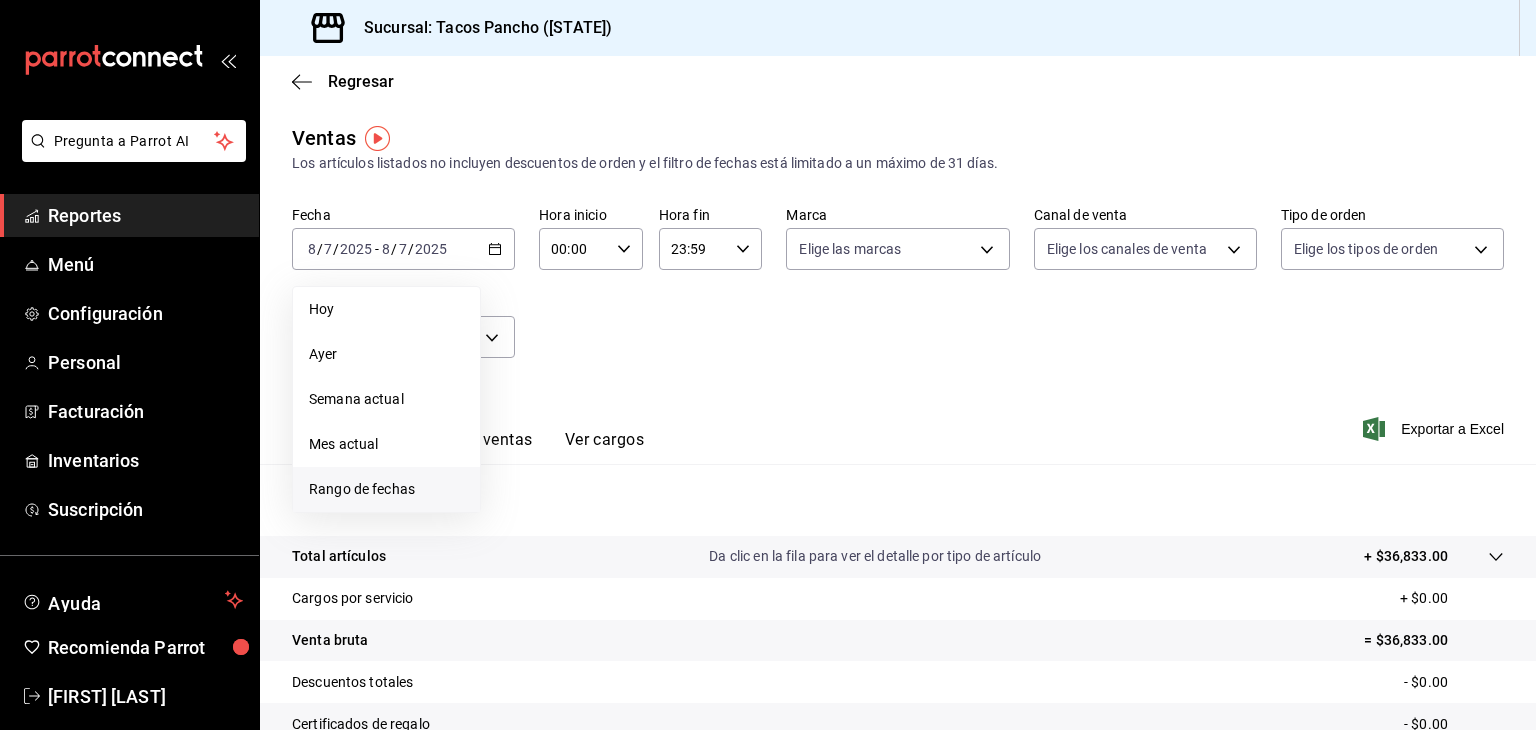 click on "Rango de fechas" at bounding box center [386, 489] 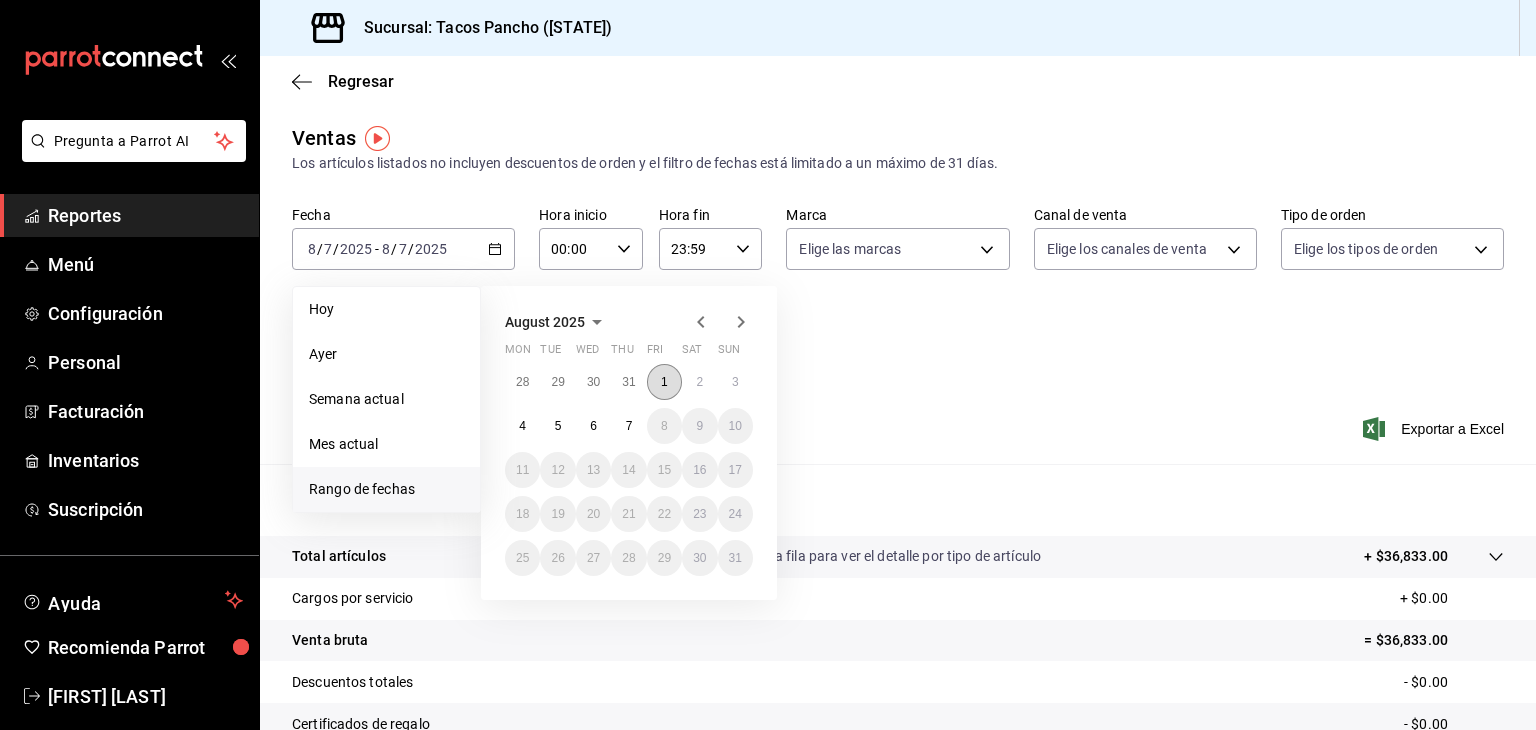 click on "1" at bounding box center [664, 382] 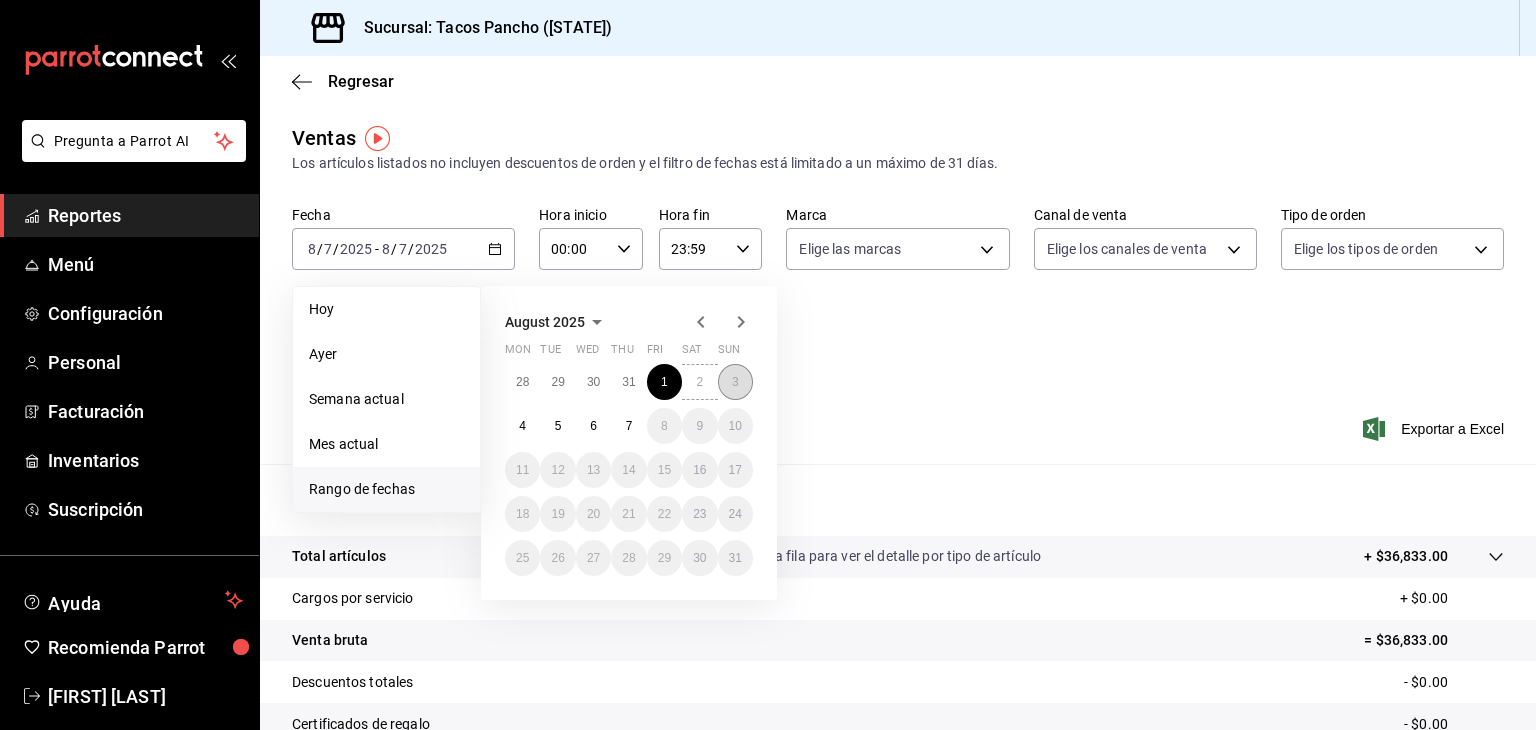 click on "3" at bounding box center (735, 382) 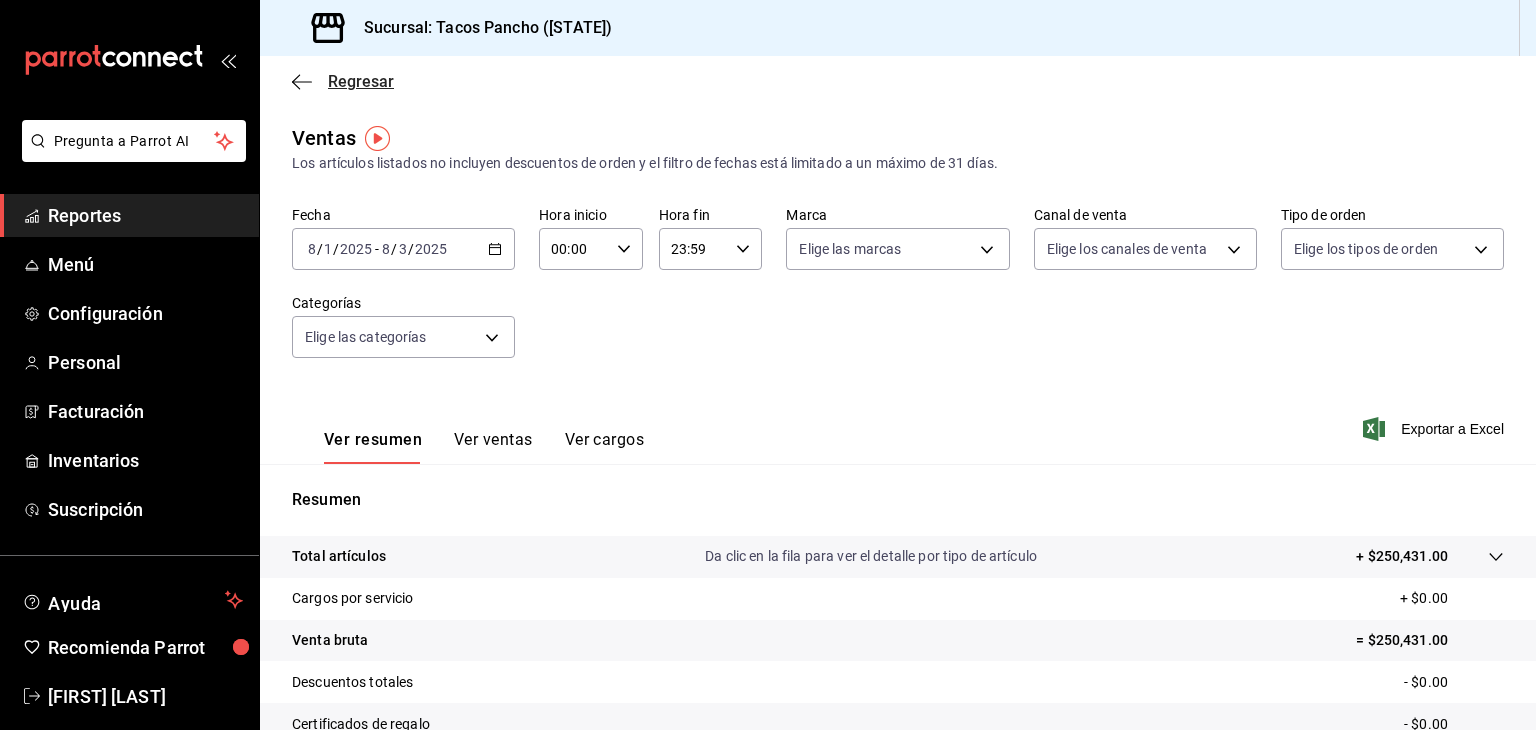 click on "Regresar" at bounding box center (361, 81) 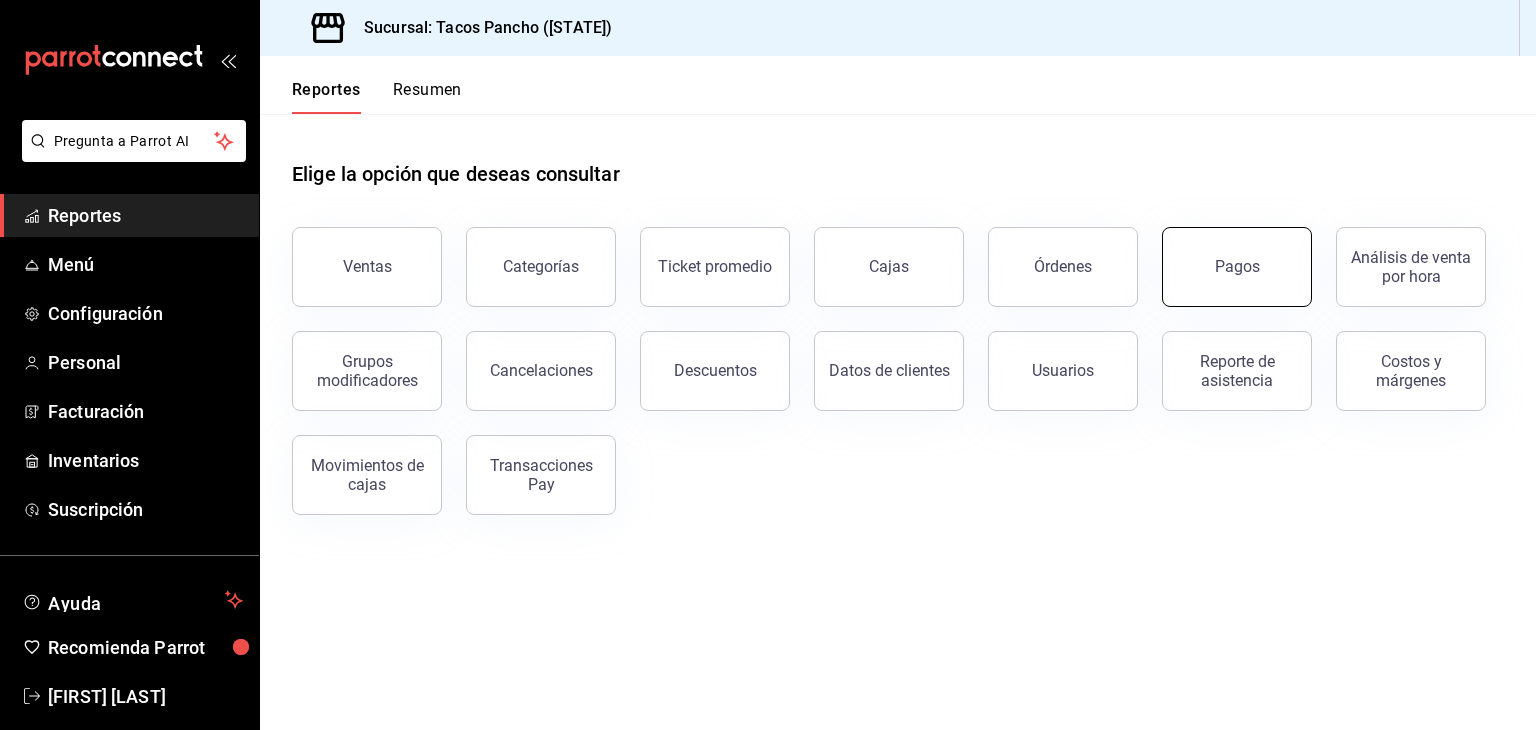 click on "Pagos" at bounding box center [1237, 267] 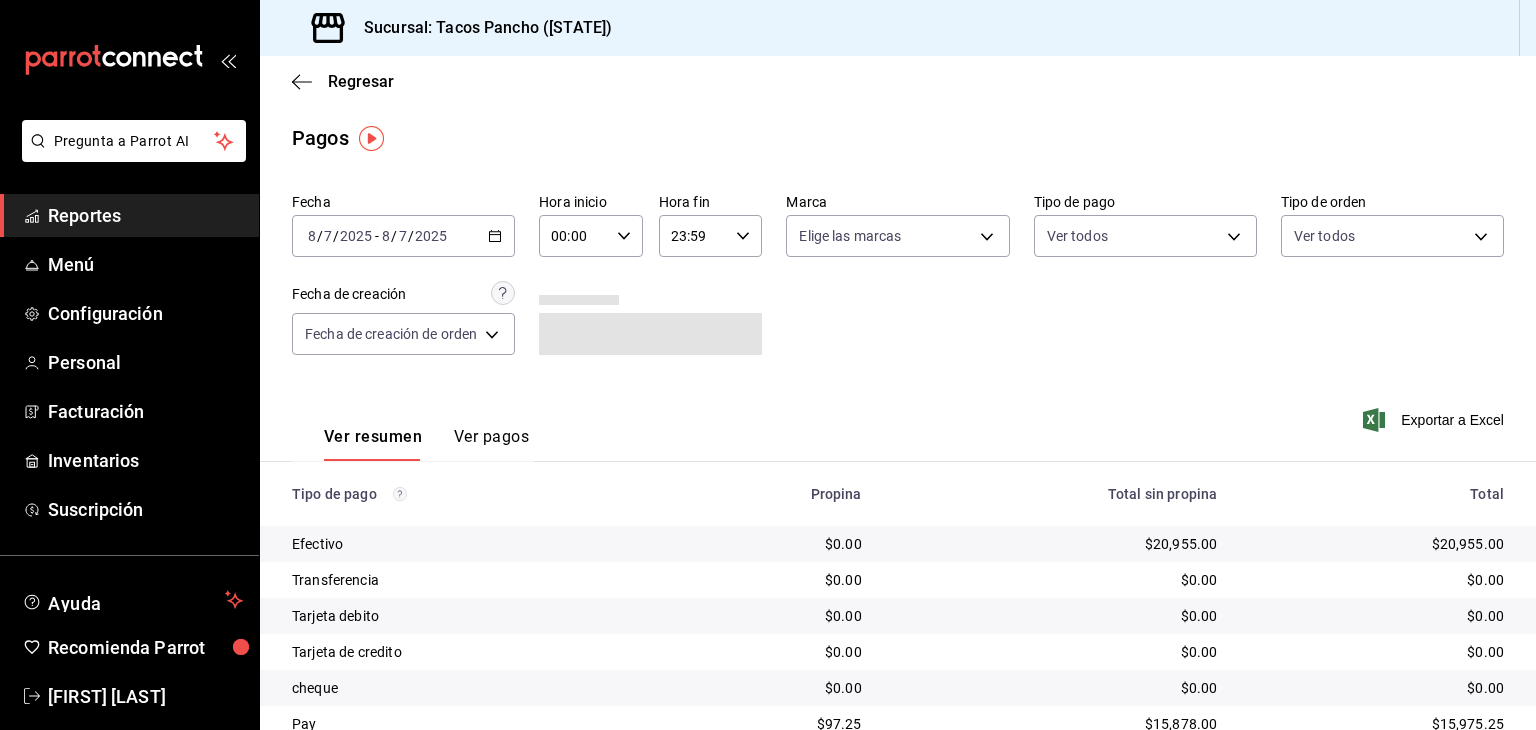 click on "2025" at bounding box center [431, 236] 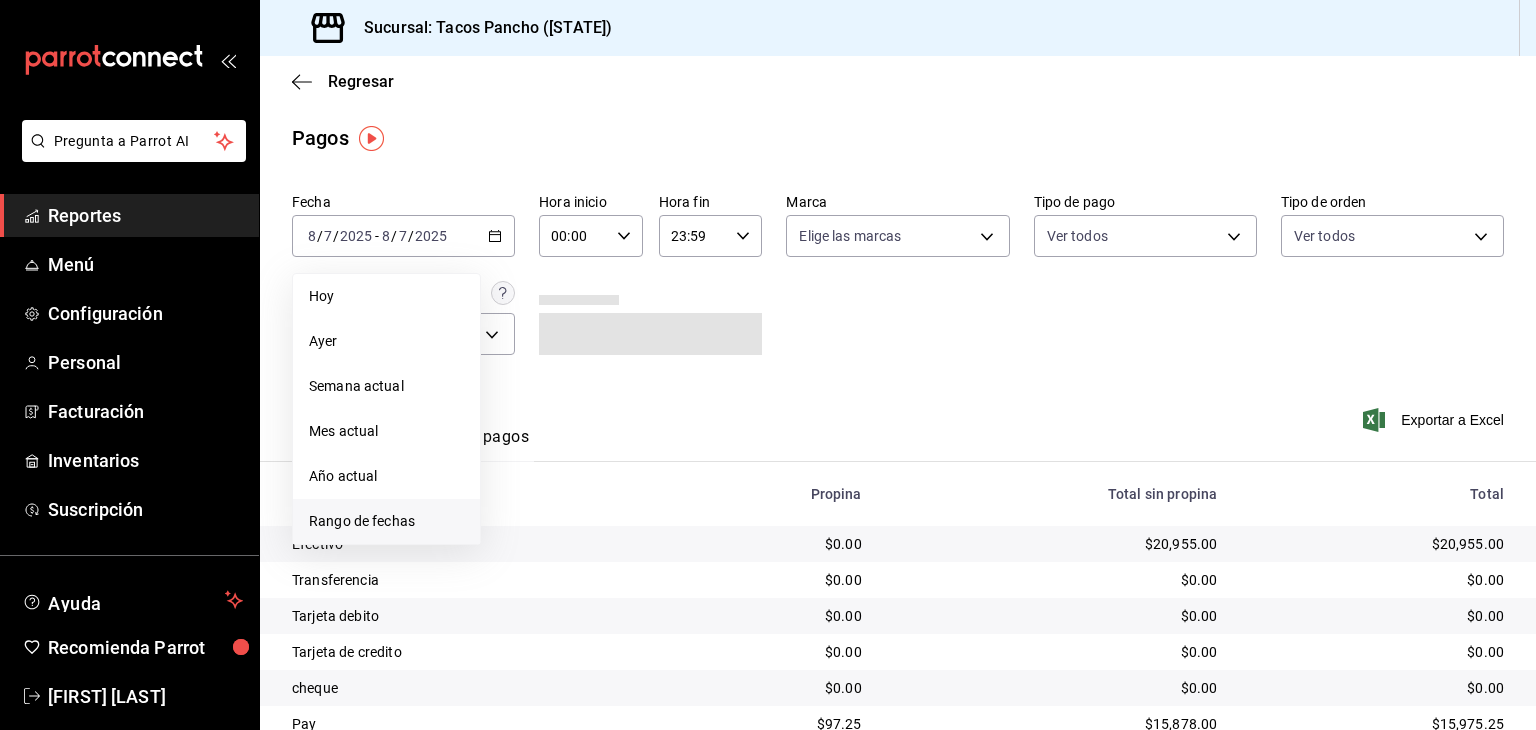 click on "Rango de fechas" at bounding box center (386, 521) 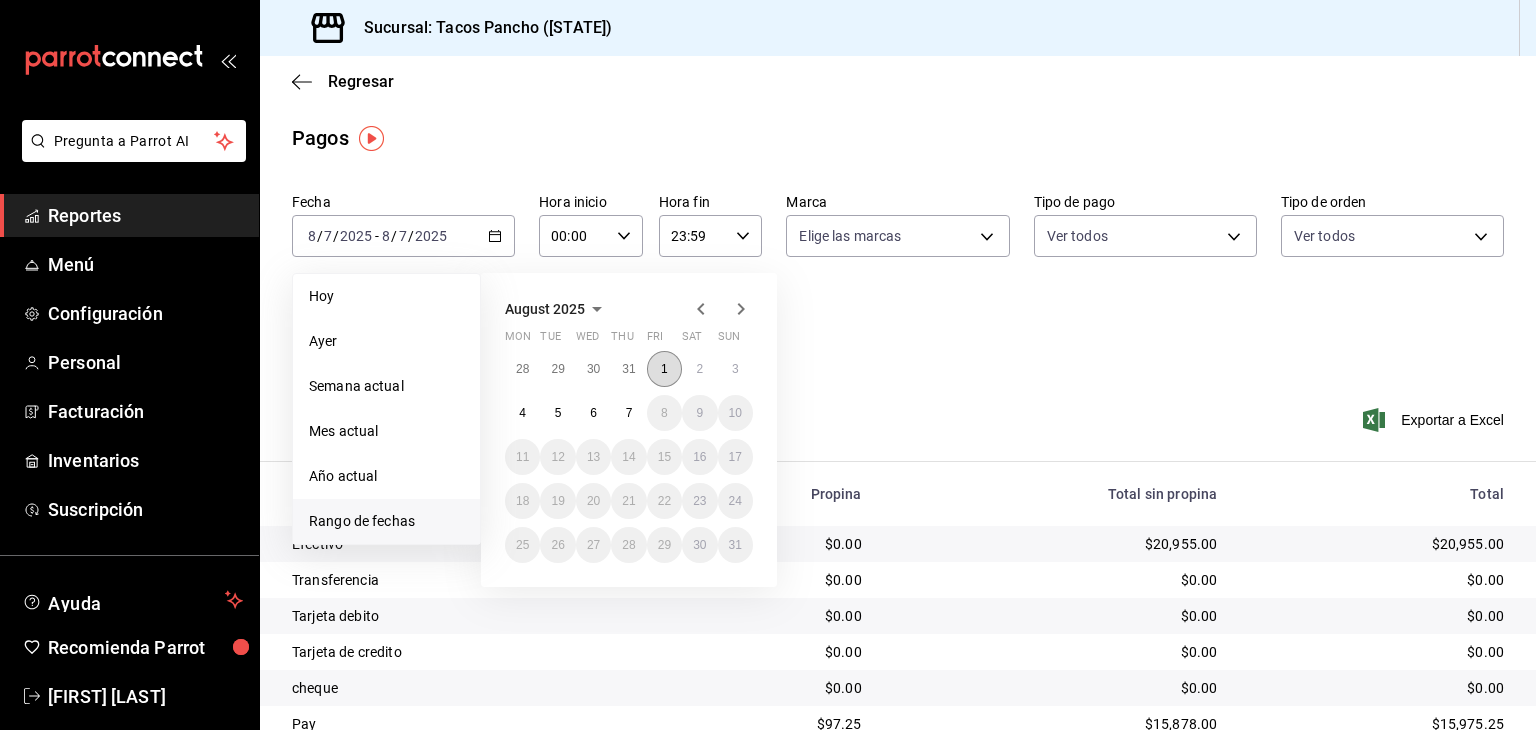 click on "1" at bounding box center [664, 369] 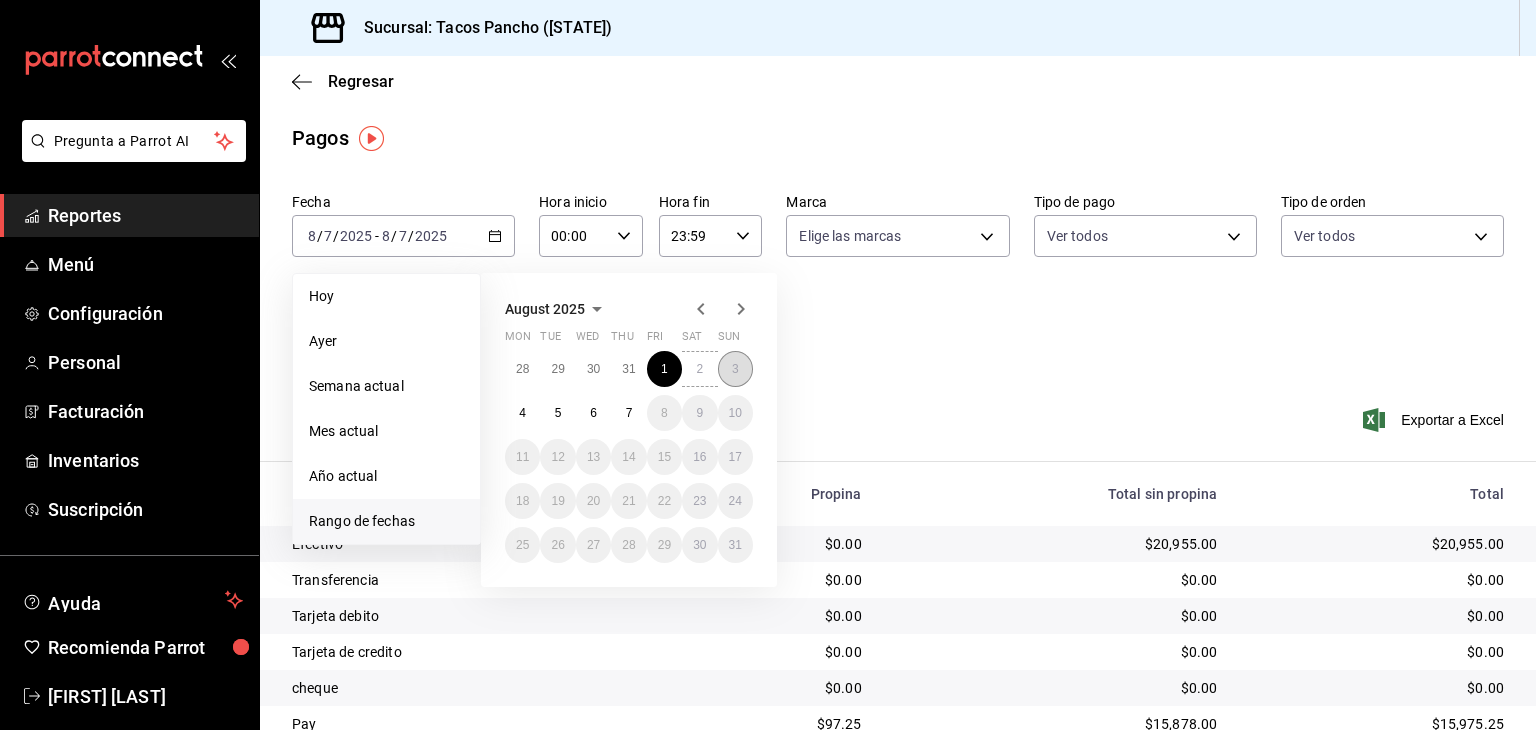 click on "3" at bounding box center (735, 369) 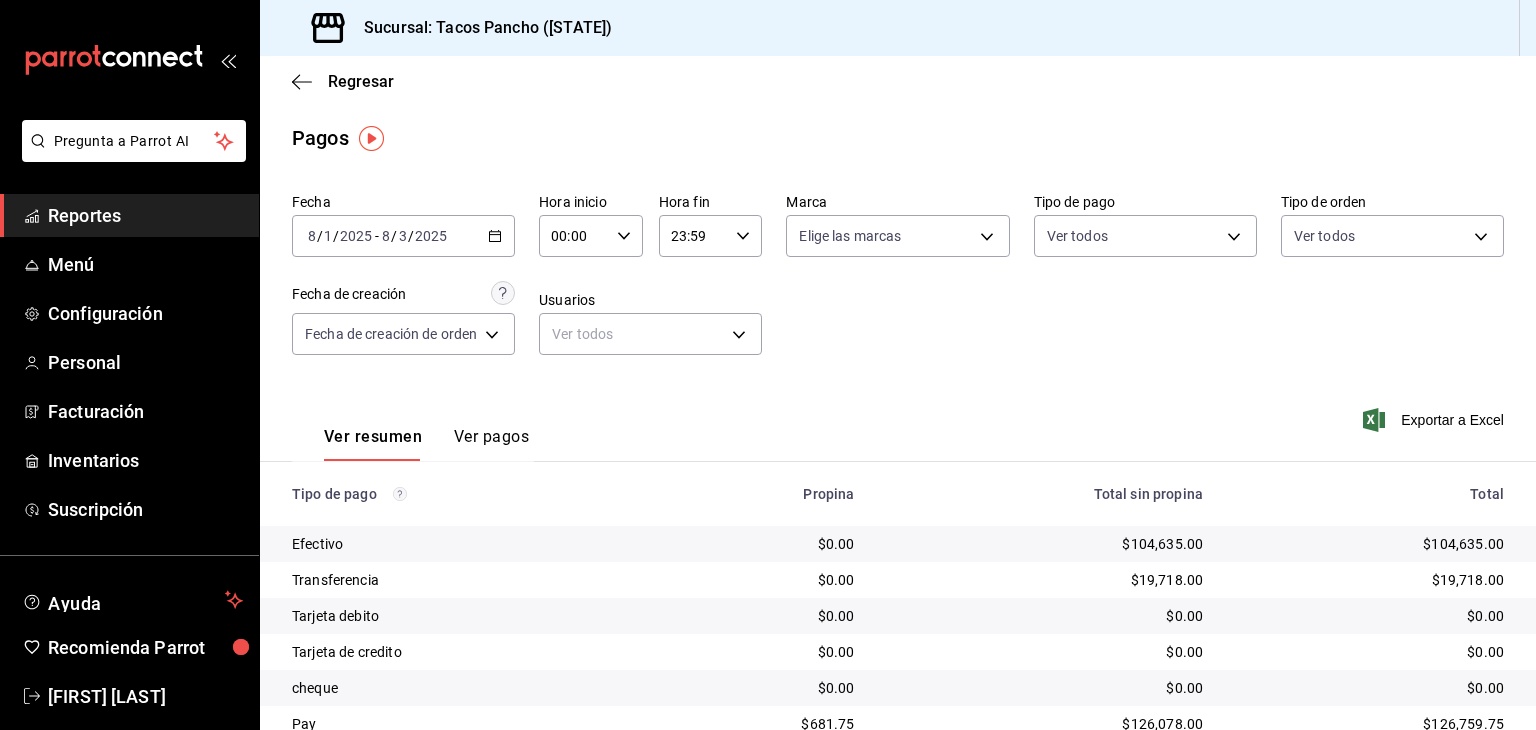 scroll, scrollTop: 81, scrollLeft: 0, axis: vertical 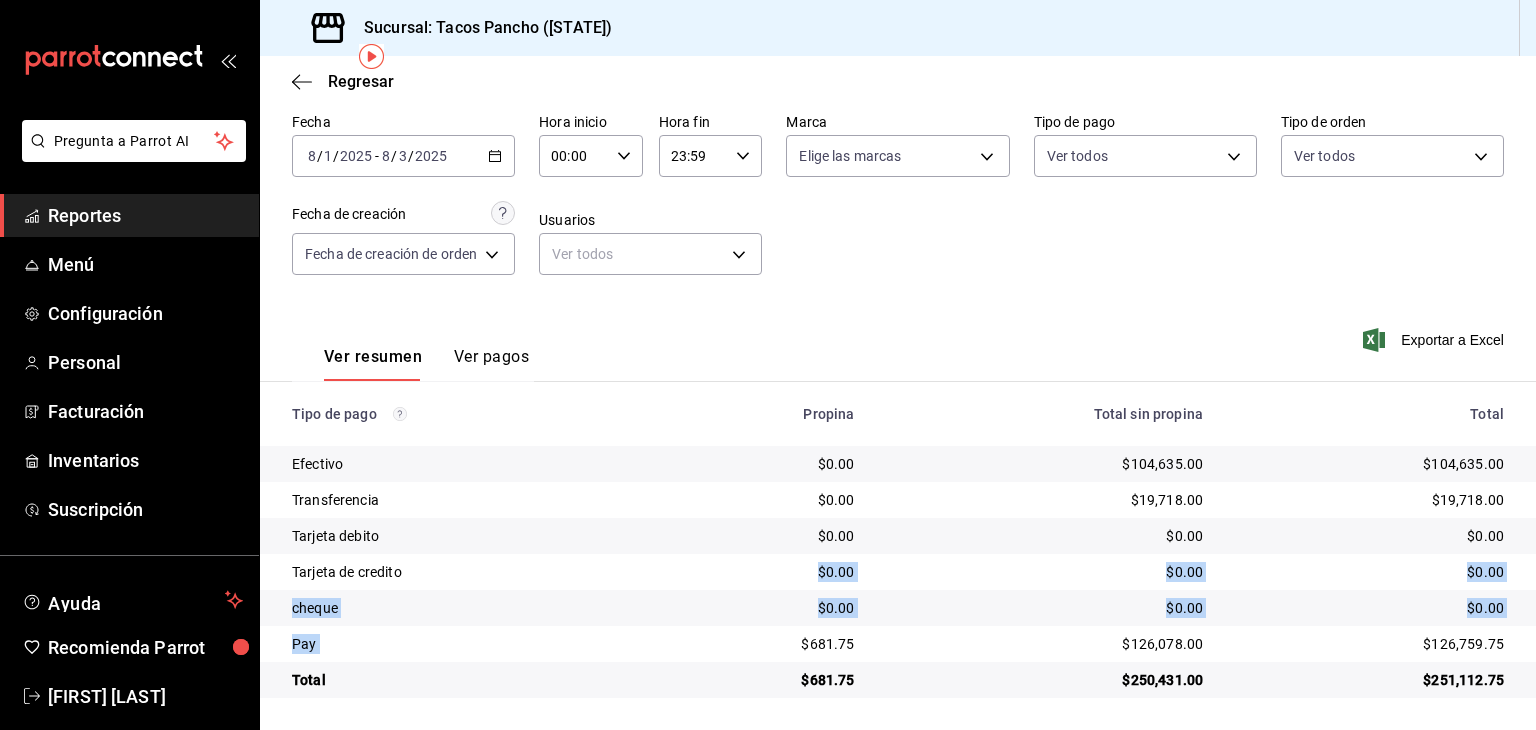 drag, startPoint x: 784, startPoint y: 588, endPoint x: 766, endPoint y: 629, distance: 44.777225 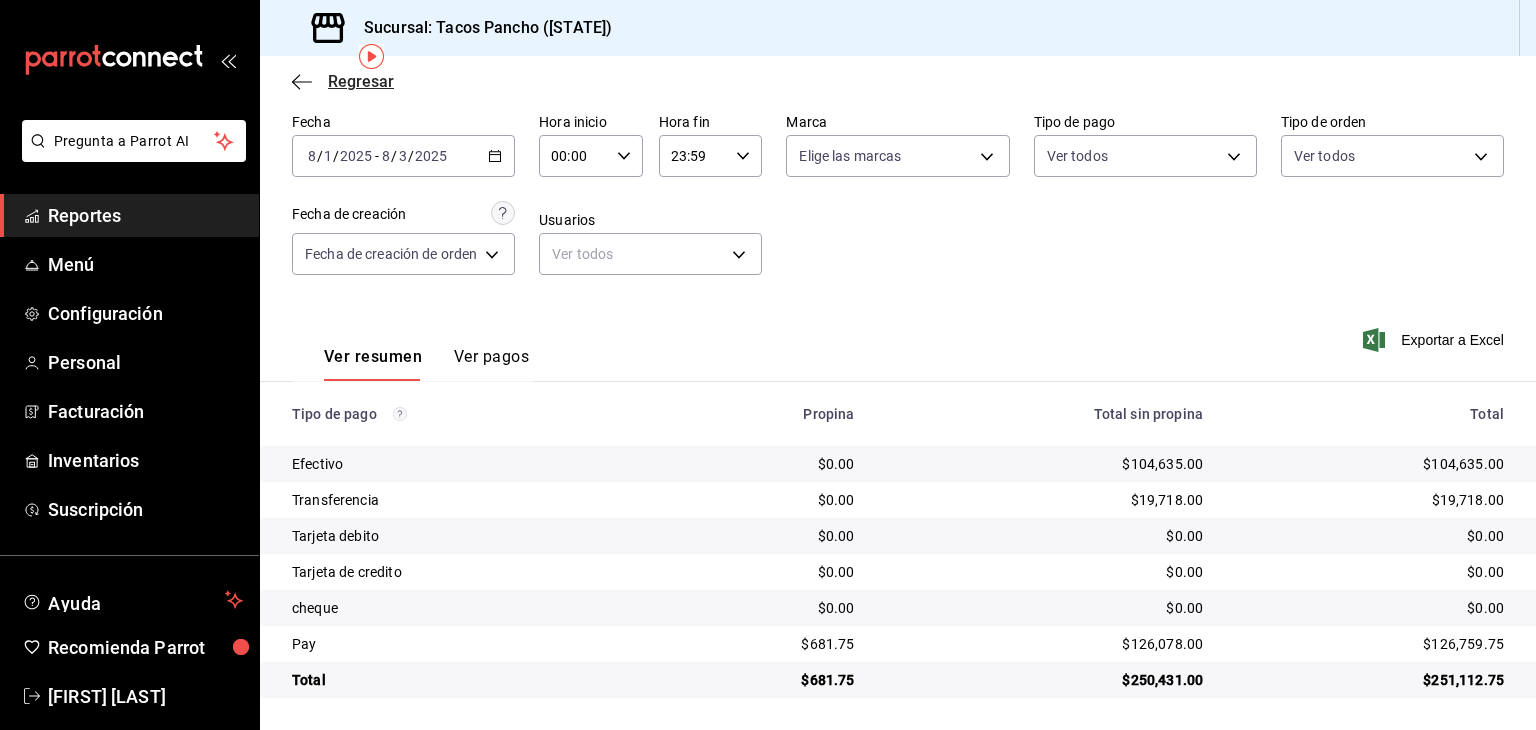 click on "Regresar" at bounding box center (361, 81) 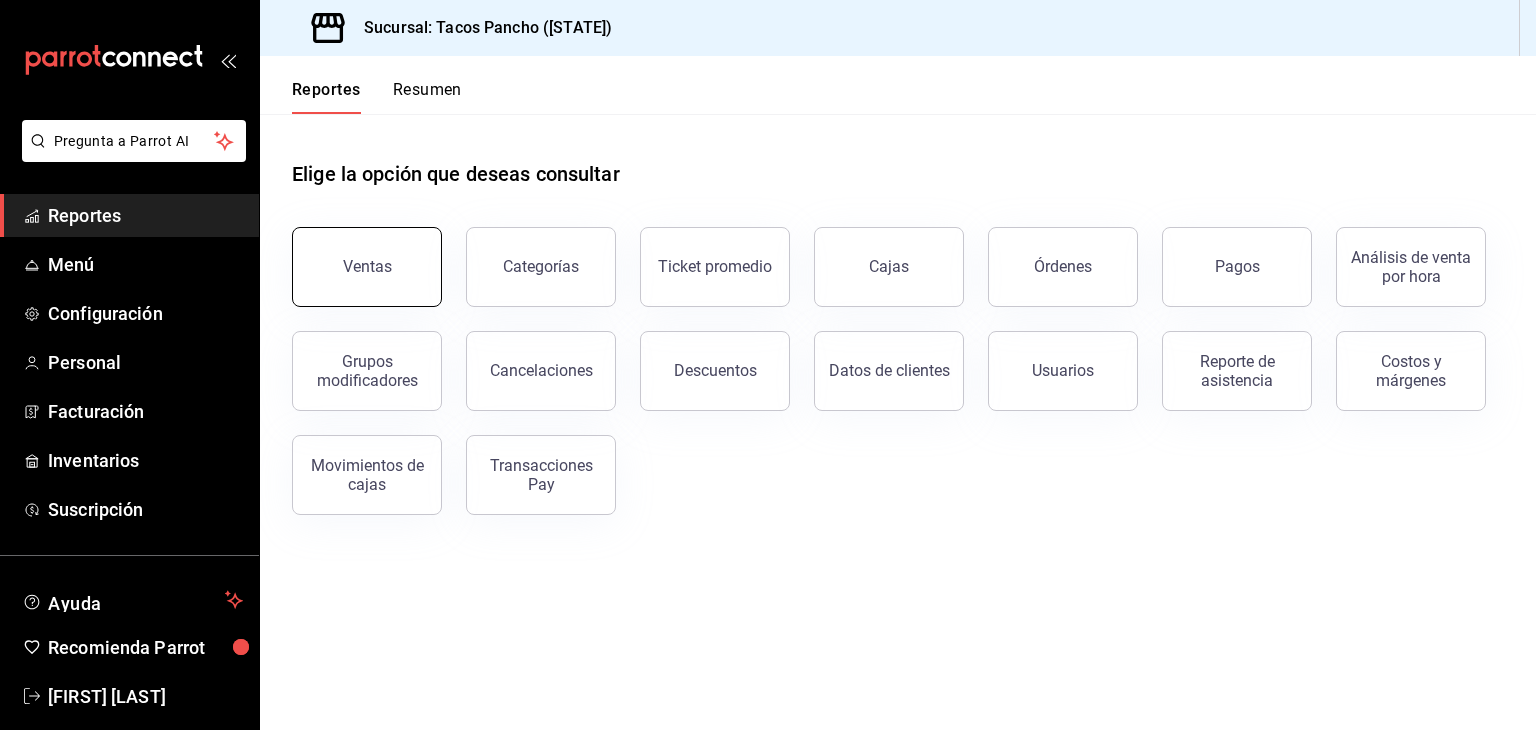 click on "Ventas" at bounding box center (367, 267) 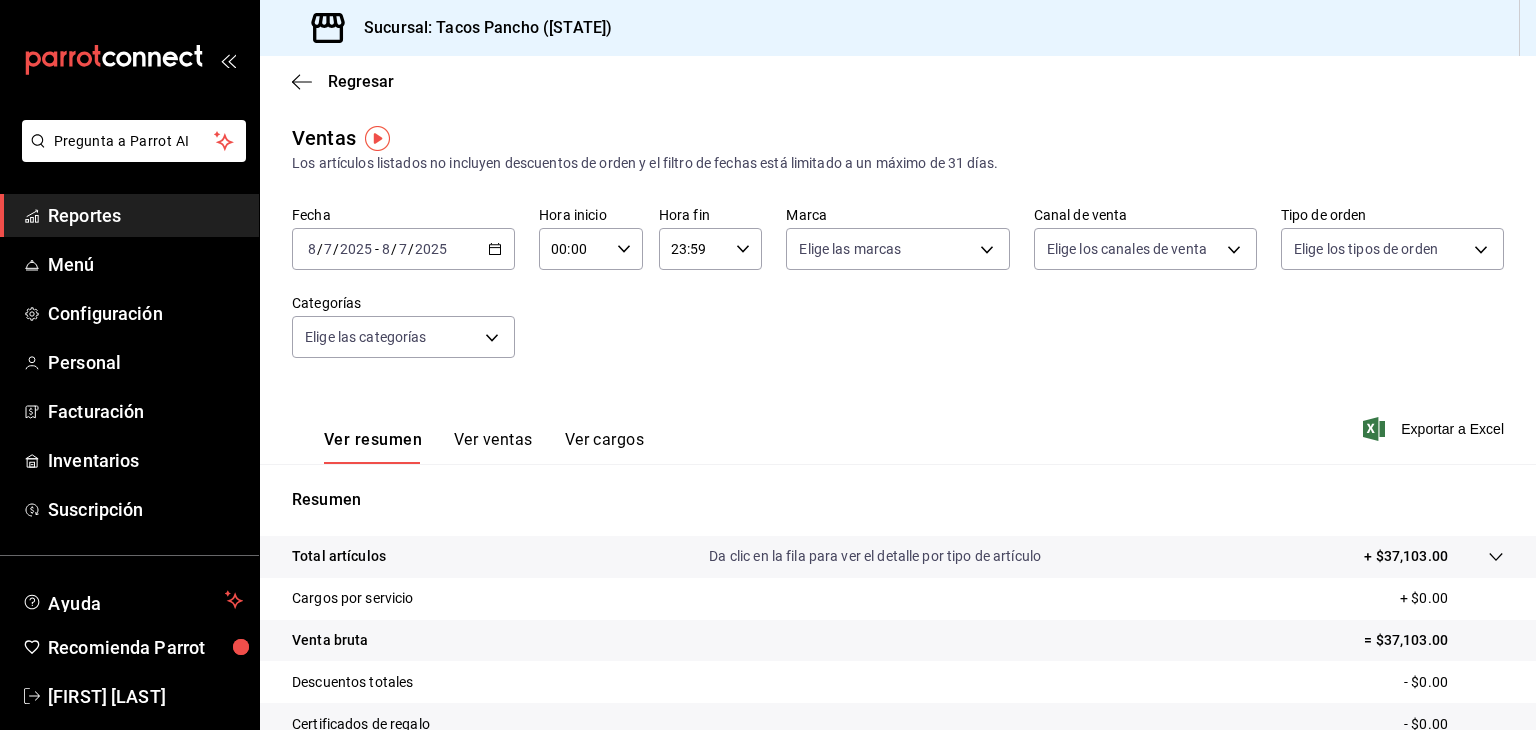 click on "8" at bounding box center (386, 249) 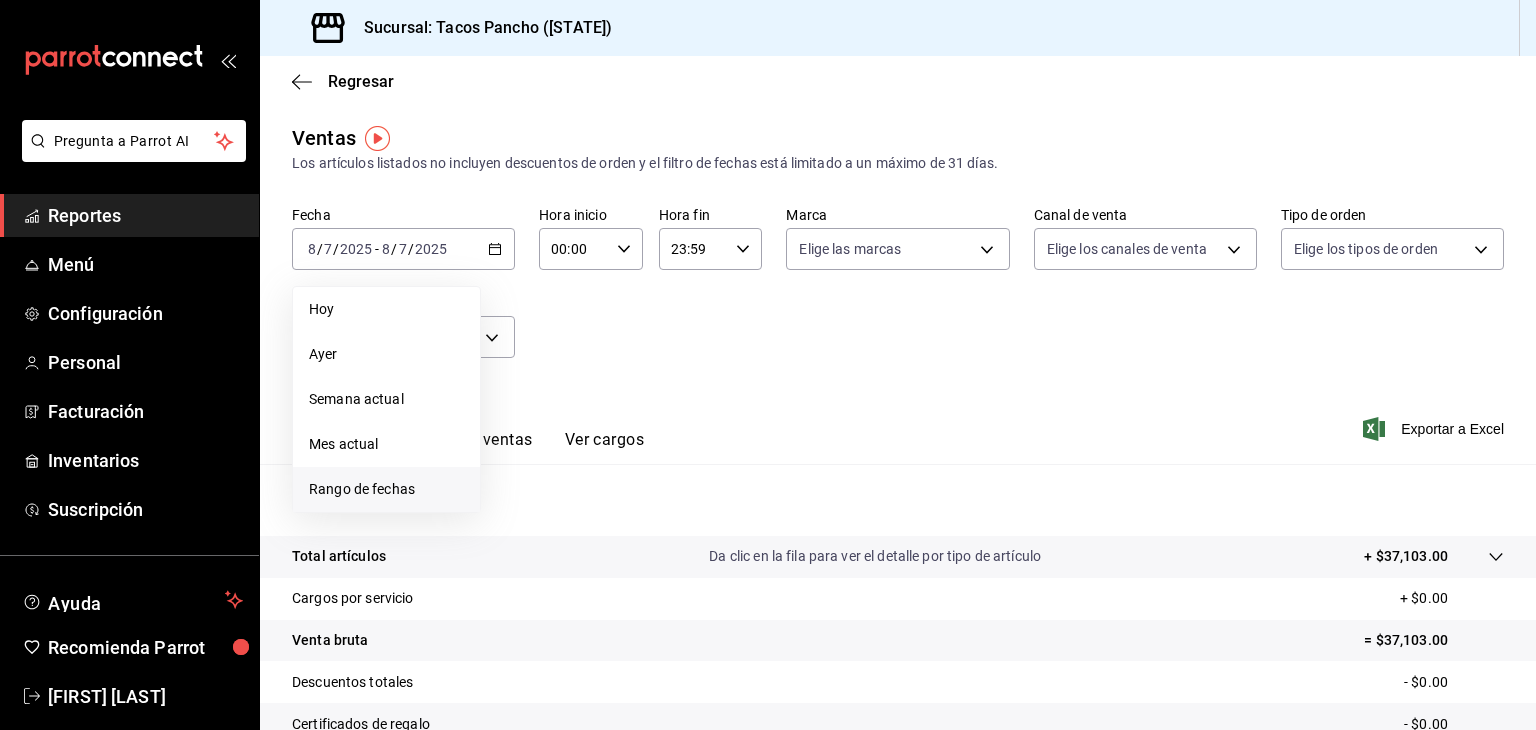 click on "Rango de fechas" at bounding box center [386, 489] 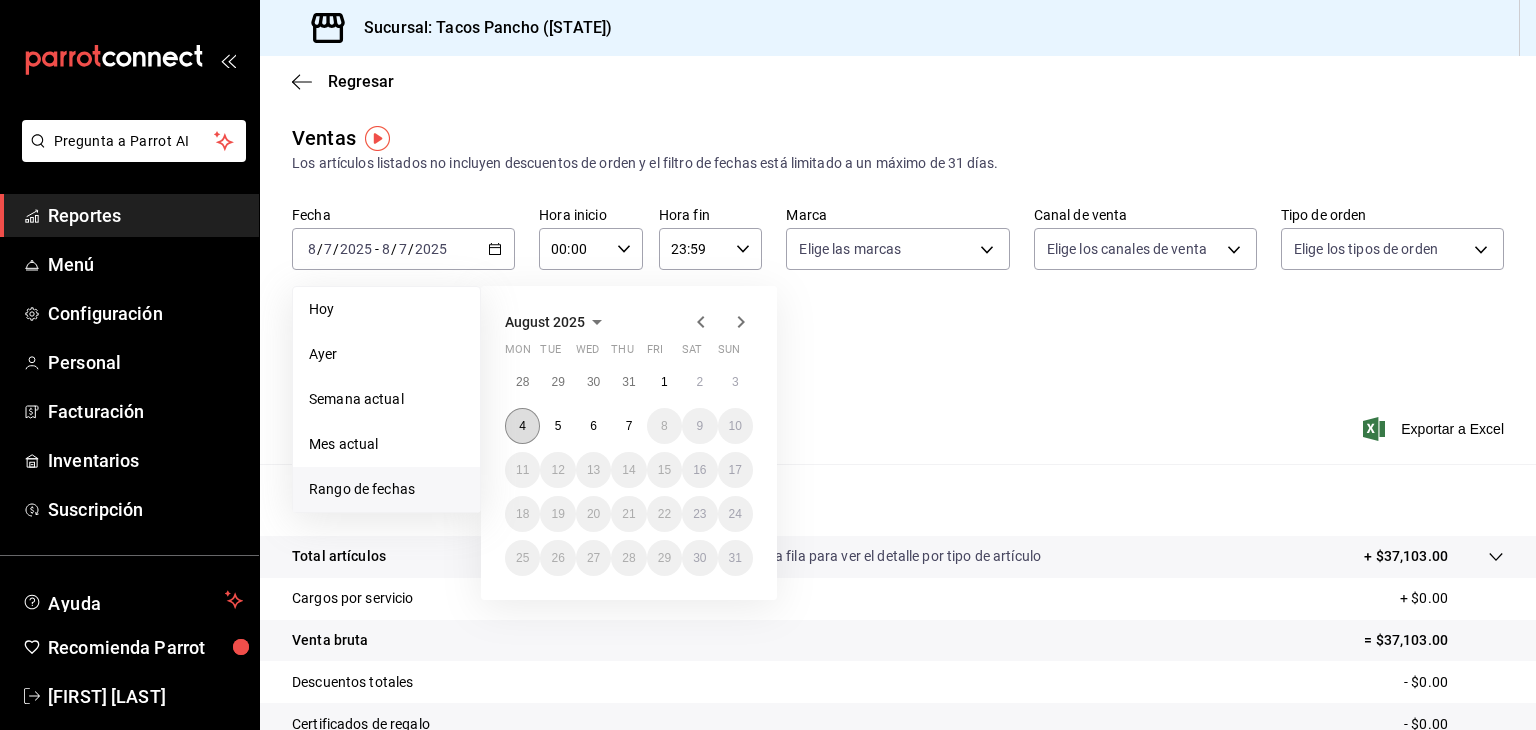 click on "4" at bounding box center (522, 426) 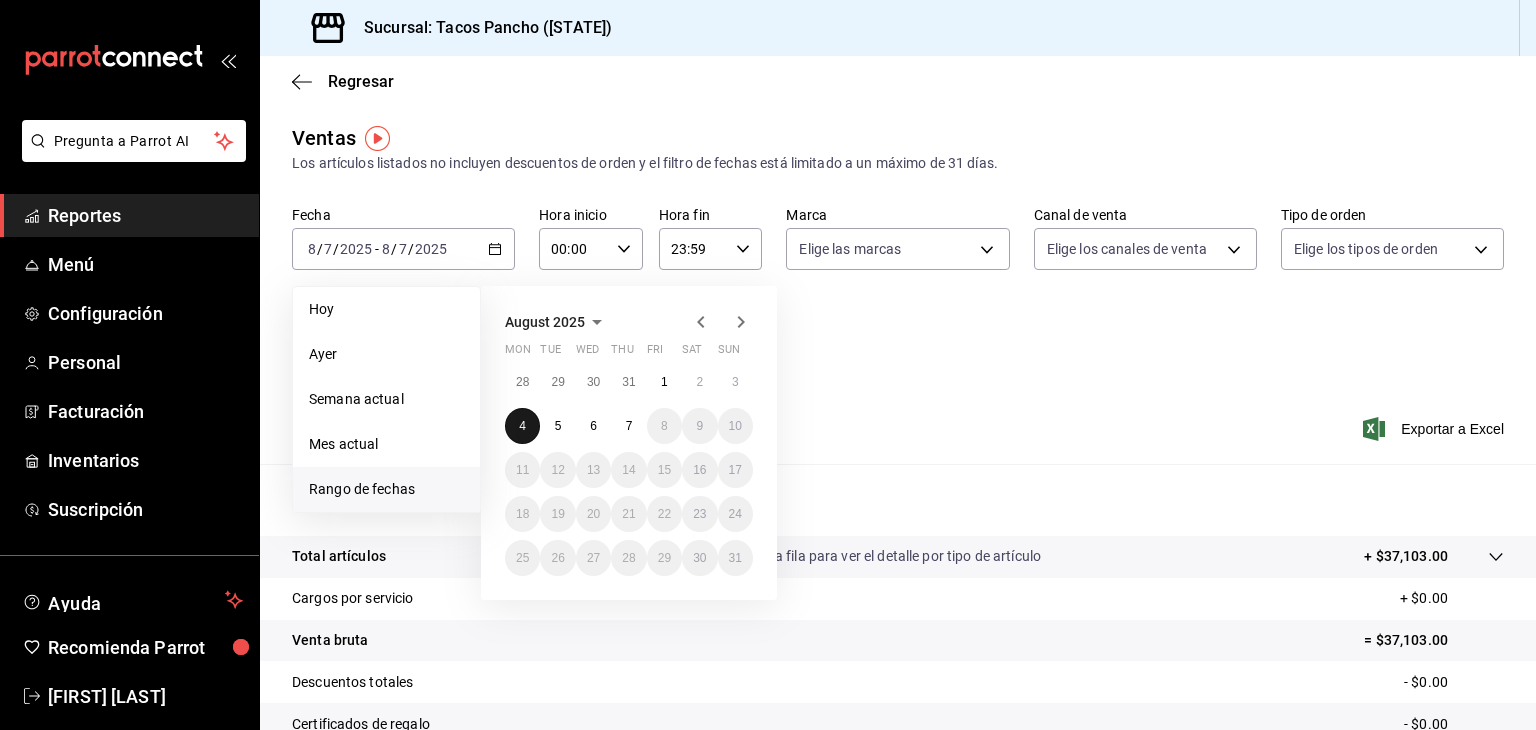click on "4" at bounding box center [522, 426] 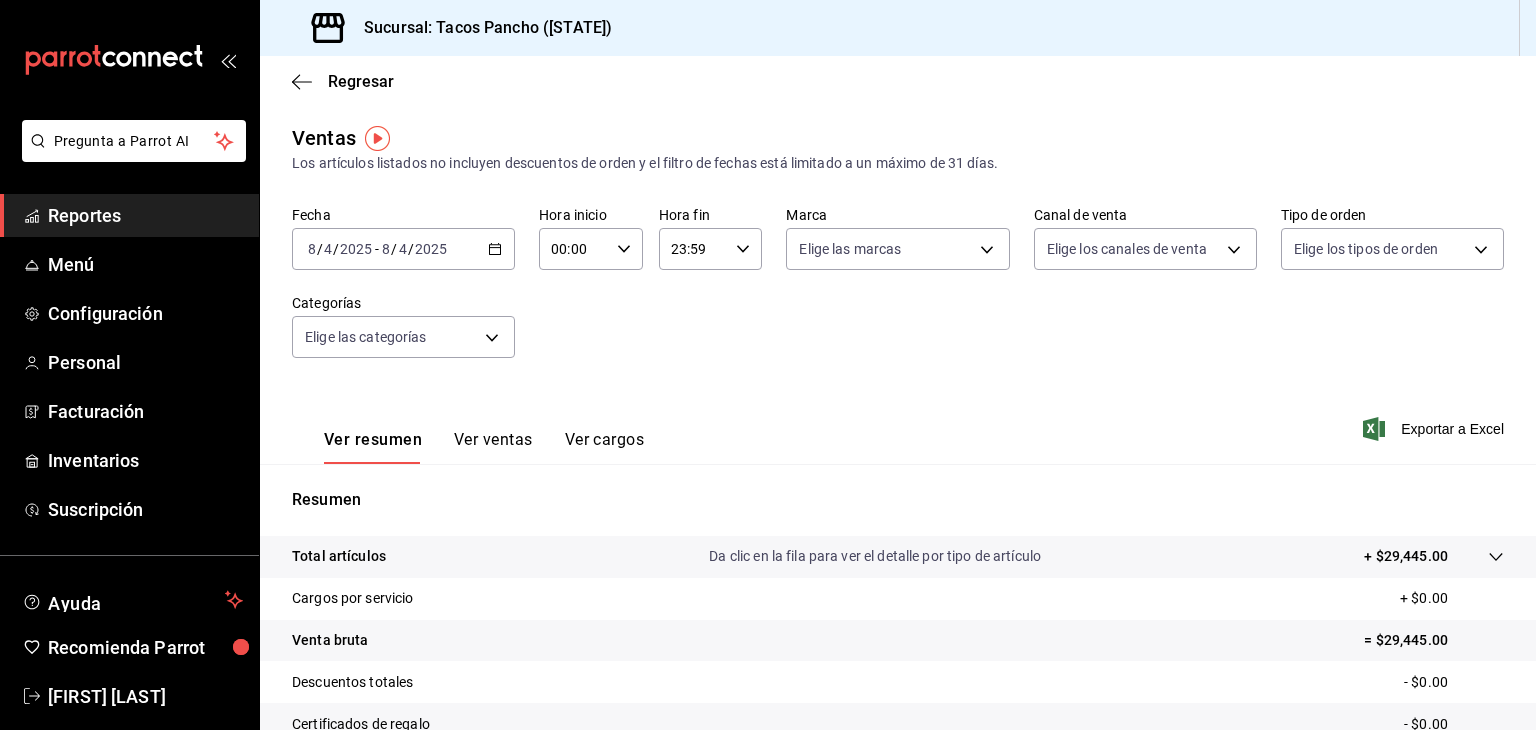 click on "2025-08-04 8 / 4 / 2025 - 2025-08-04 8 / 4 / 2025" at bounding box center (403, 249) 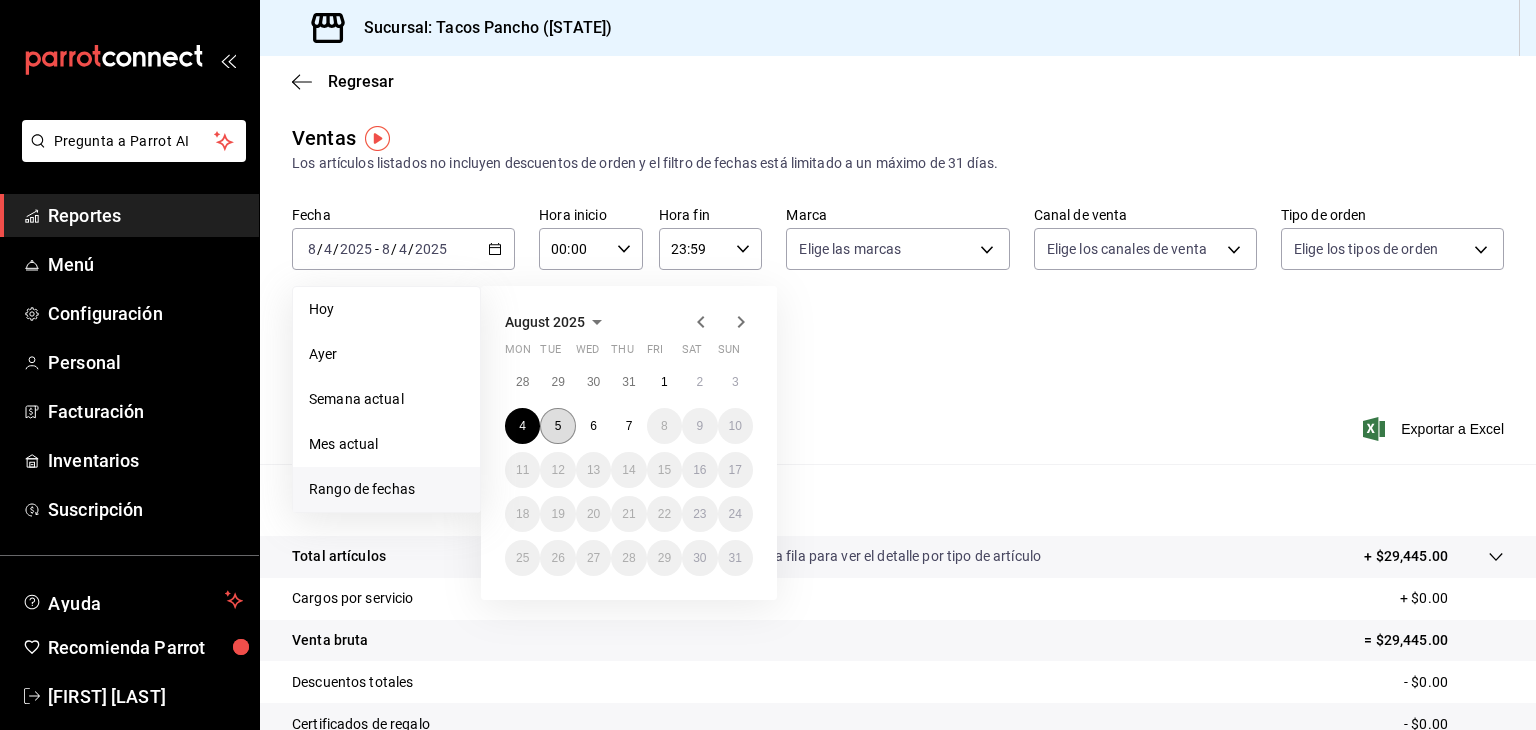 click on "5" at bounding box center [557, 426] 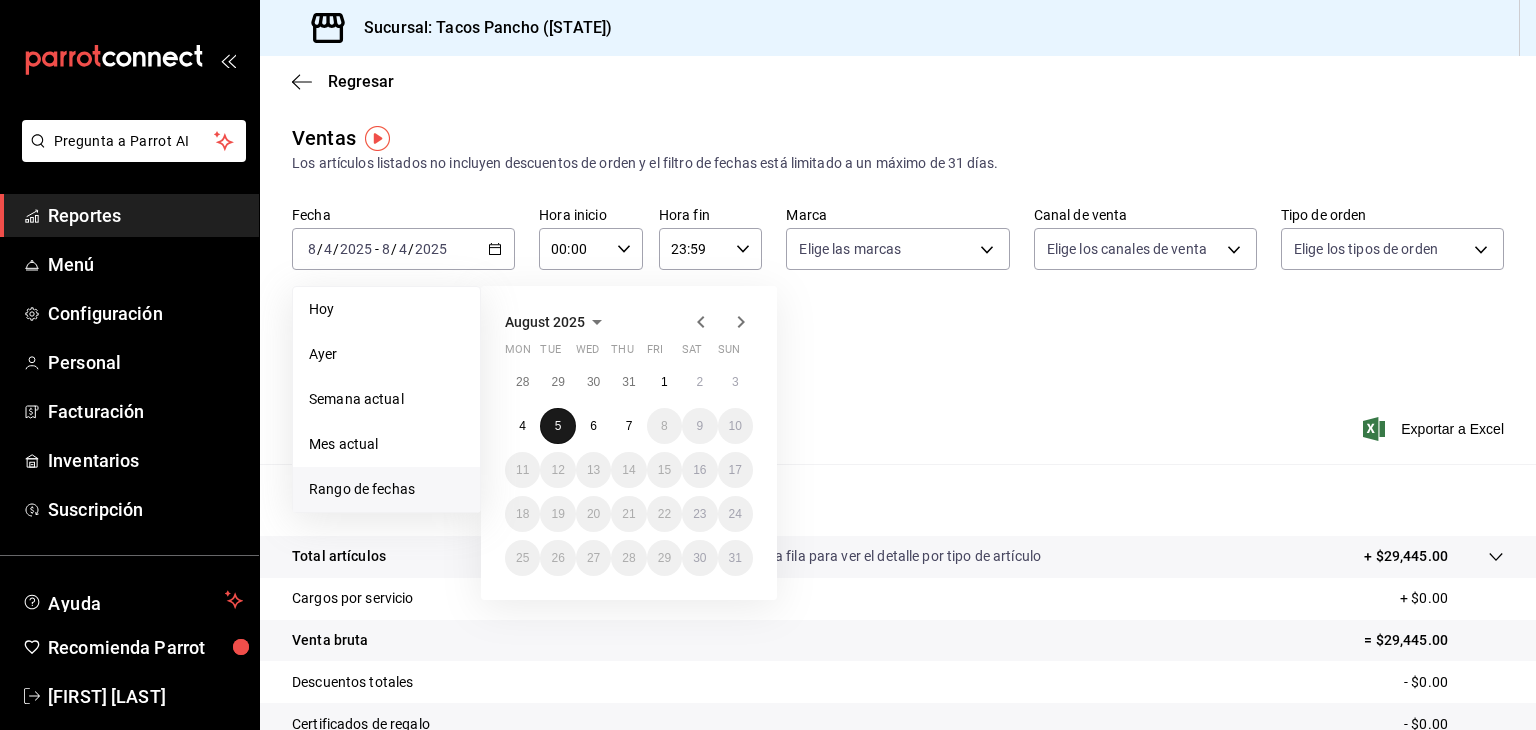 click on "5" at bounding box center [557, 426] 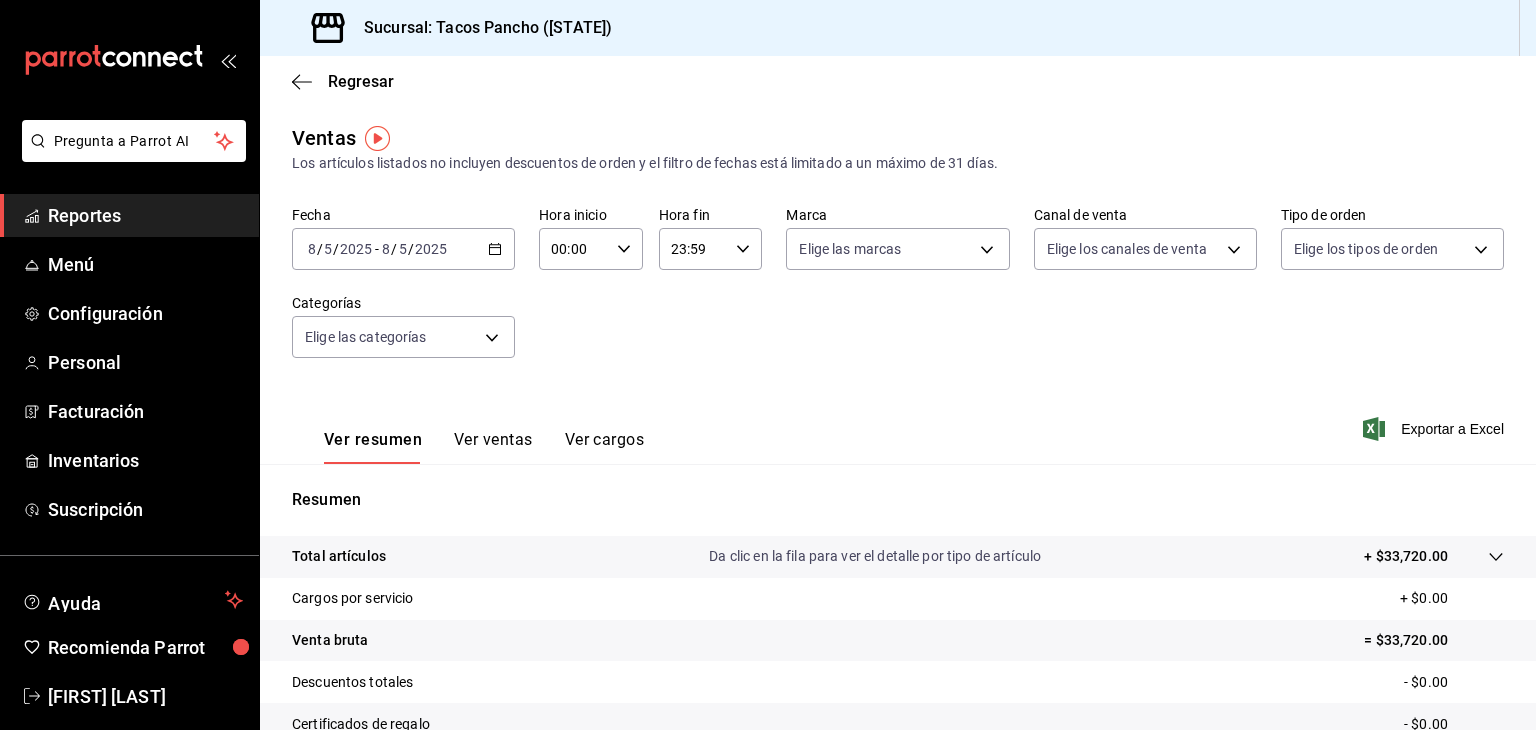 click on "2025-08-05 8 / 5 / 2025 - 2025-08-05 8 / 5 / 2025" at bounding box center (403, 249) 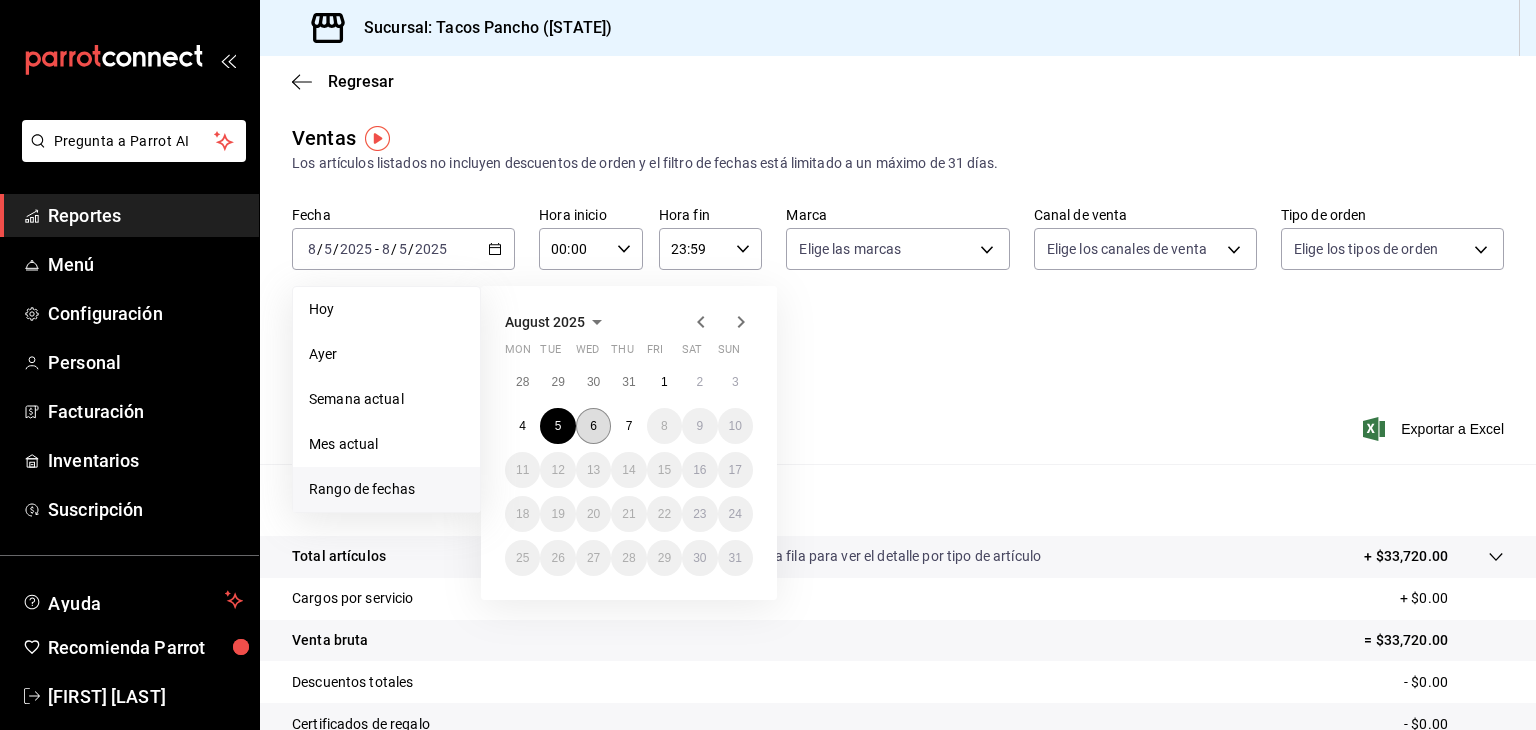 click on "6" at bounding box center (593, 426) 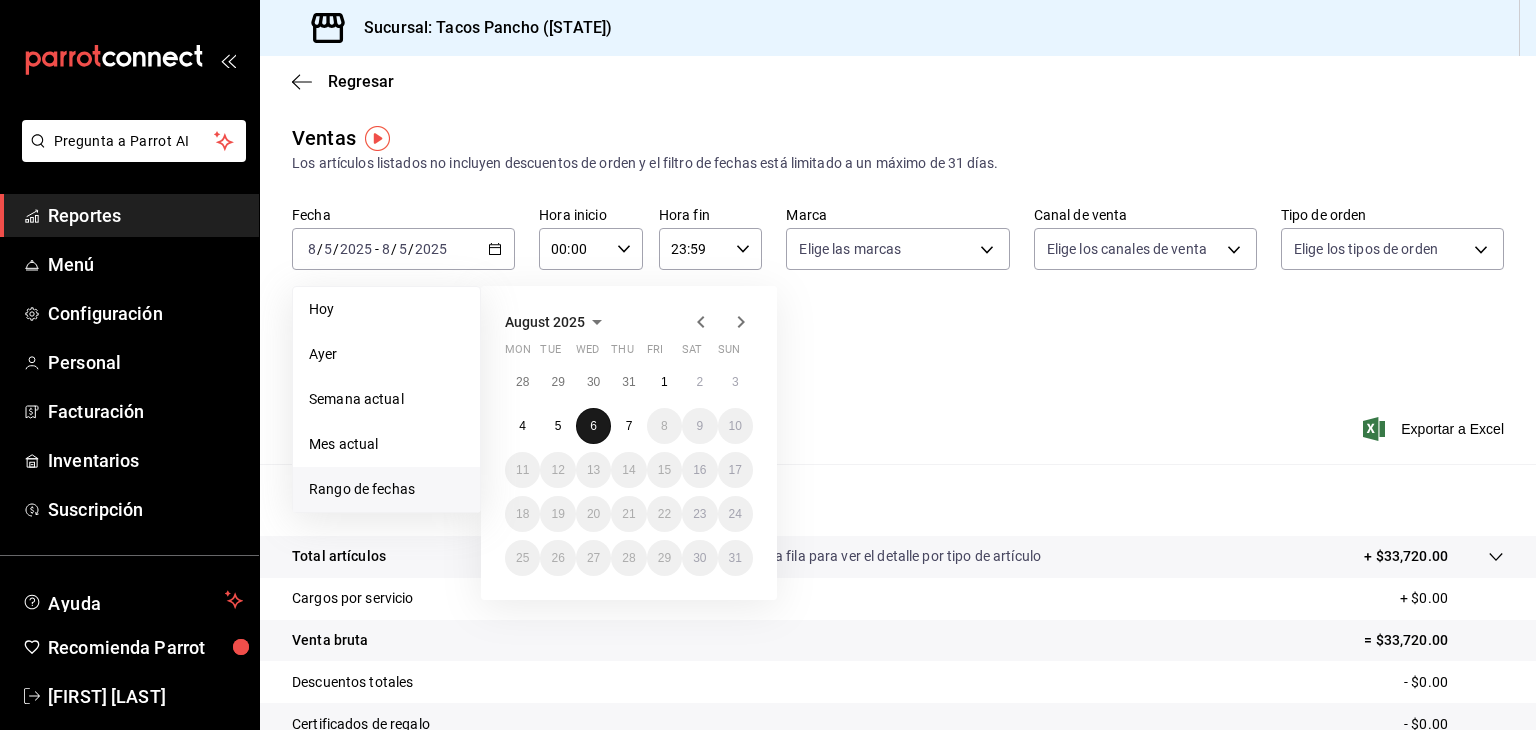 click on "6" at bounding box center [593, 426] 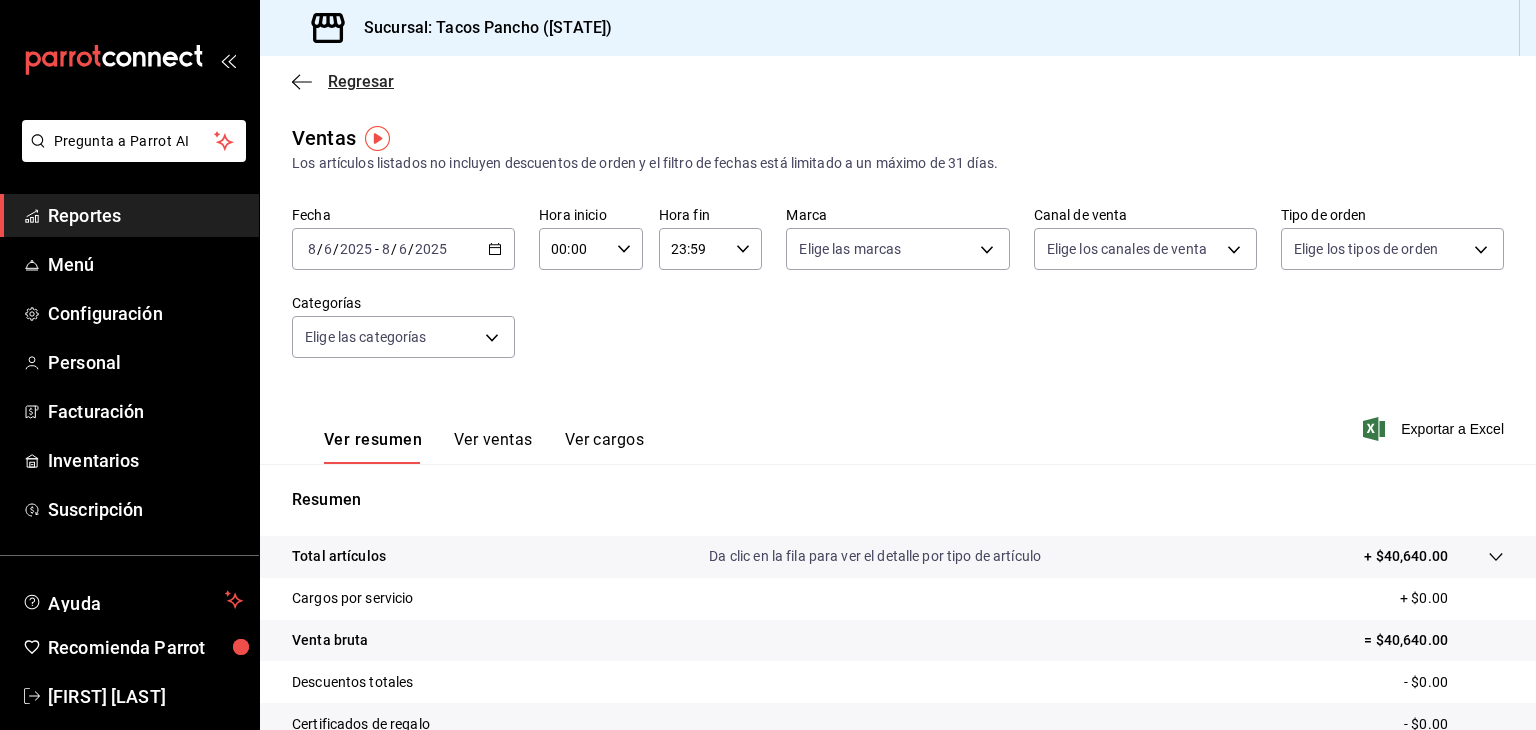 click on "Regresar" at bounding box center [361, 81] 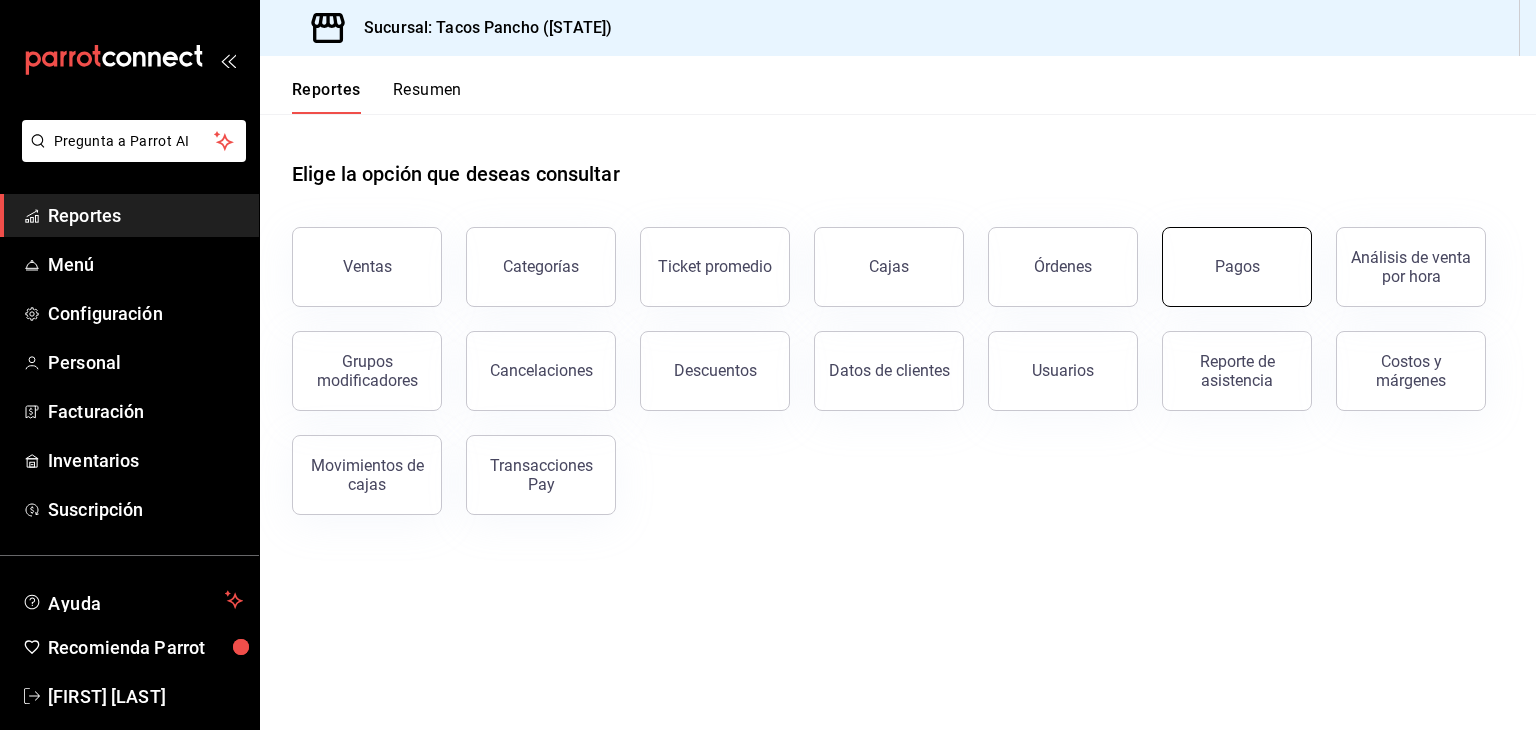 click on "Pagos" at bounding box center [1237, 267] 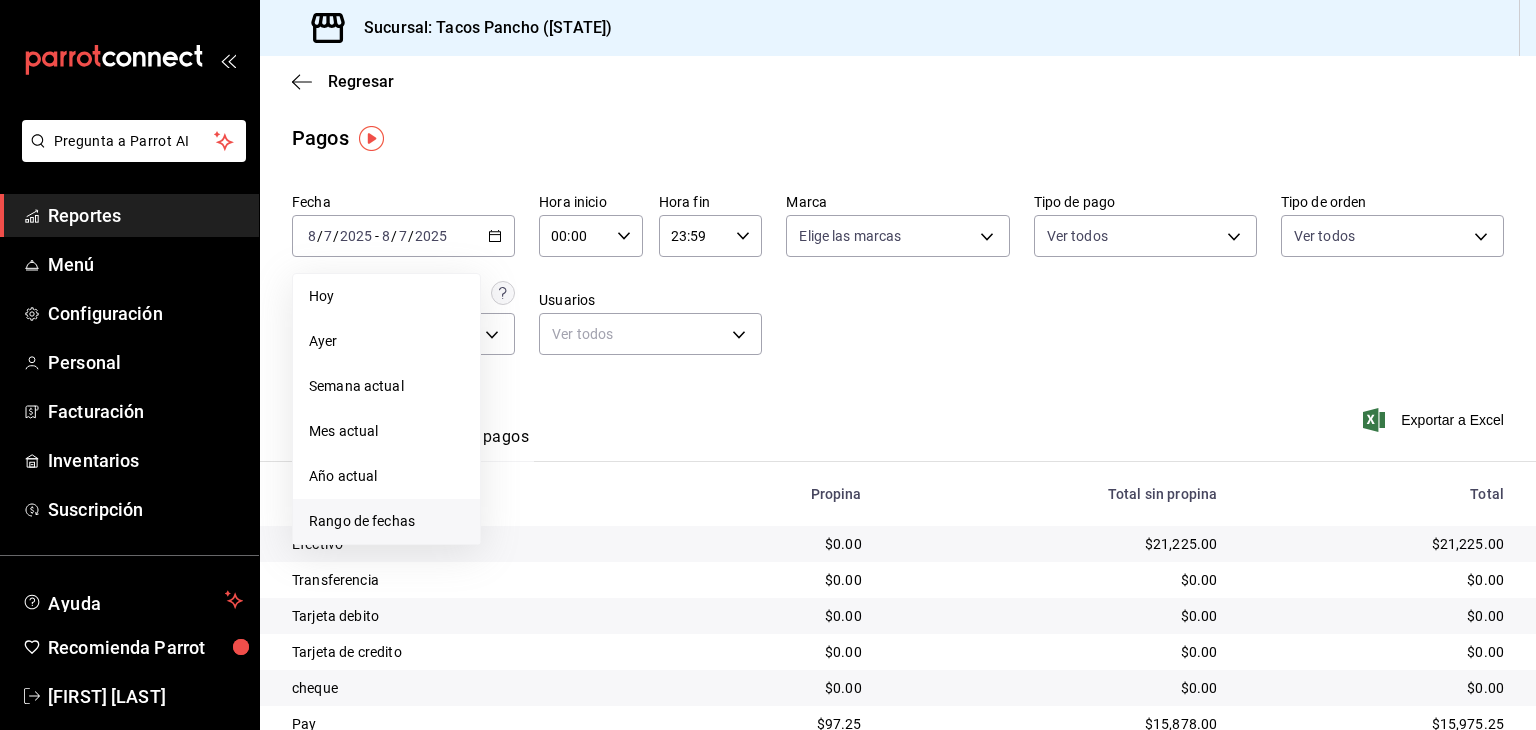 click on "Rango de fechas" at bounding box center [386, 521] 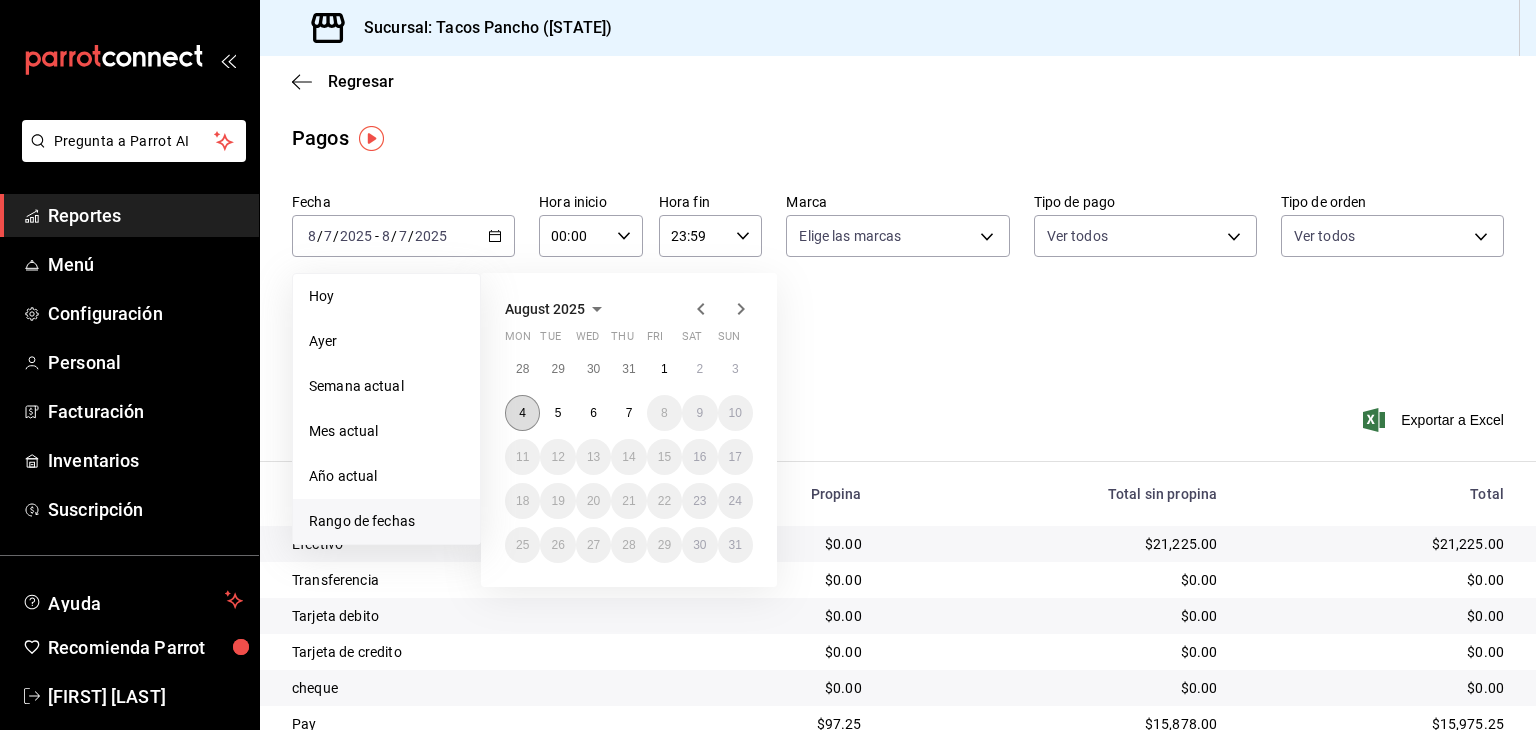 click on "4" at bounding box center (522, 413) 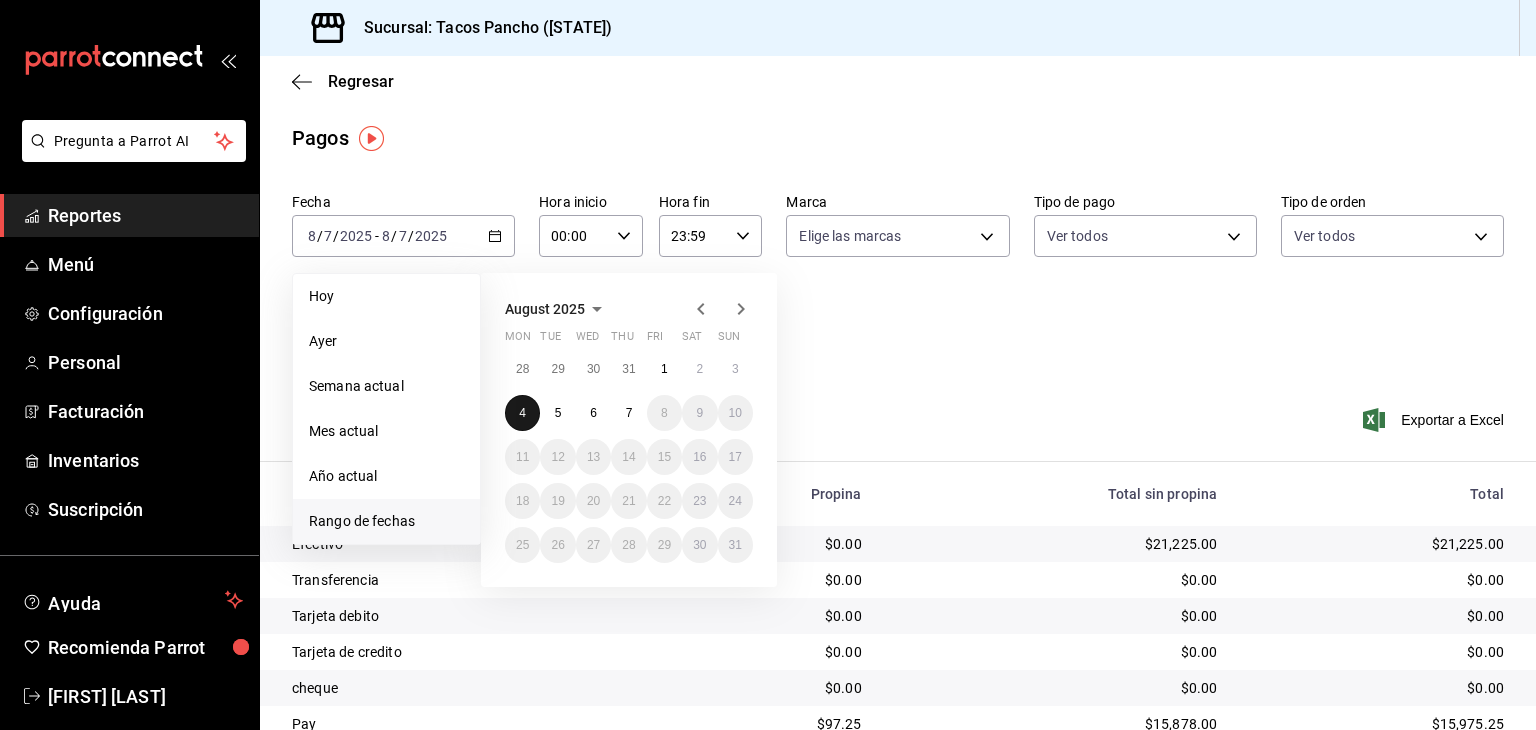 click on "4" at bounding box center (522, 413) 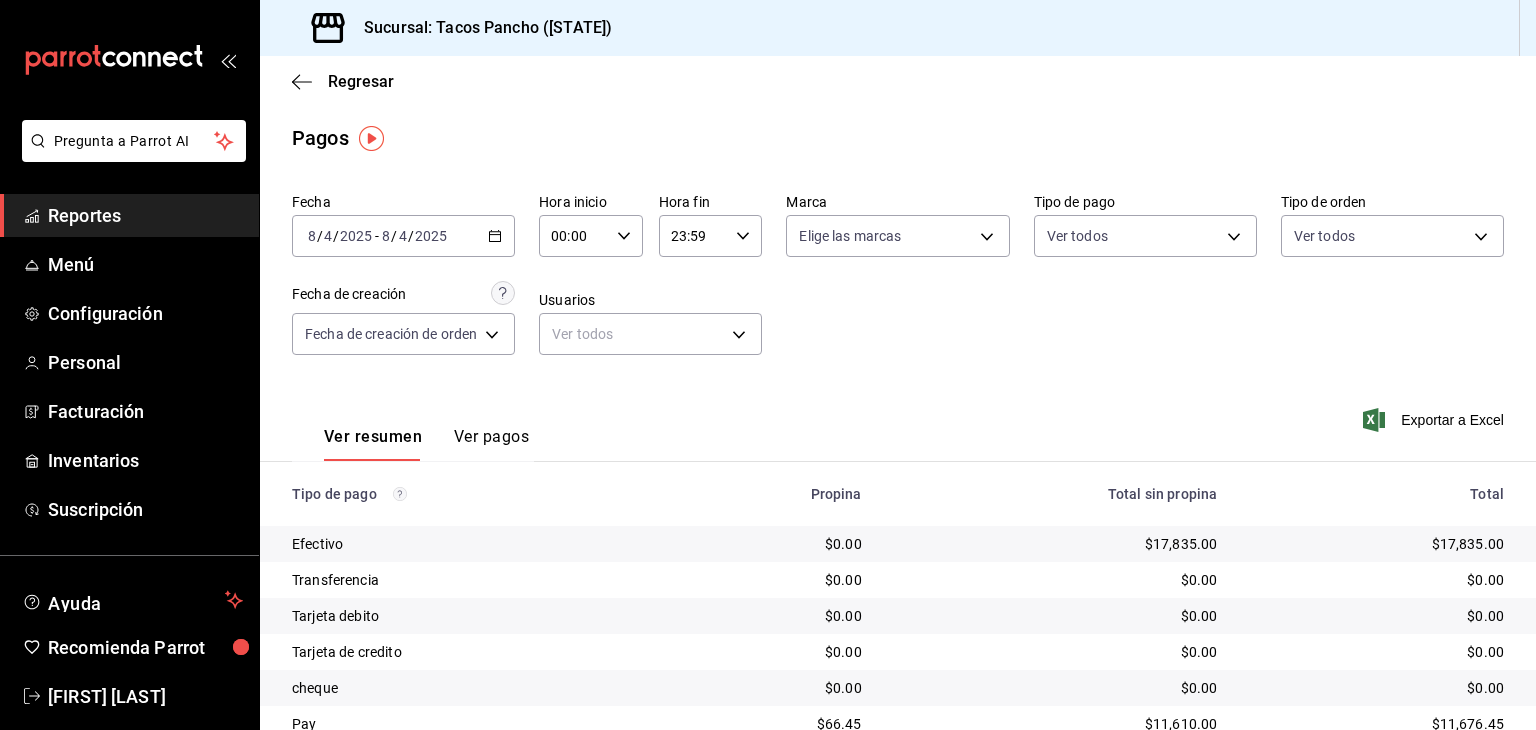 scroll, scrollTop: 81, scrollLeft: 0, axis: vertical 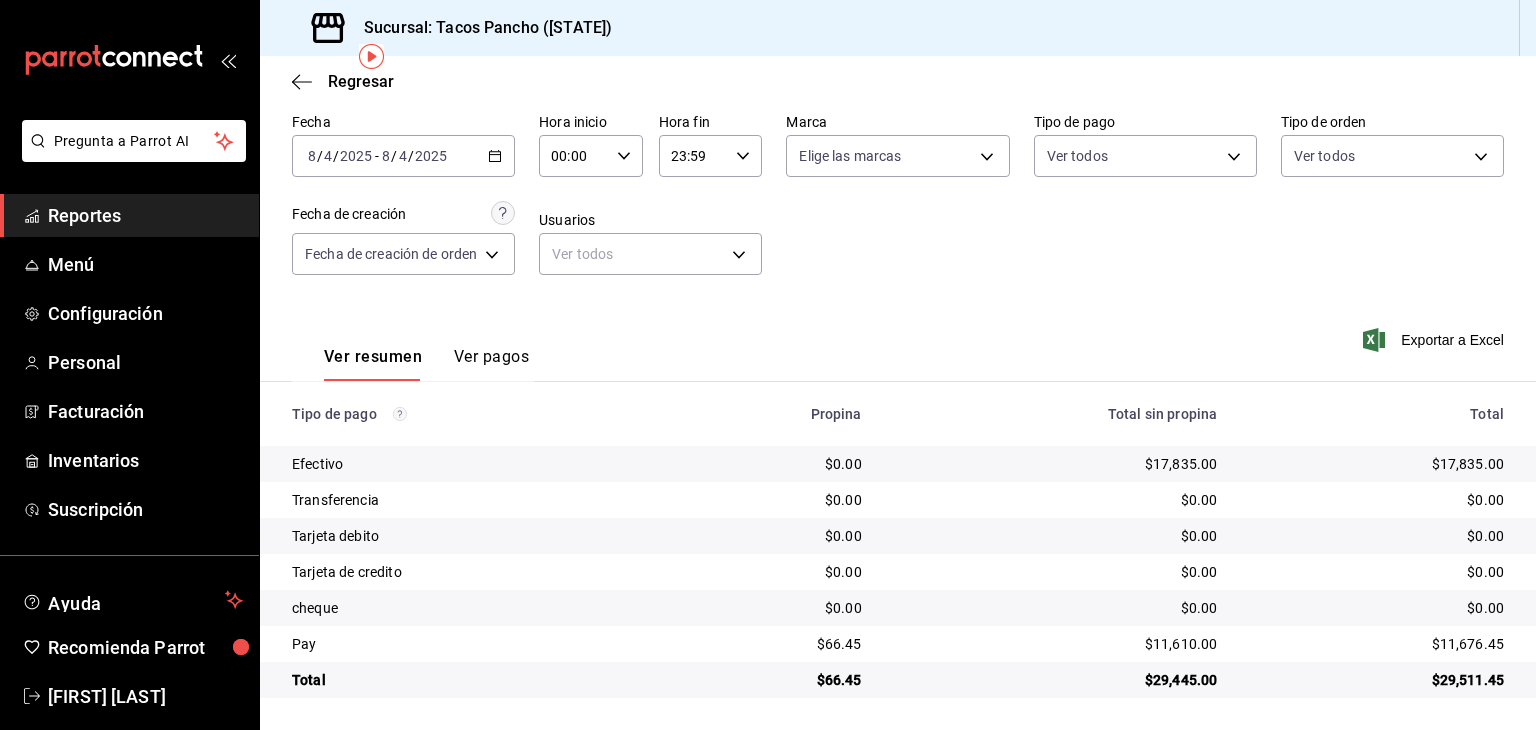 click on "/" at bounding box center (394, 156) 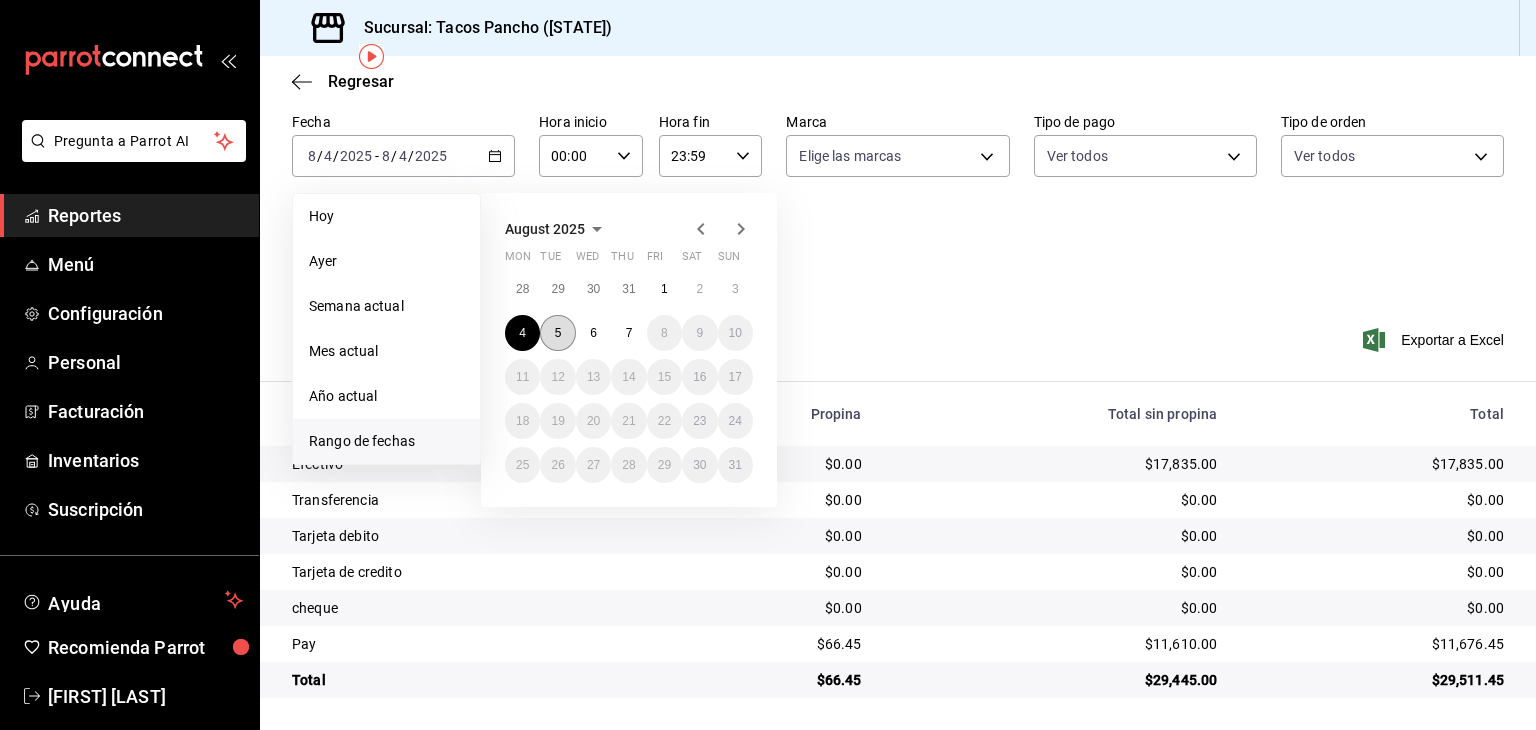 click on "5" at bounding box center [558, 333] 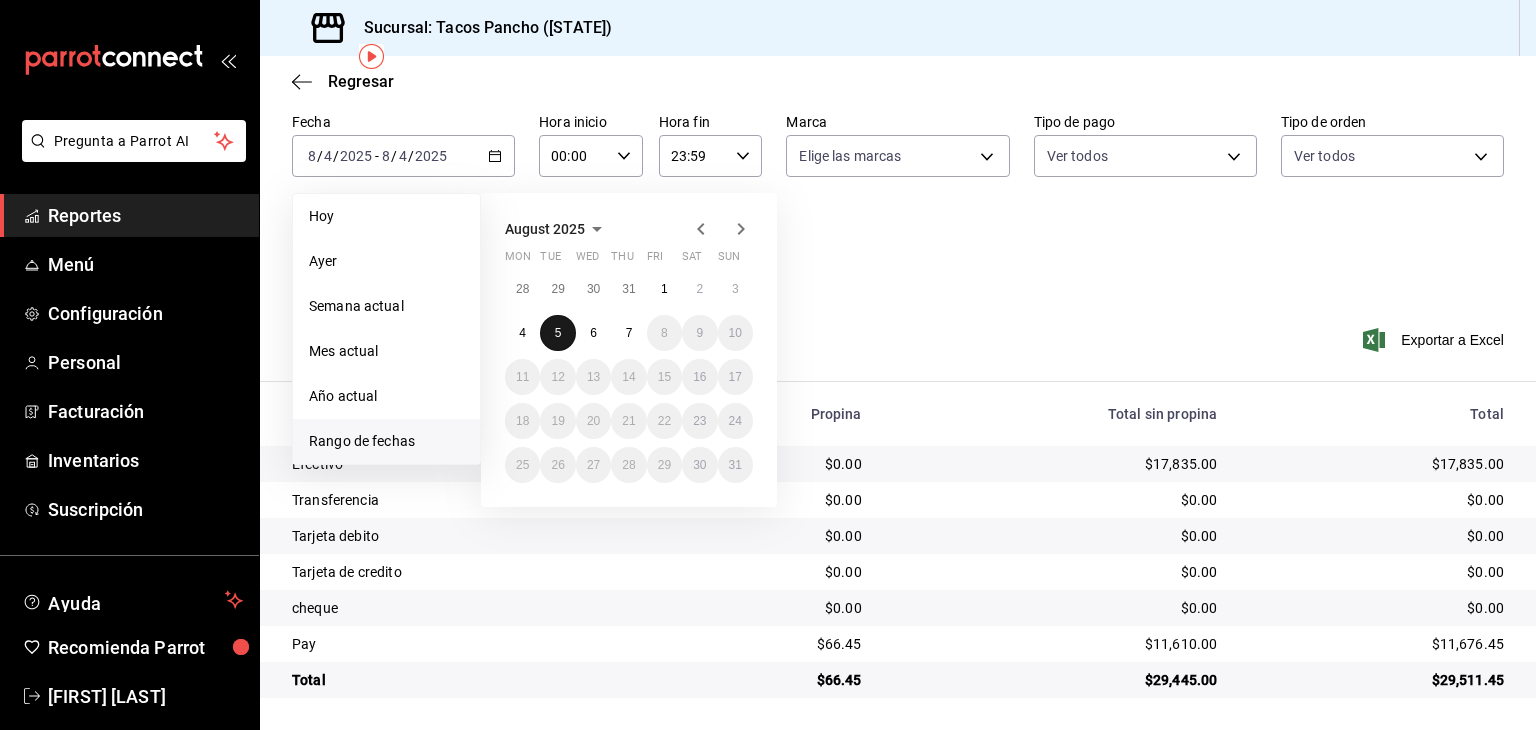 click on "5" at bounding box center [558, 333] 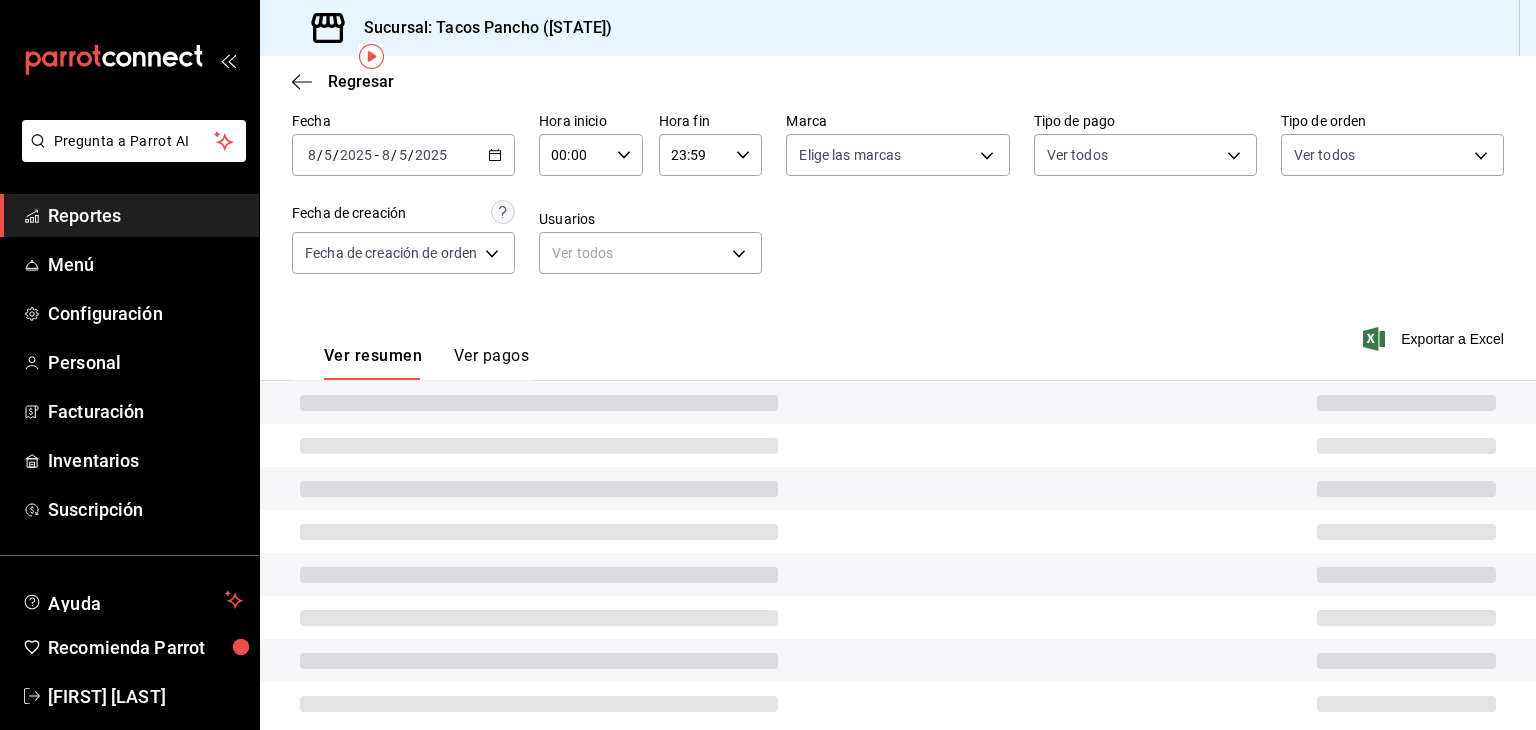 click on "Ver resumen Ver pagos Exportar a Excel" at bounding box center [898, 351] 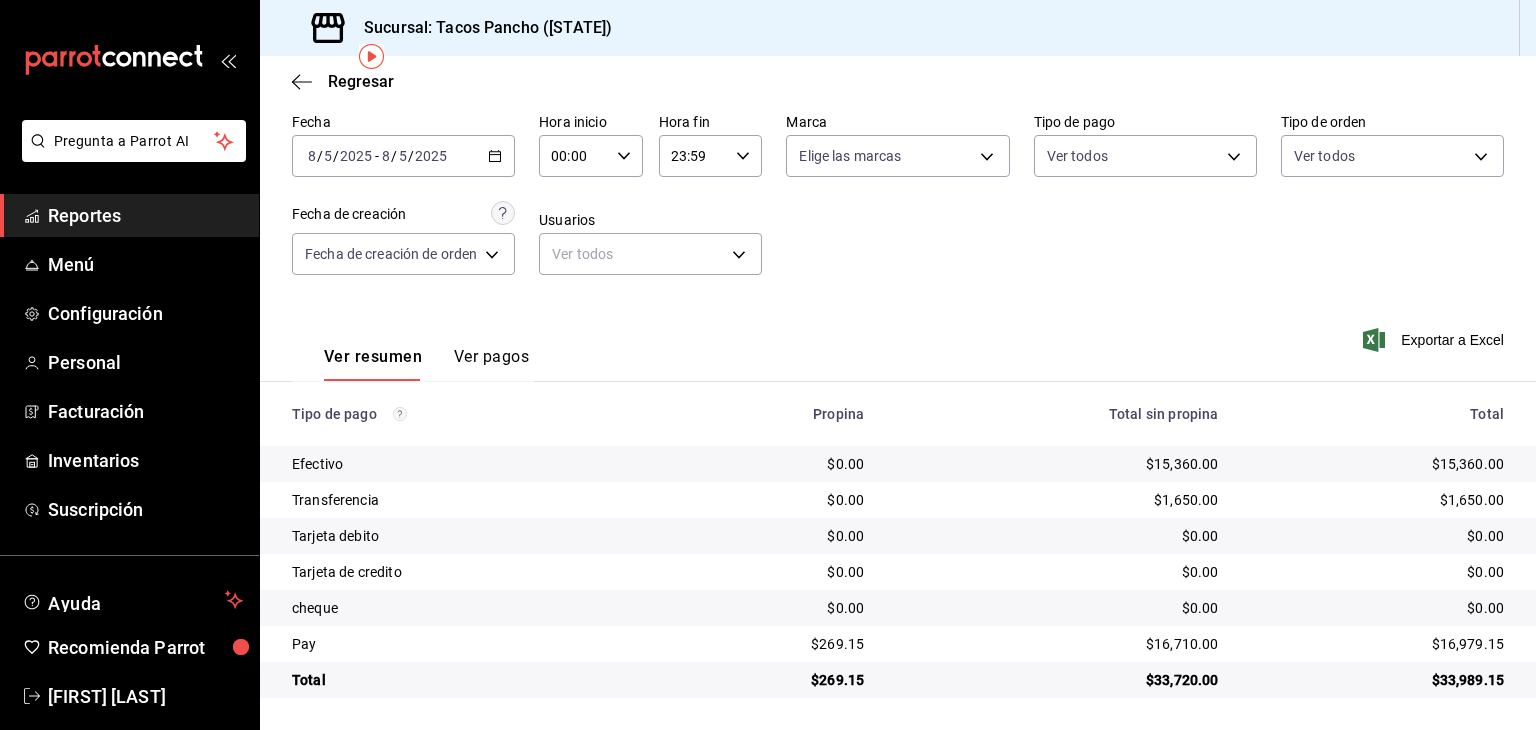 click on "2025" at bounding box center (356, 156) 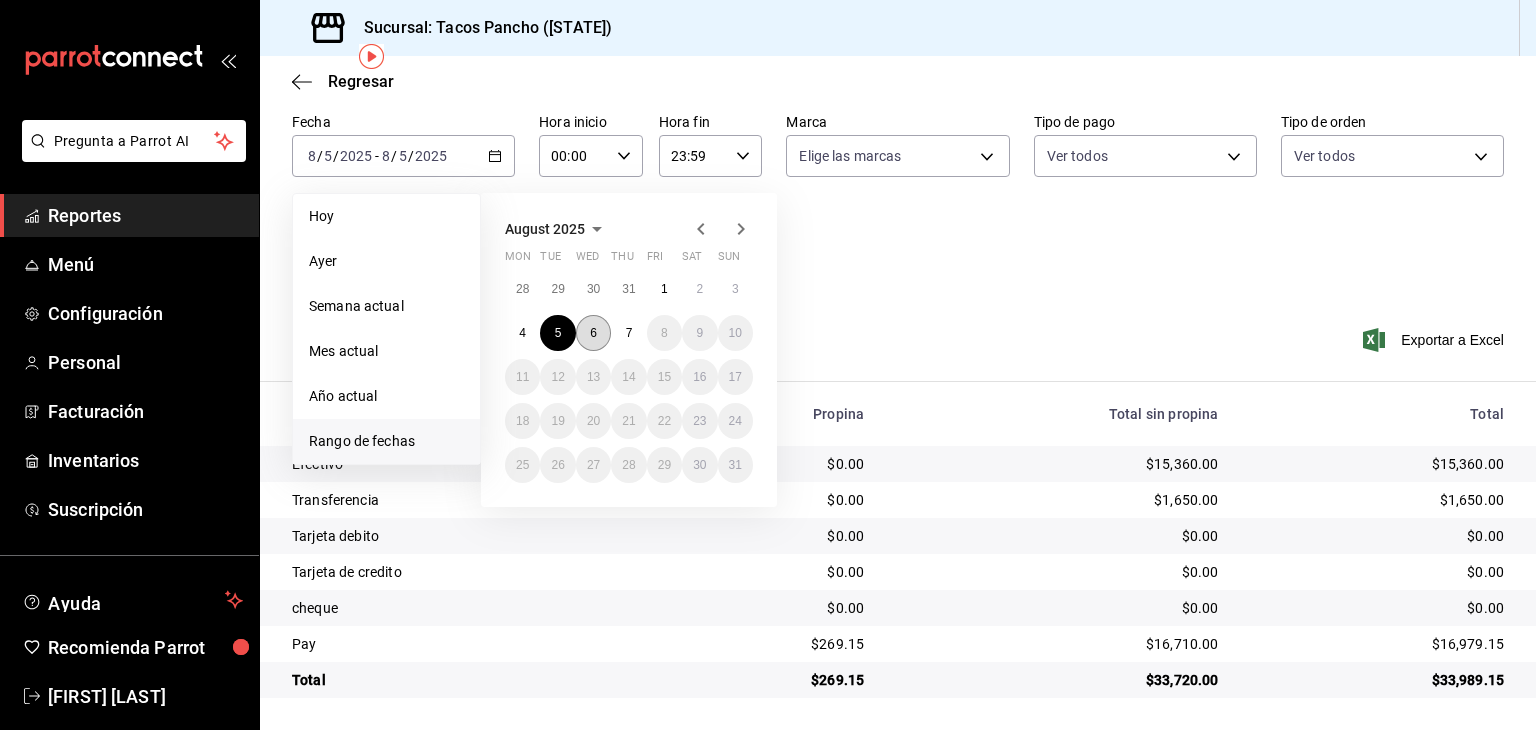 click on "6" at bounding box center (593, 333) 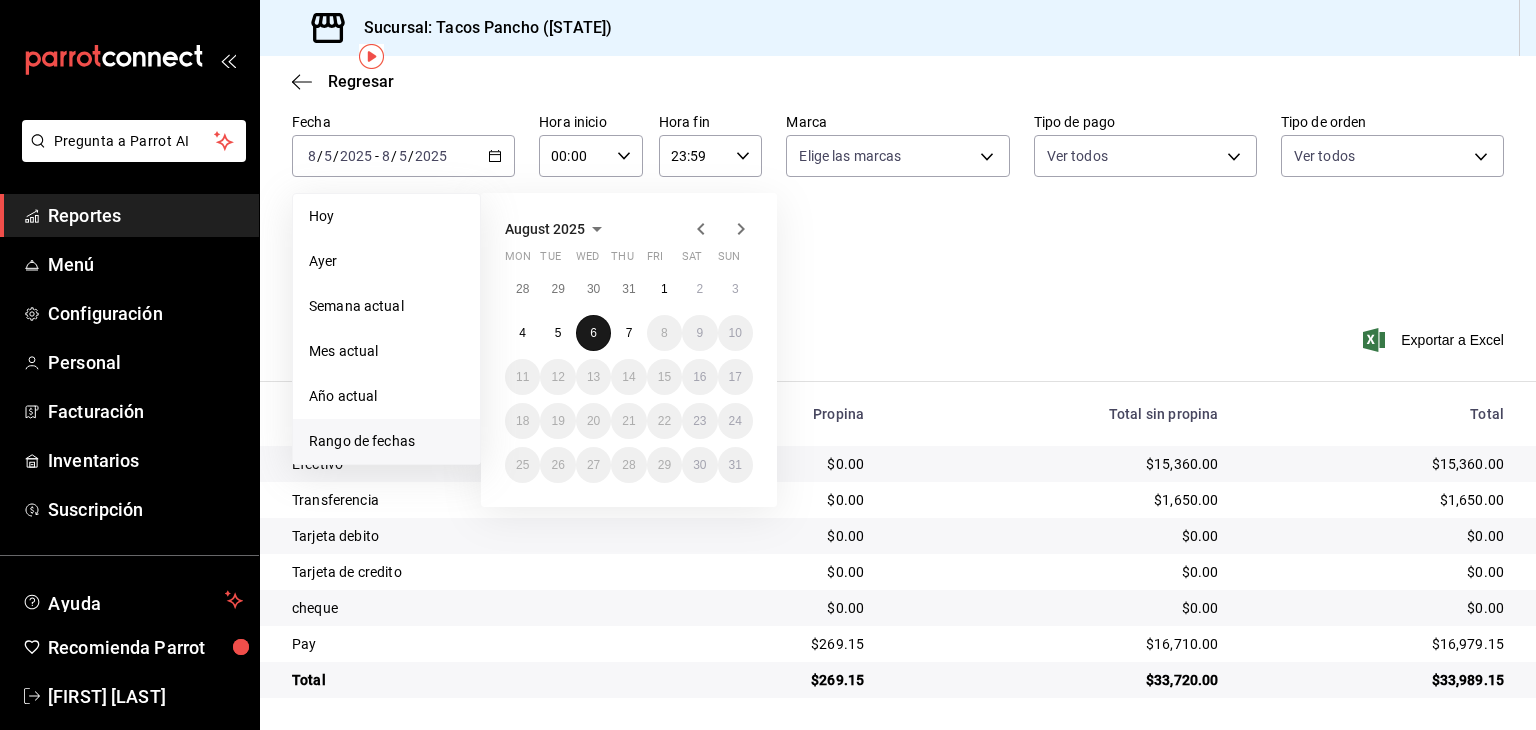 click on "6" at bounding box center (593, 333) 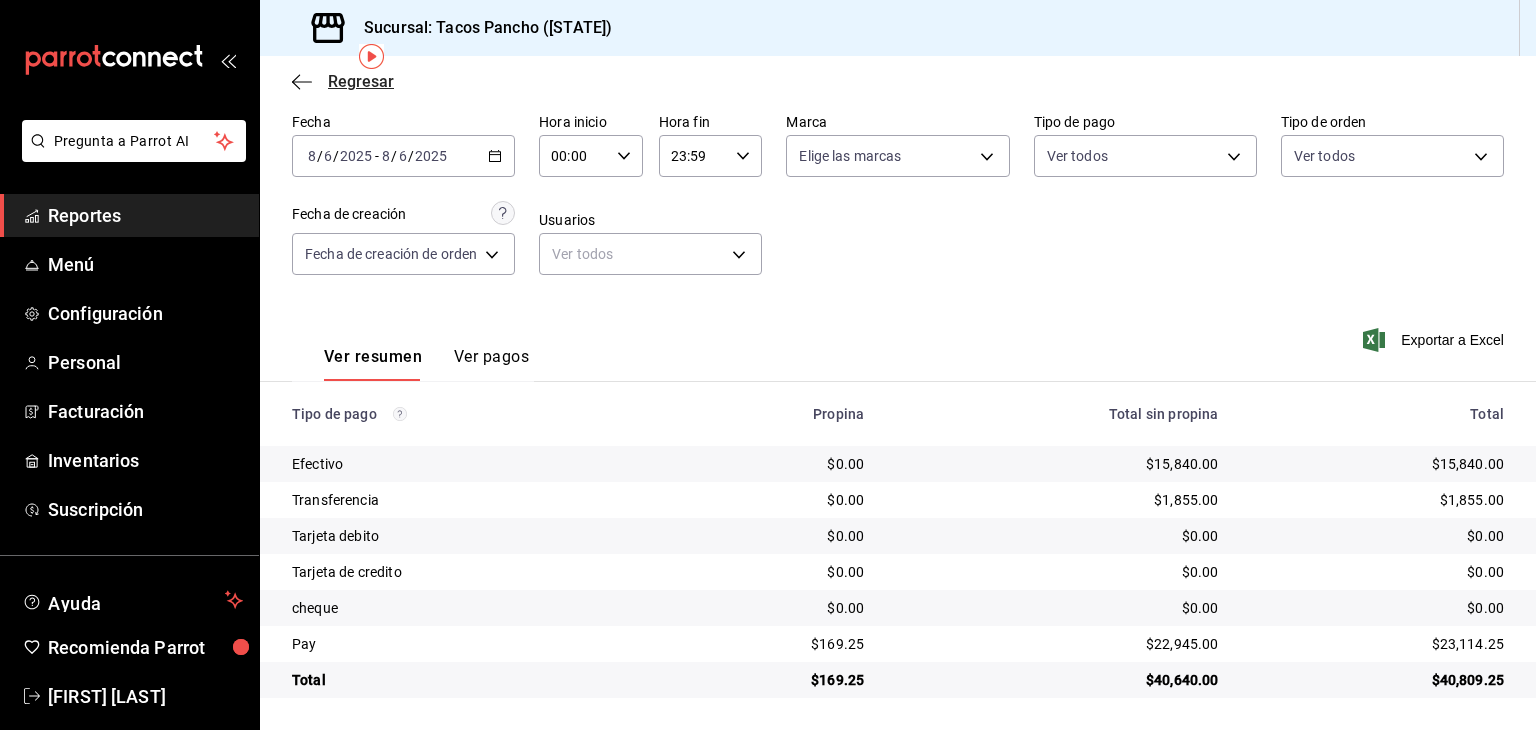 click on "Regresar" at bounding box center [361, 81] 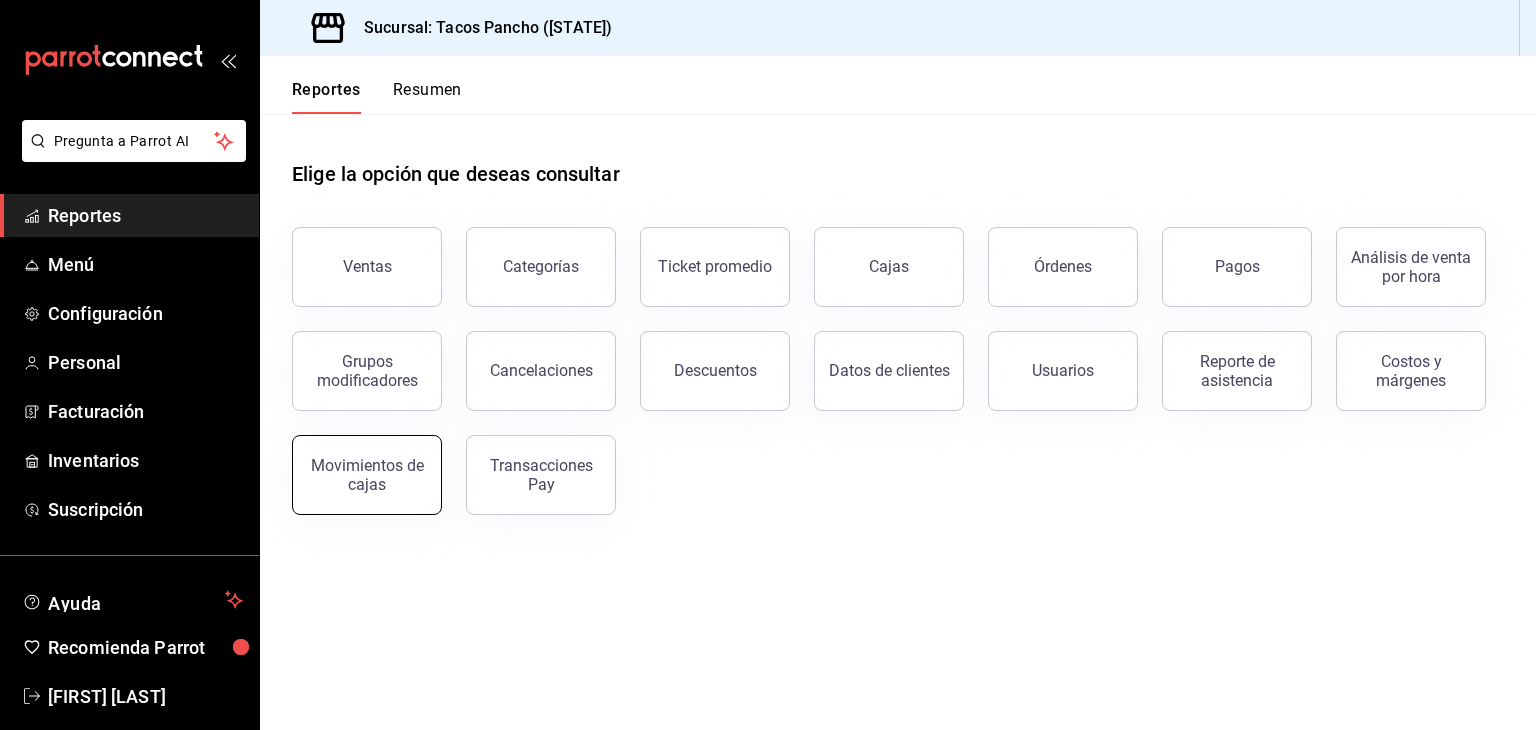 click on "Movimientos de cajas" at bounding box center (367, 475) 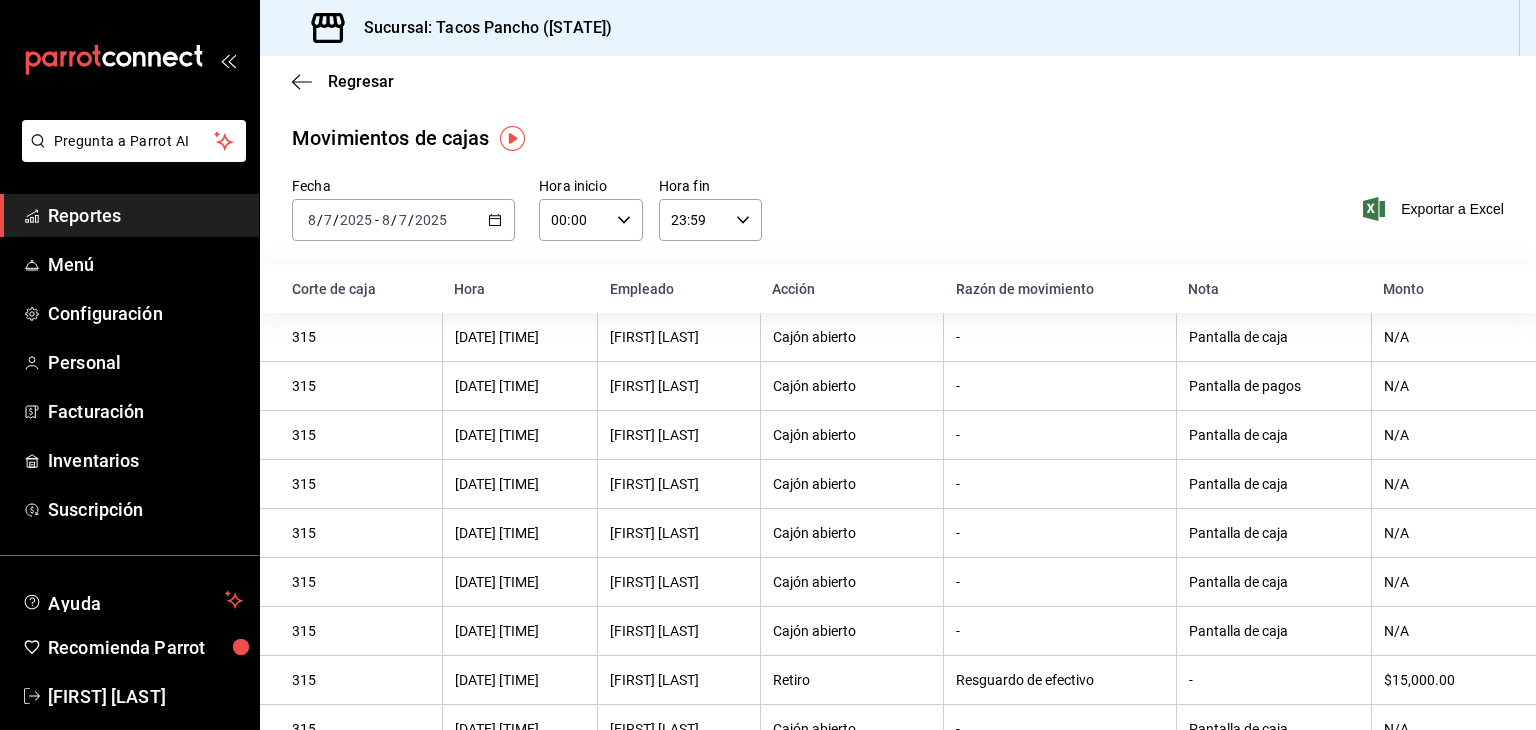 click on "2025" at bounding box center (431, 220) 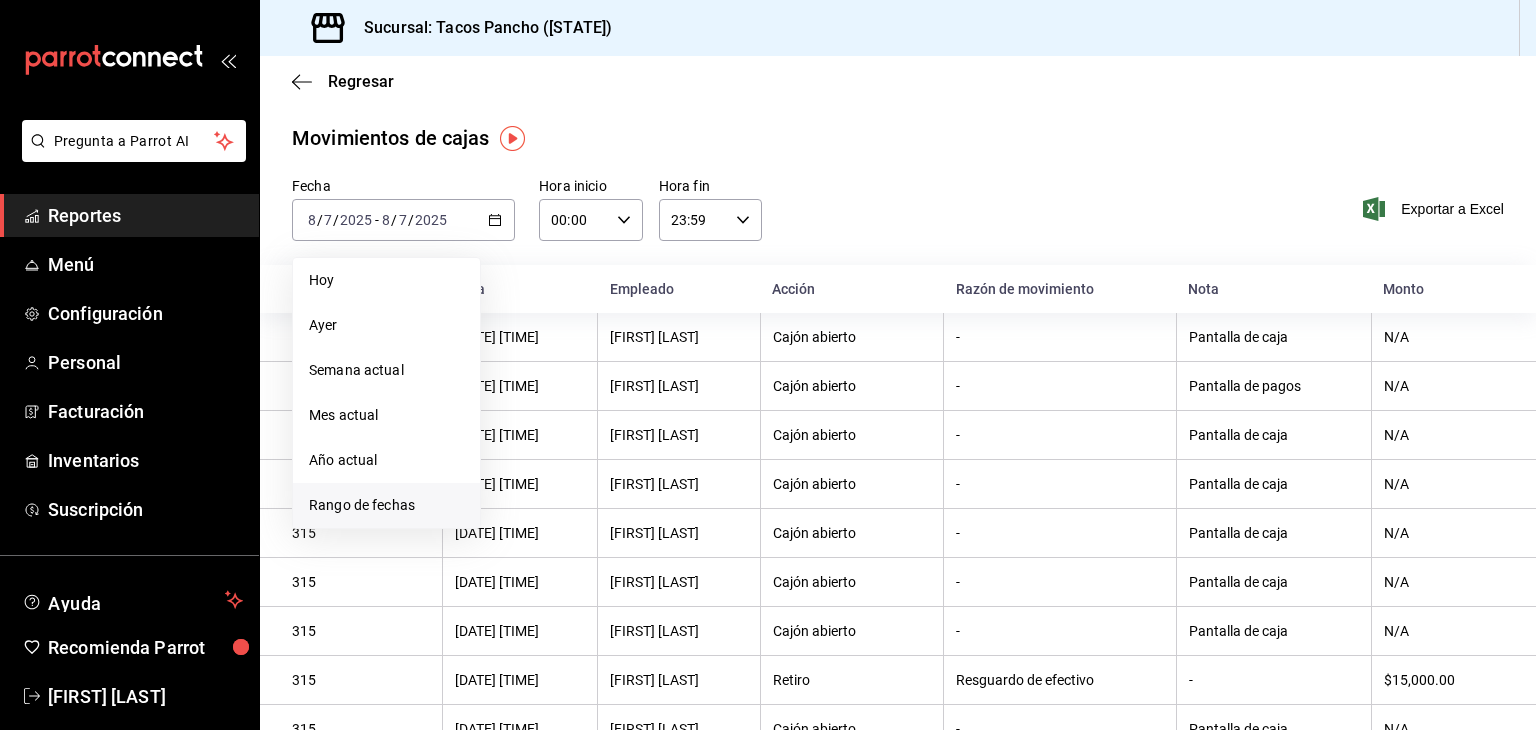 click on "Rango de fechas" at bounding box center (386, 505) 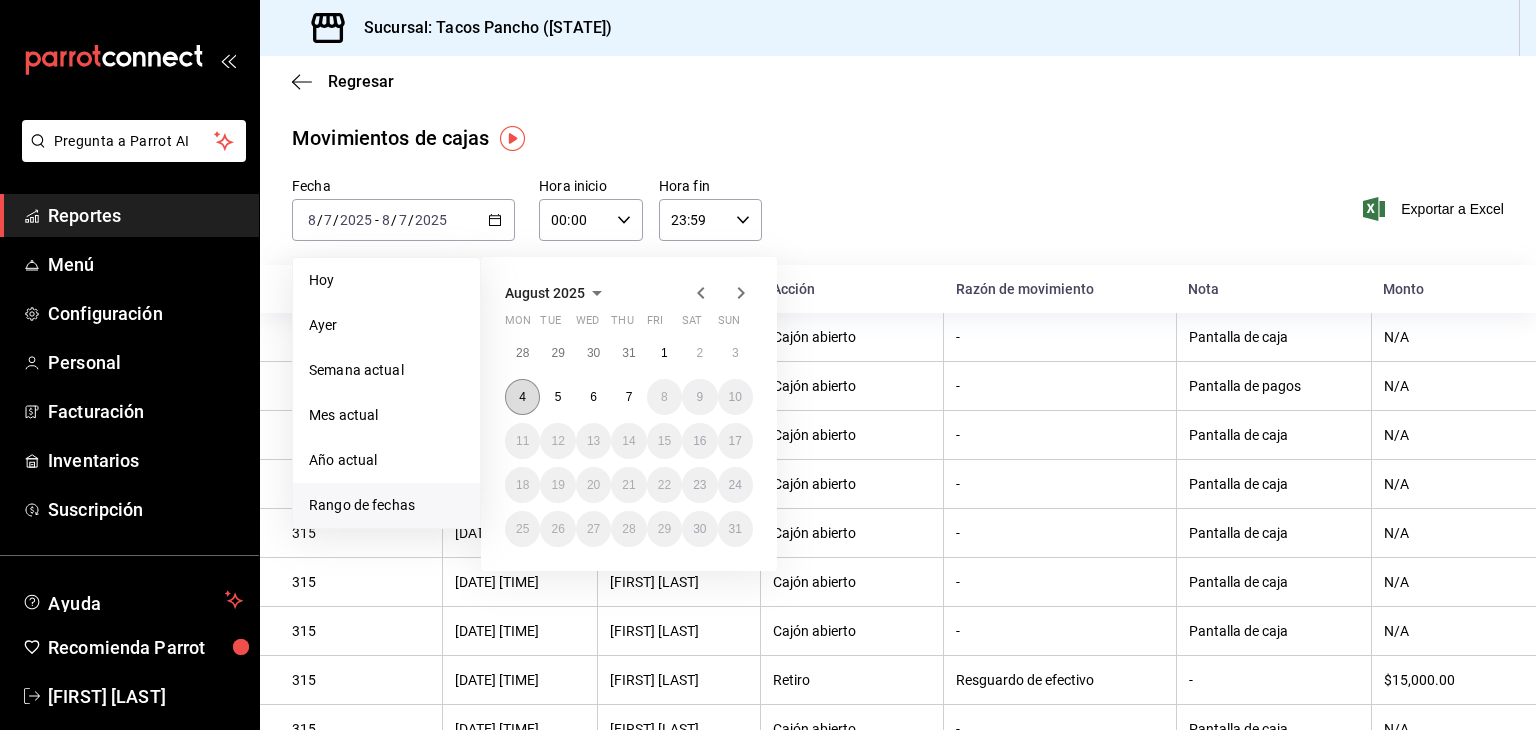 click on "4" at bounding box center (522, 397) 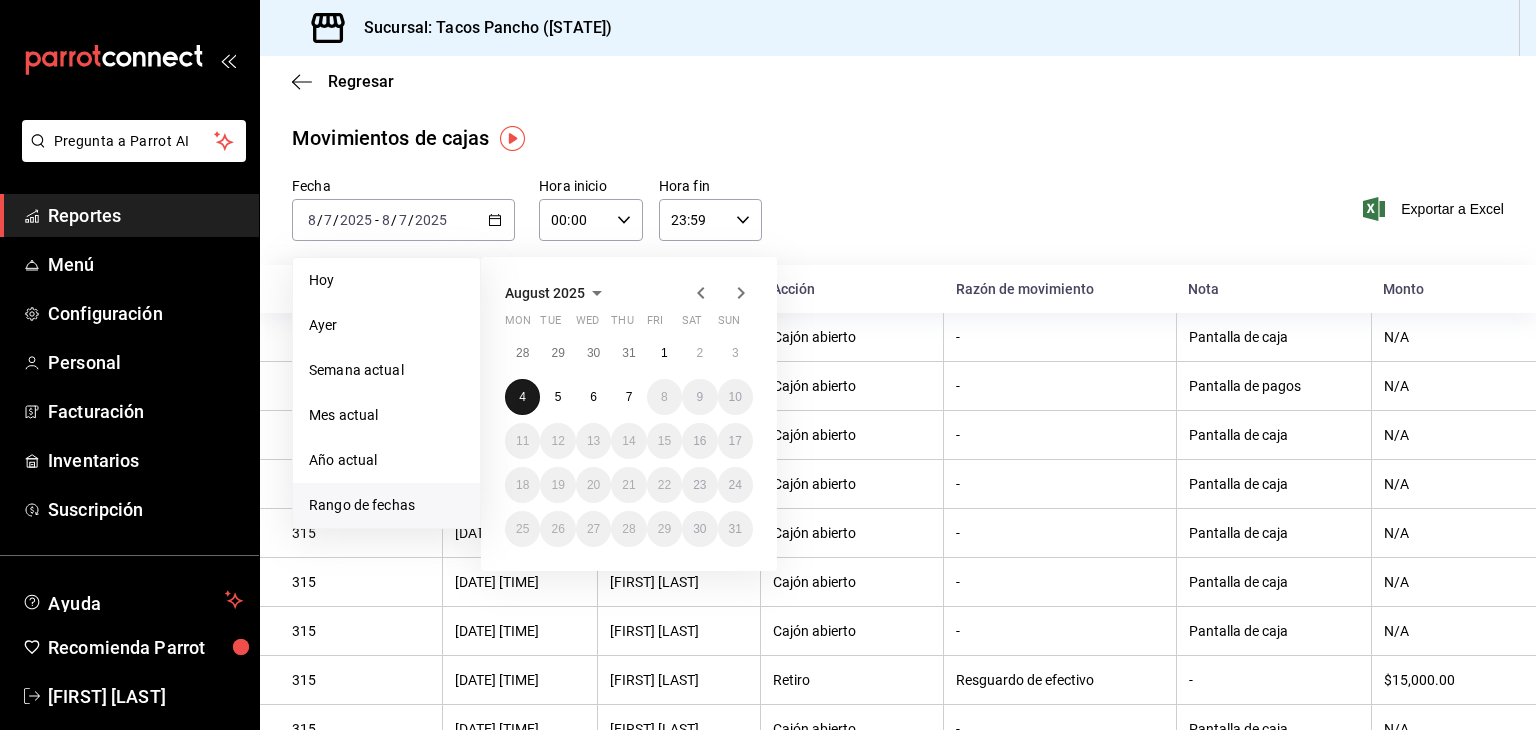 click on "4" at bounding box center (522, 397) 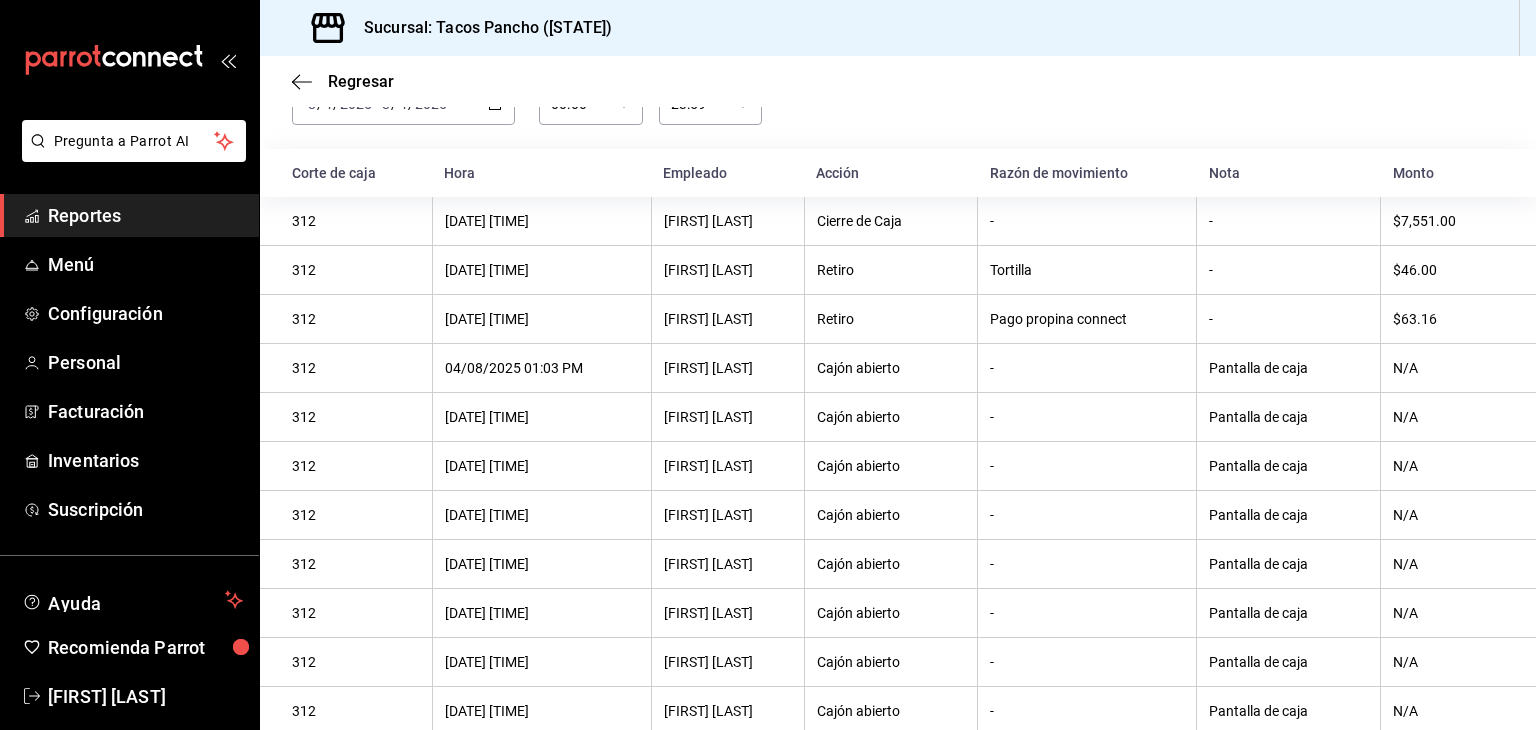 scroll, scrollTop: 0, scrollLeft: 0, axis: both 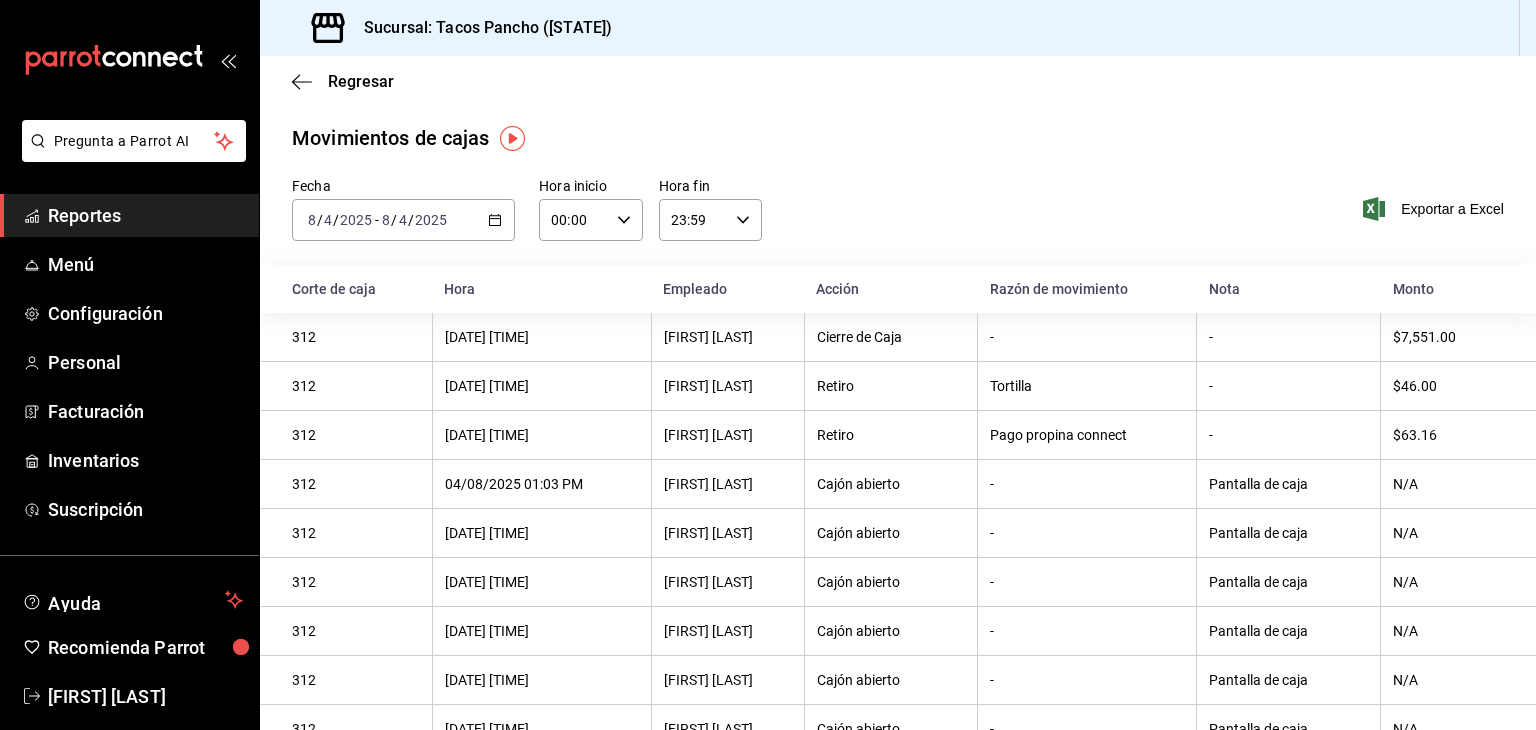 click on "2025" at bounding box center (431, 220) 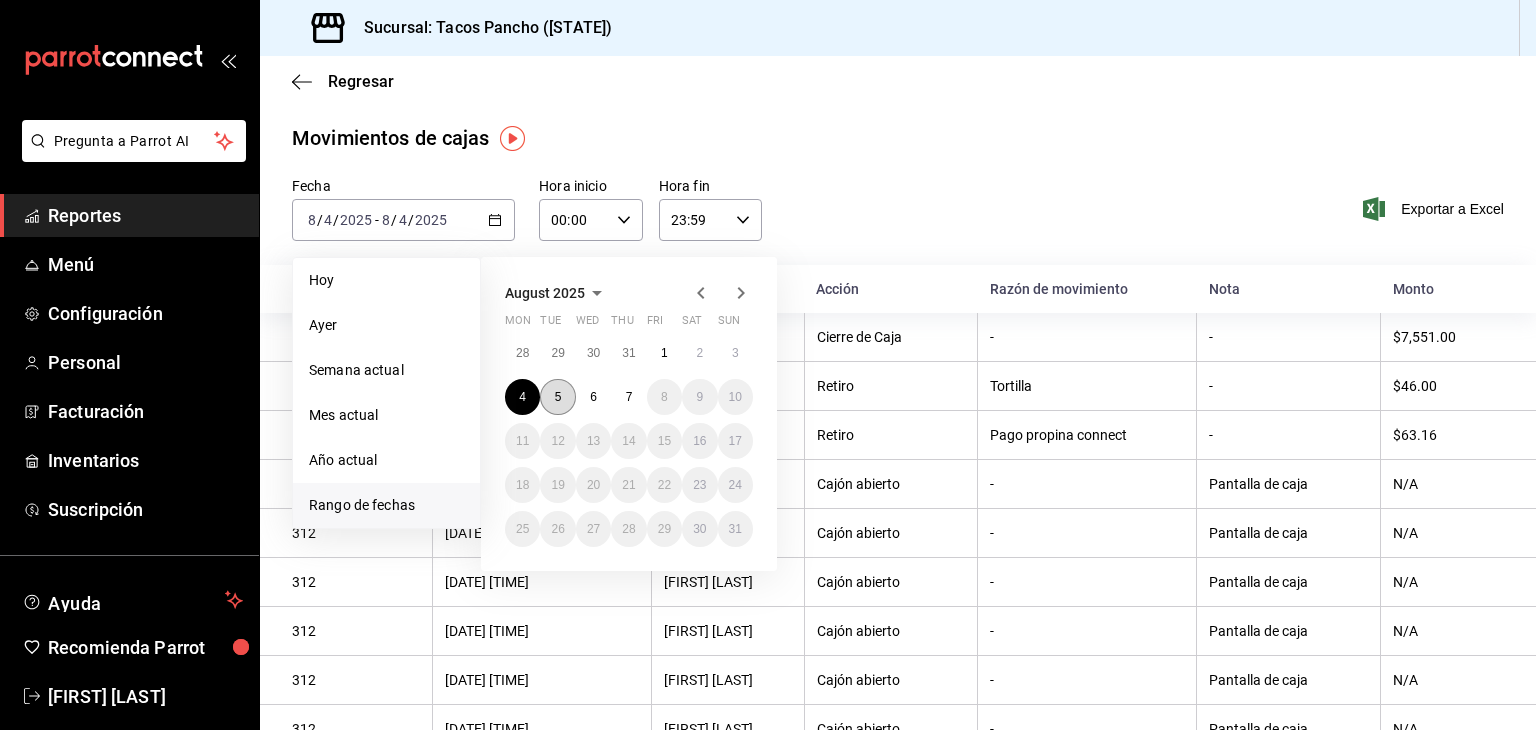 click on "5" at bounding box center [557, 397] 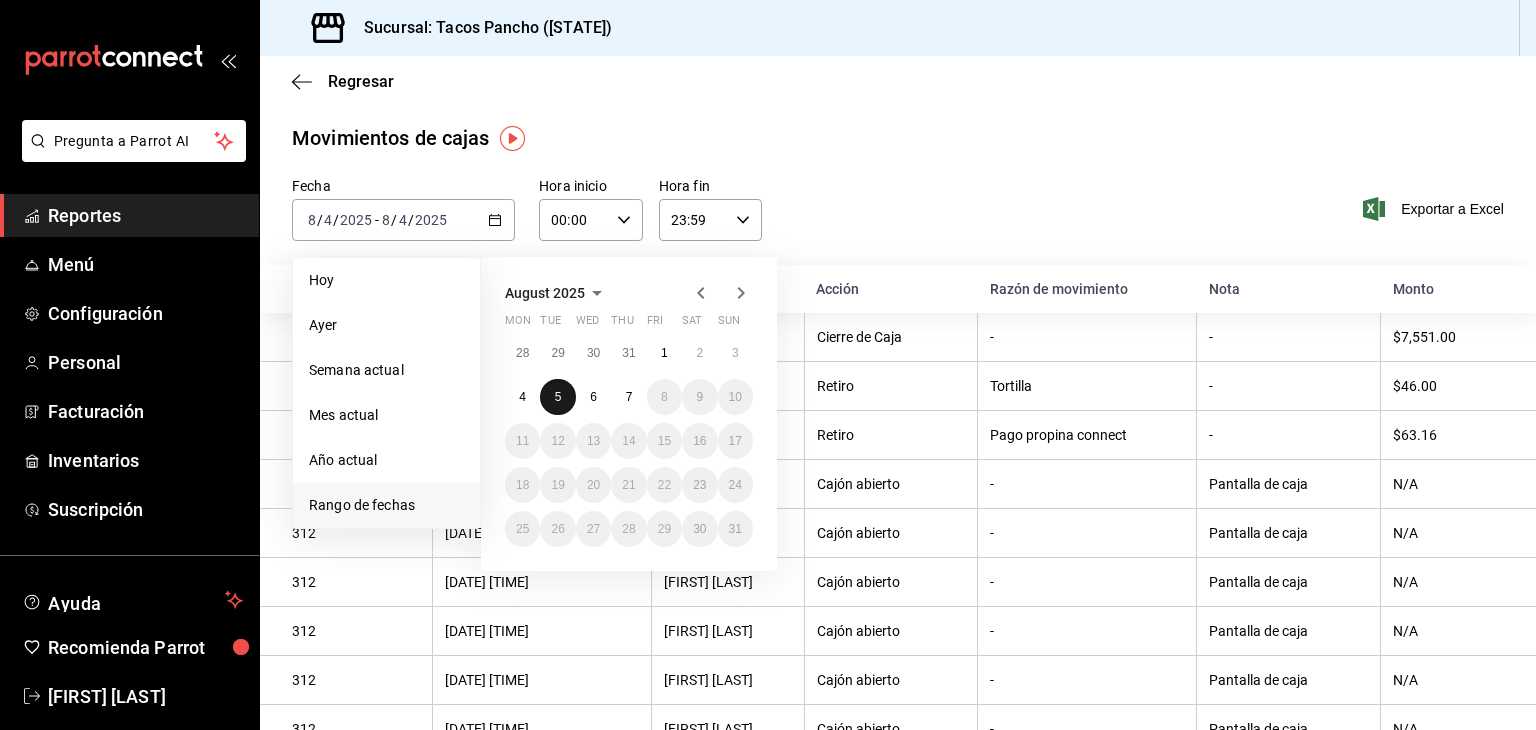 click on "5" at bounding box center (557, 397) 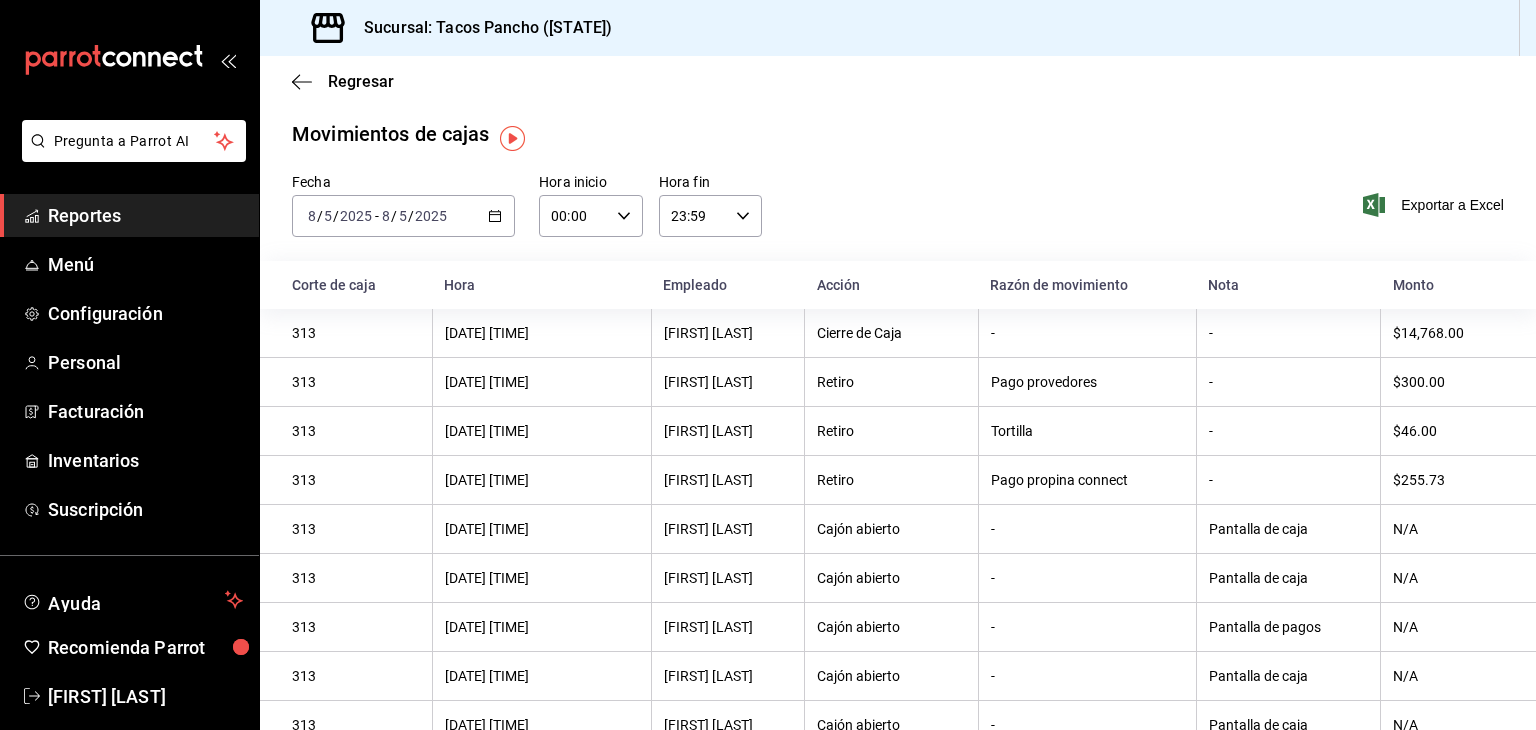 scroll, scrollTop: 0, scrollLeft: 0, axis: both 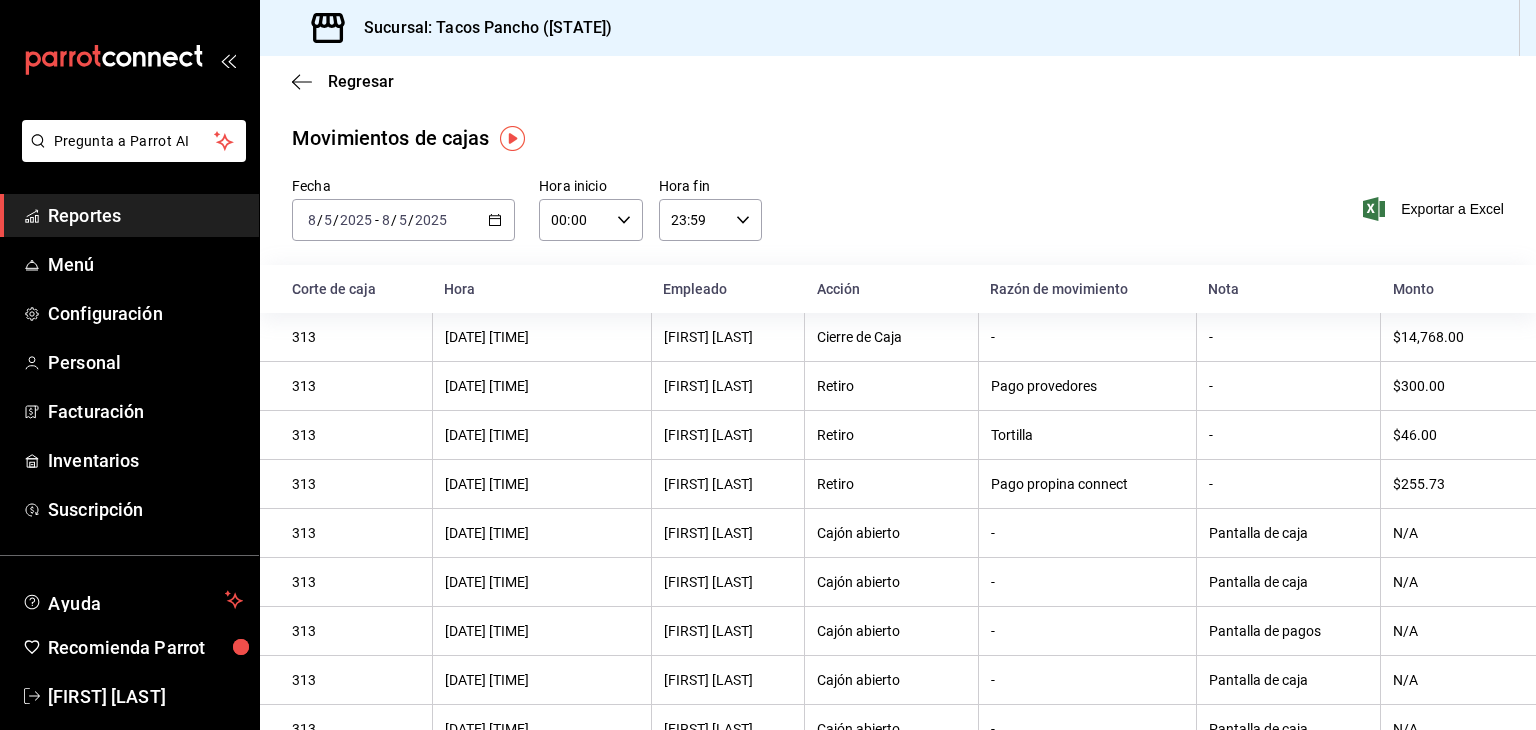 click on "2025-08-05 8 / 5 / 2025 - 2025-08-05 8 / 5 / 2025" at bounding box center (403, 220) 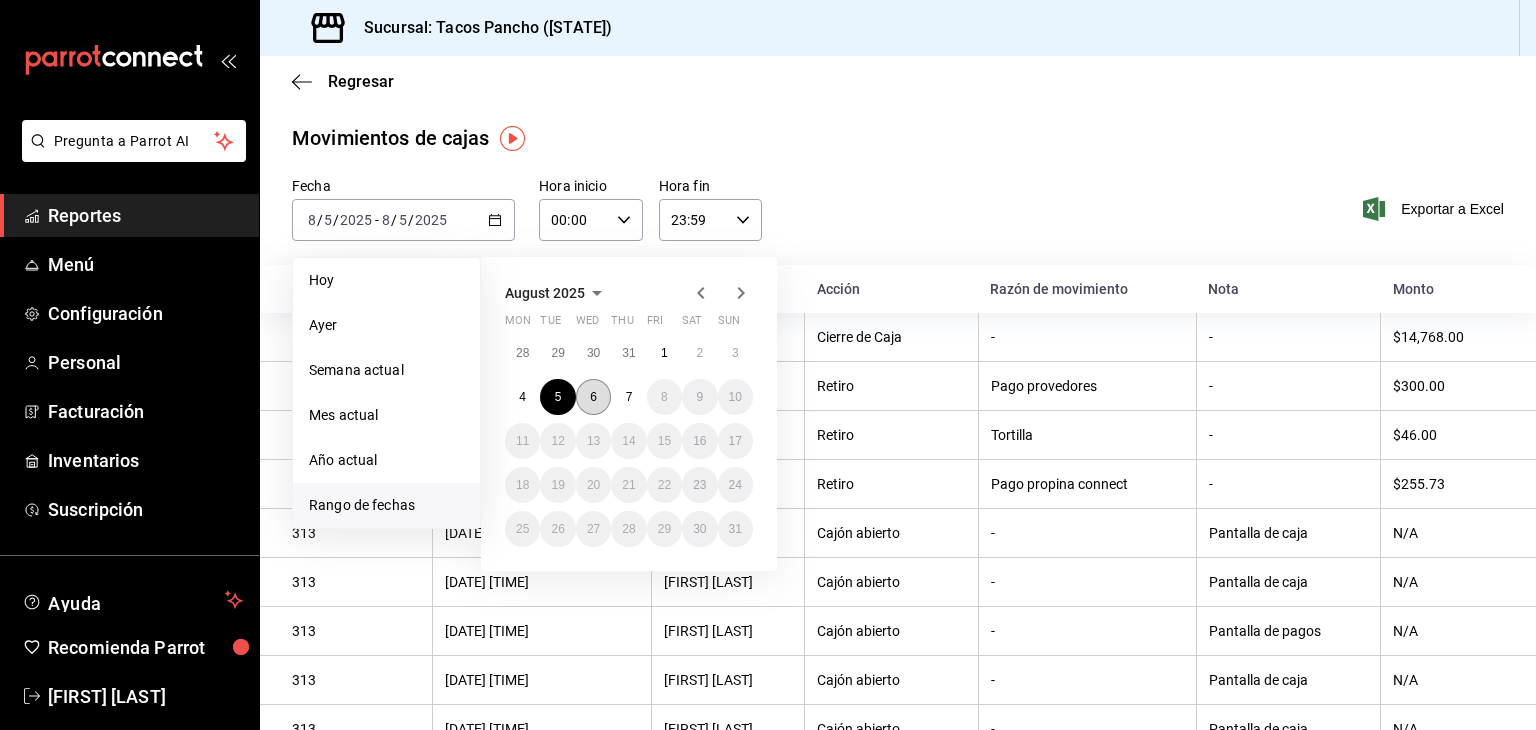 click on "6" at bounding box center [593, 397] 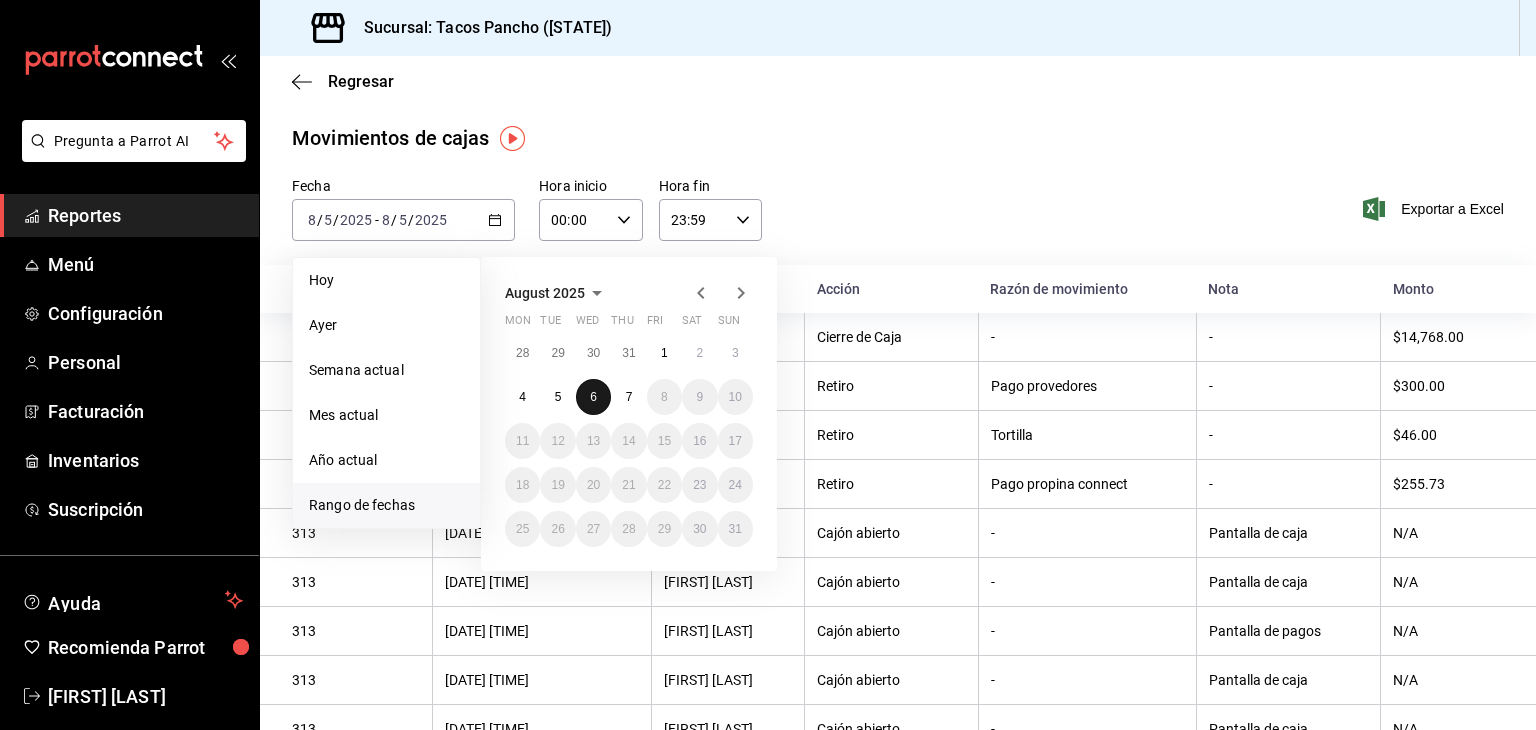 click on "6" at bounding box center (593, 397) 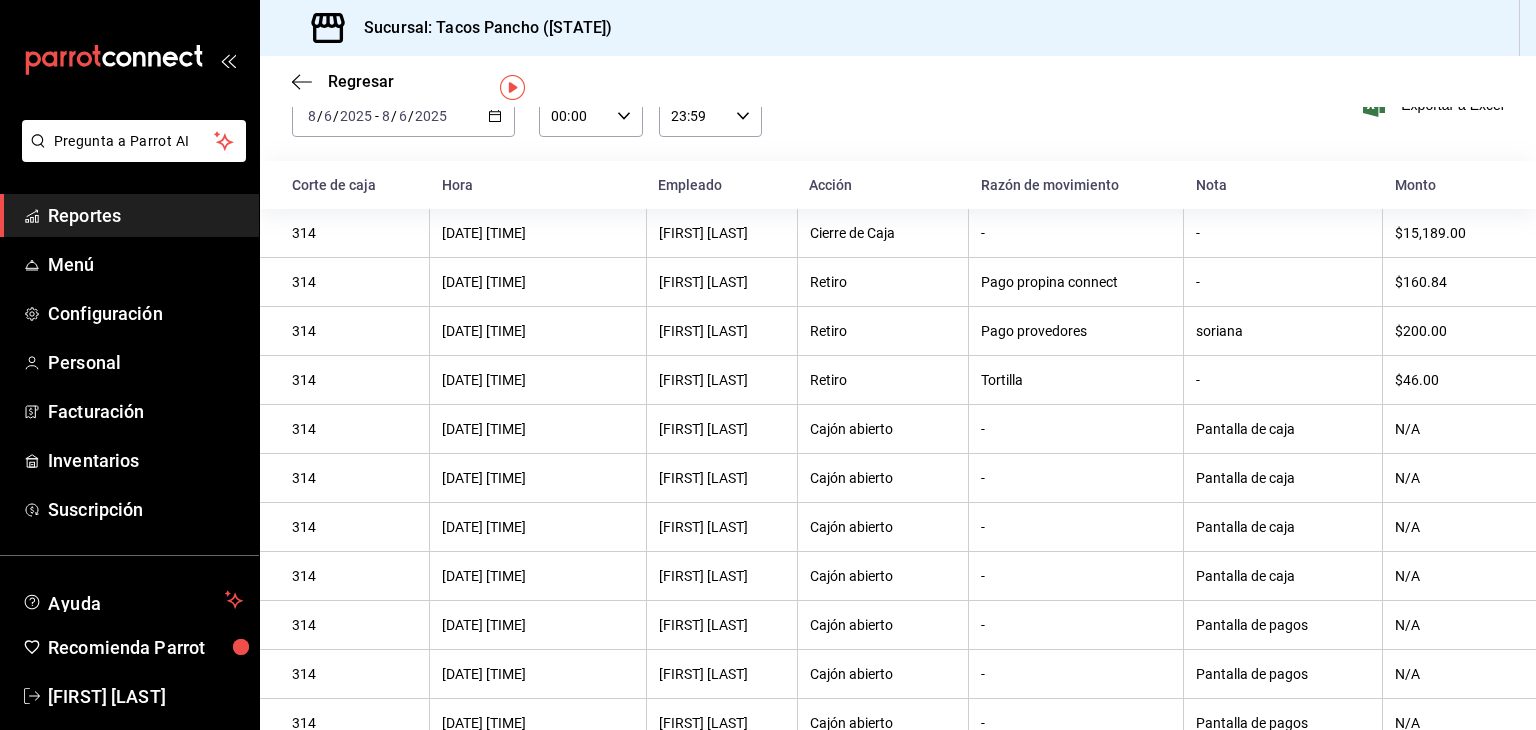 scroll, scrollTop: 0, scrollLeft: 0, axis: both 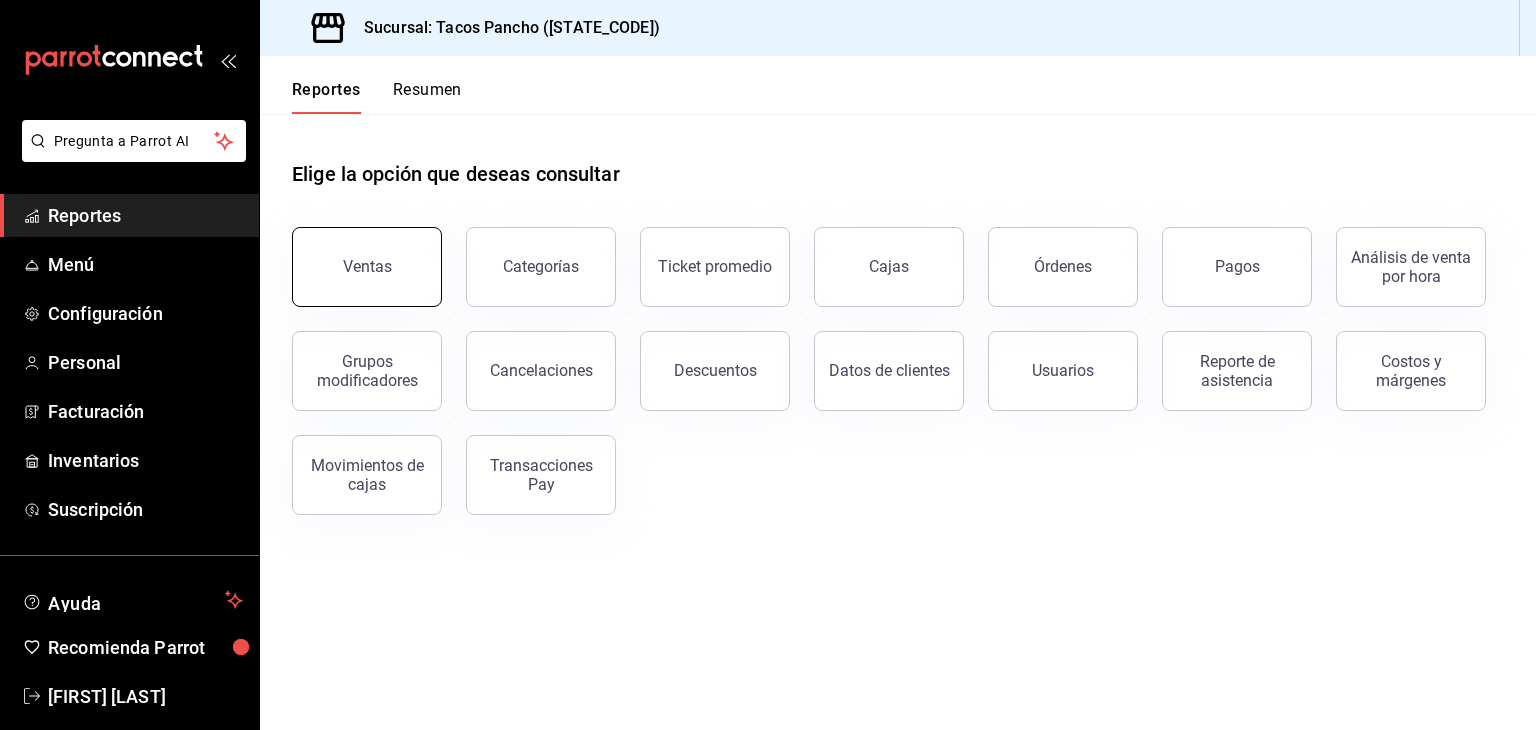 click on "Ventas" at bounding box center [367, 266] 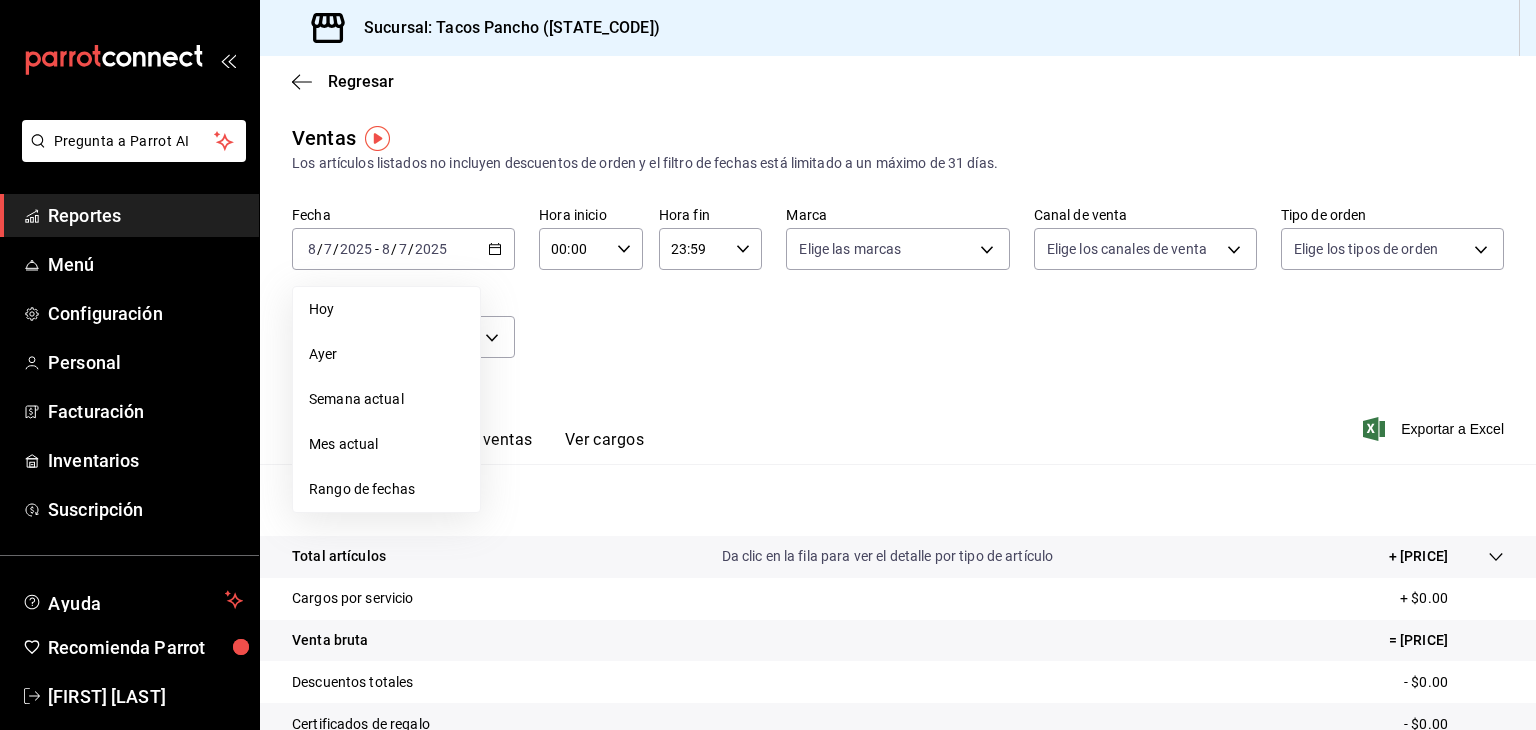 click on "Rango de fechas" at bounding box center (386, 489) 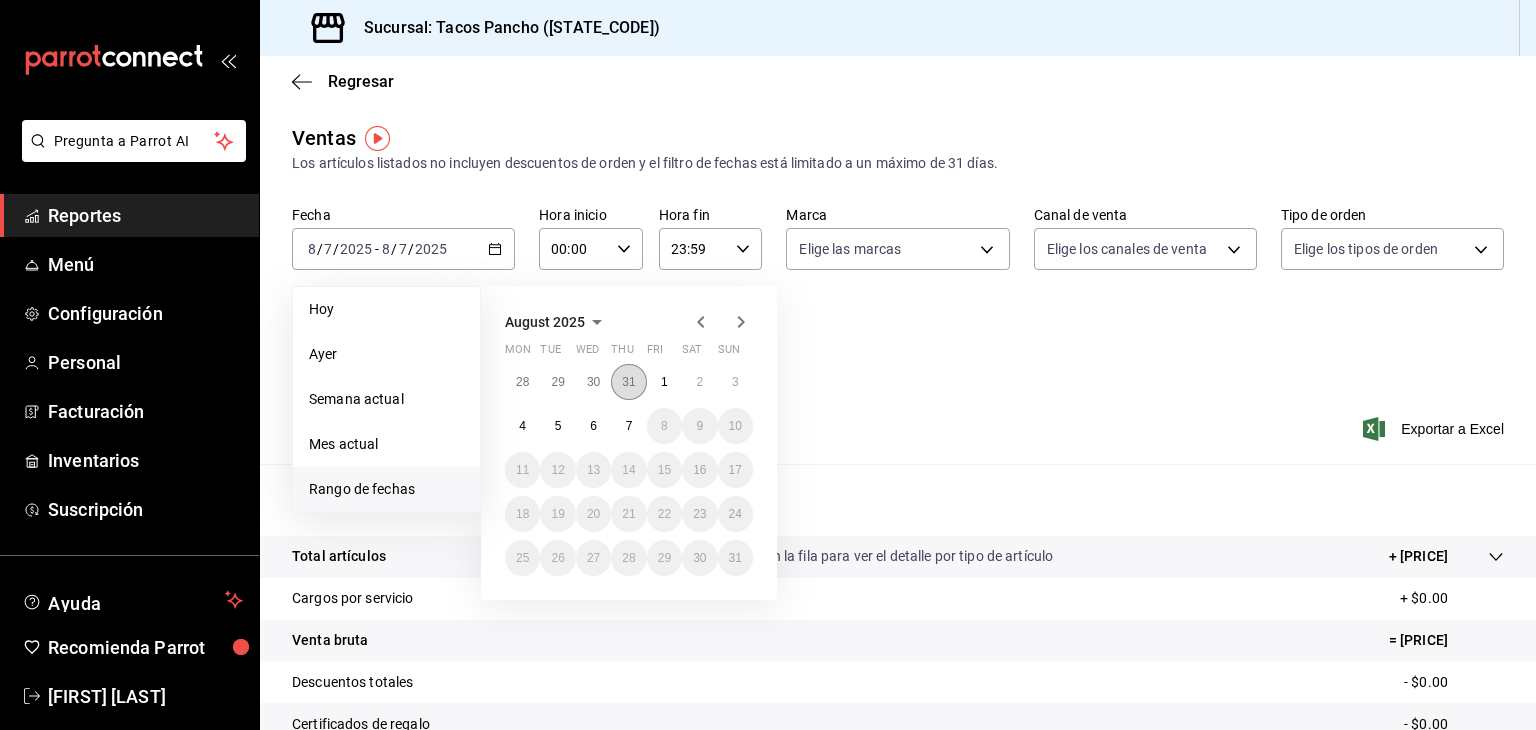 click on "31" at bounding box center [628, 382] 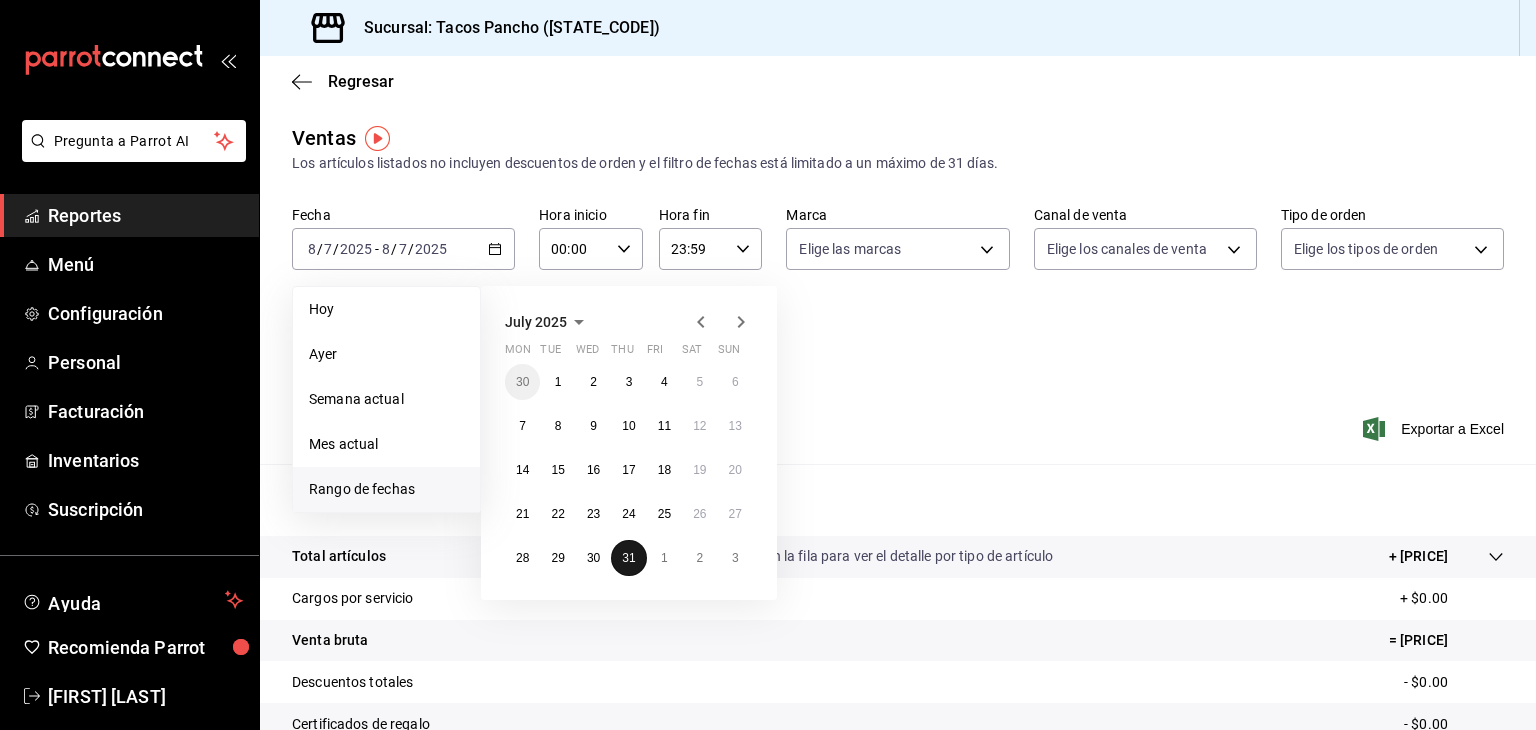 click on "31" at bounding box center (628, 558) 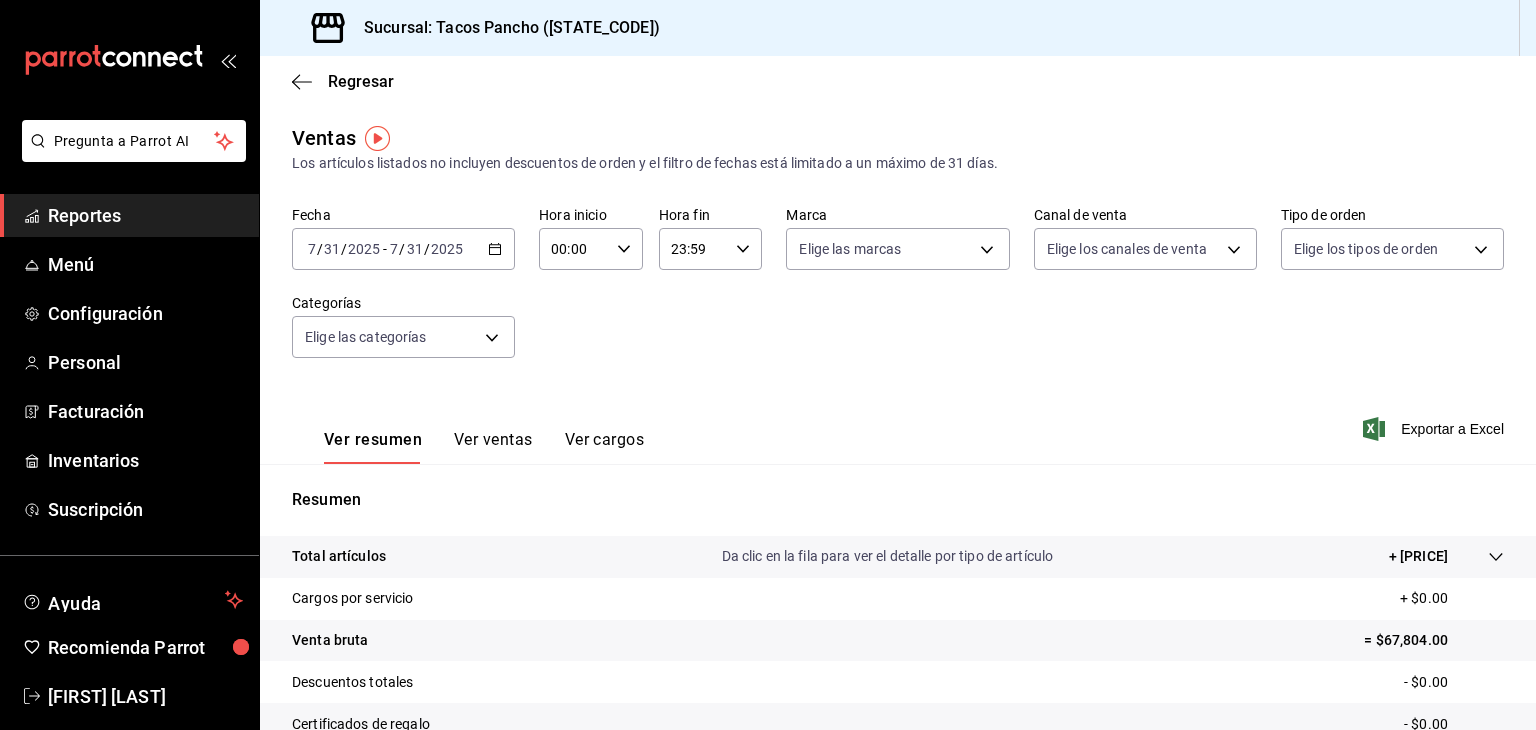 click on "Ver ventas" at bounding box center [493, 447] 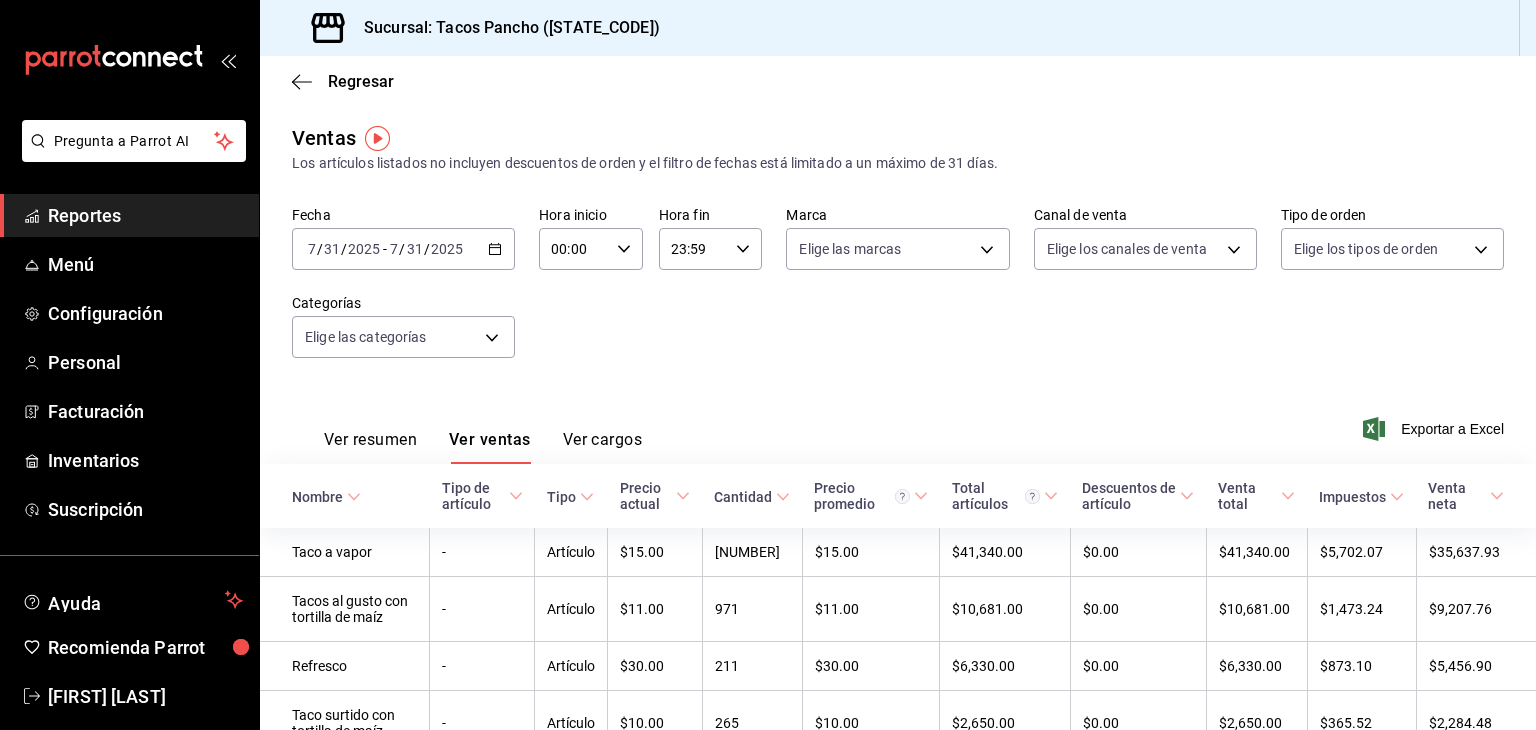 click on "2025" at bounding box center (447, 249) 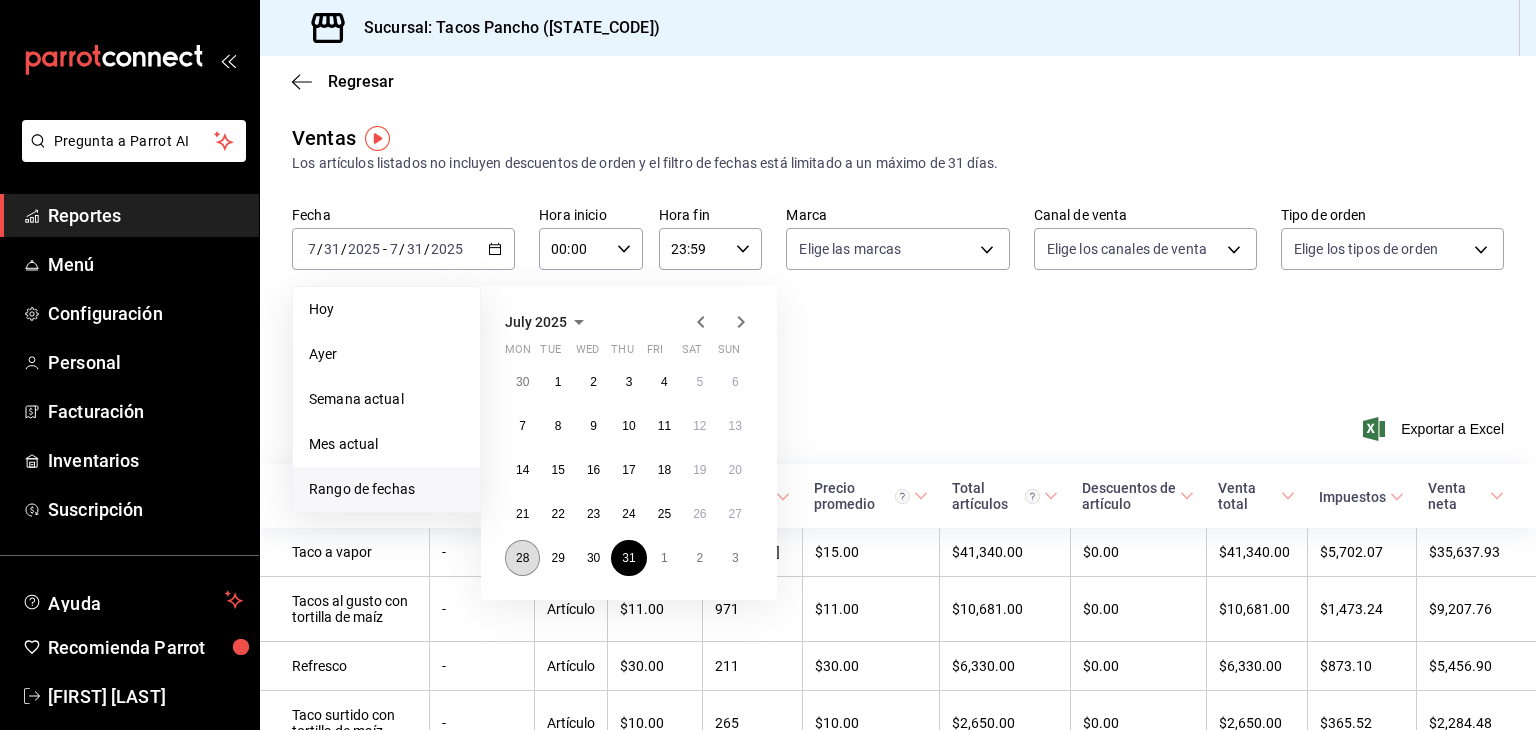 click on "28" at bounding box center [522, 558] 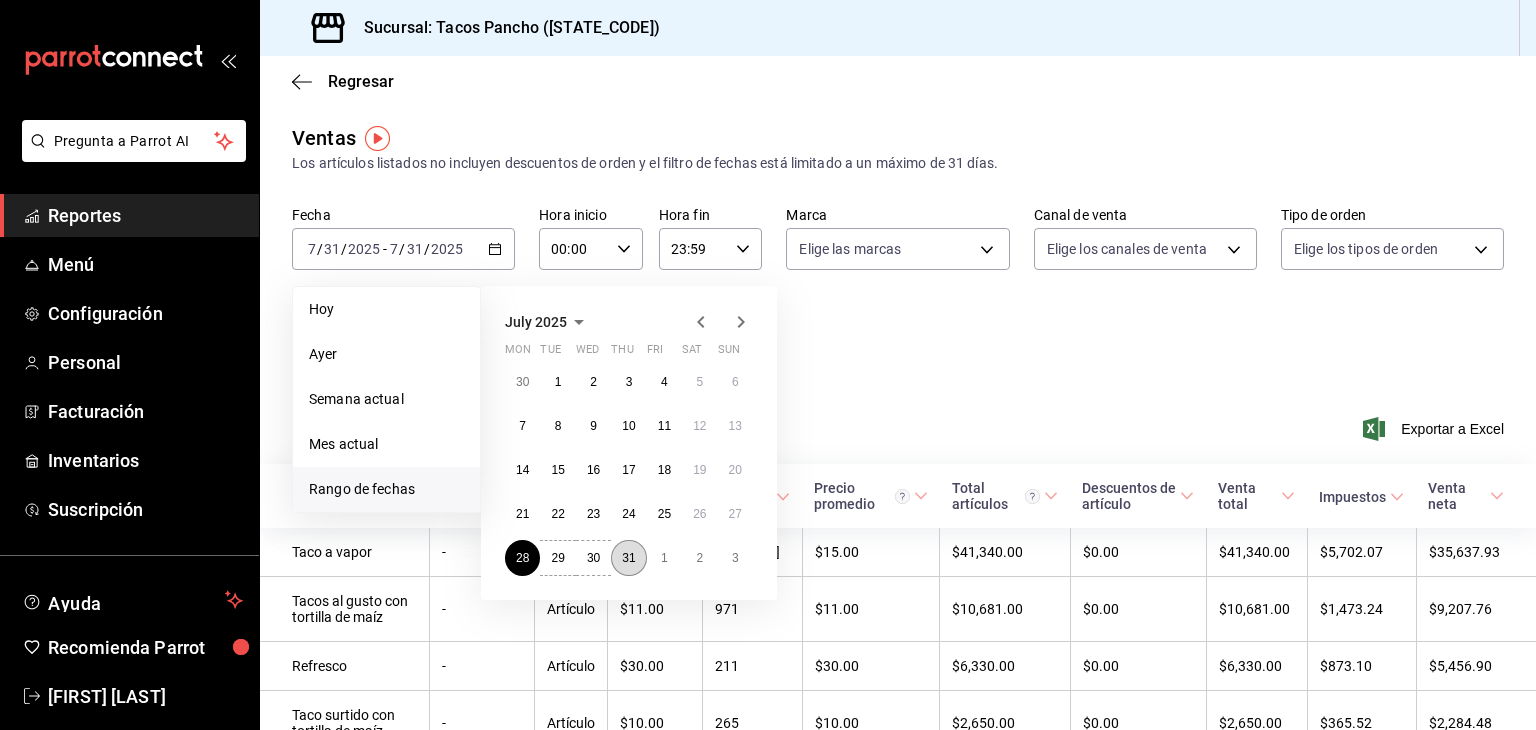 click on "31" at bounding box center (628, 558) 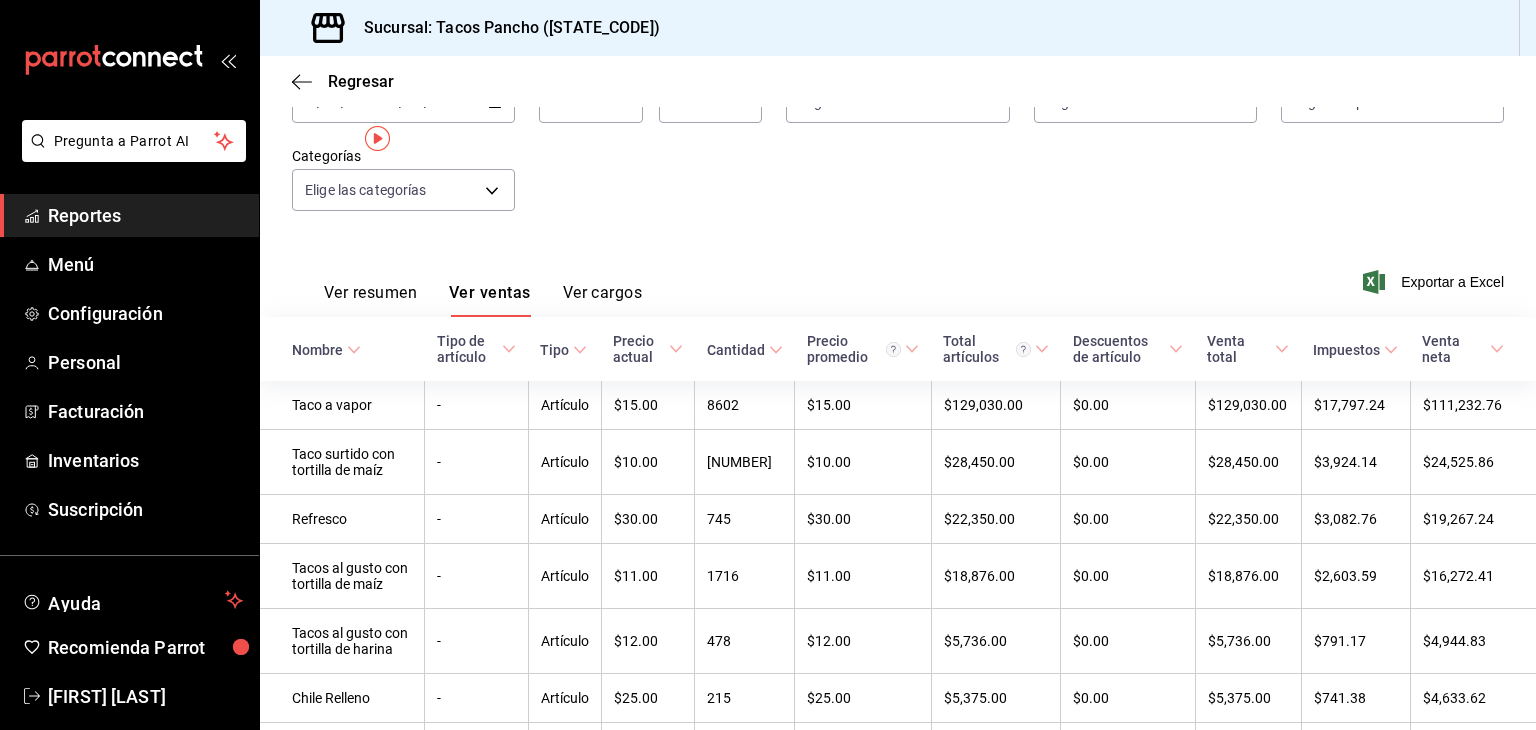scroll, scrollTop: 0, scrollLeft: 0, axis: both 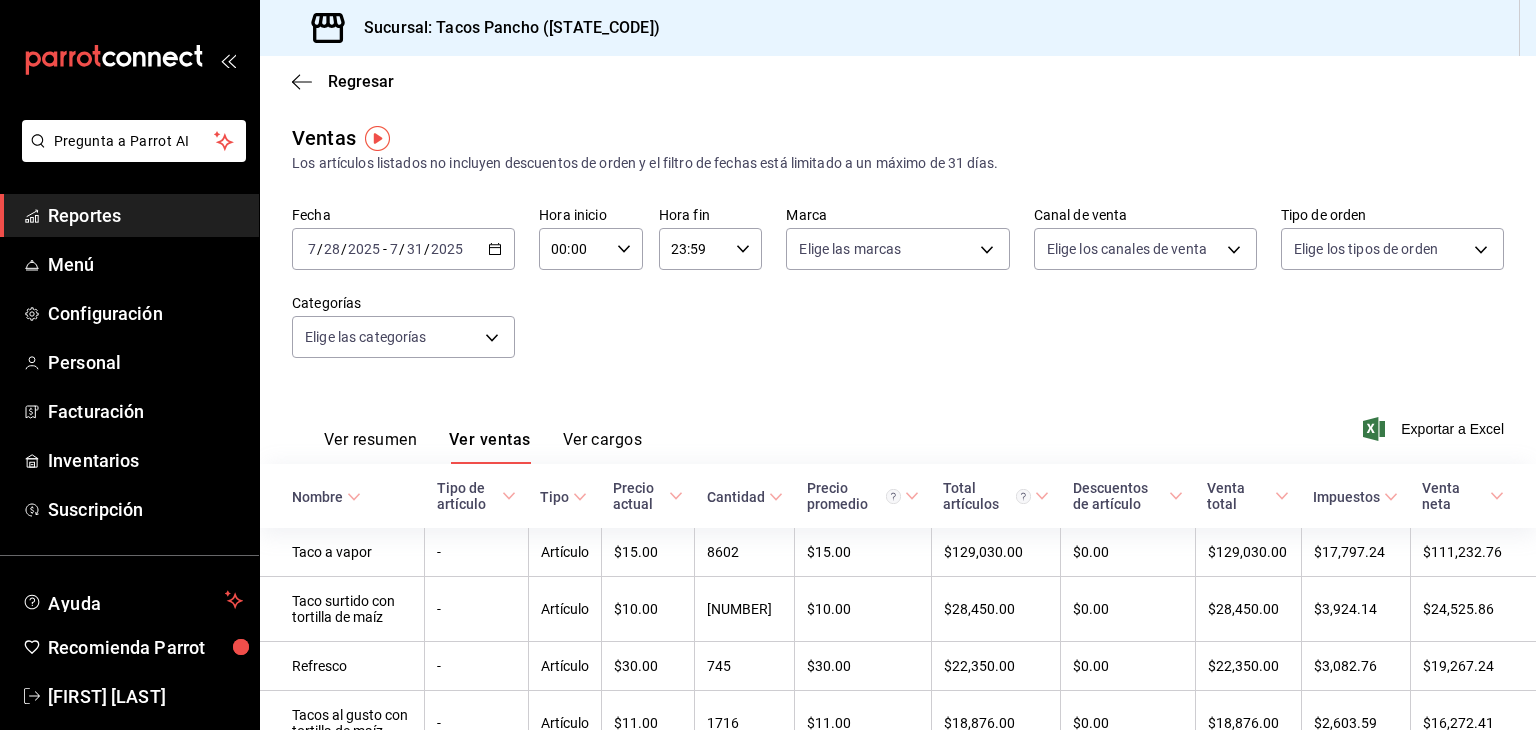 click on "2025-07-28 7 / 28 / 2025 - 2025-07-31 7 / 31 / 2025" at bounding box center [403, 249] 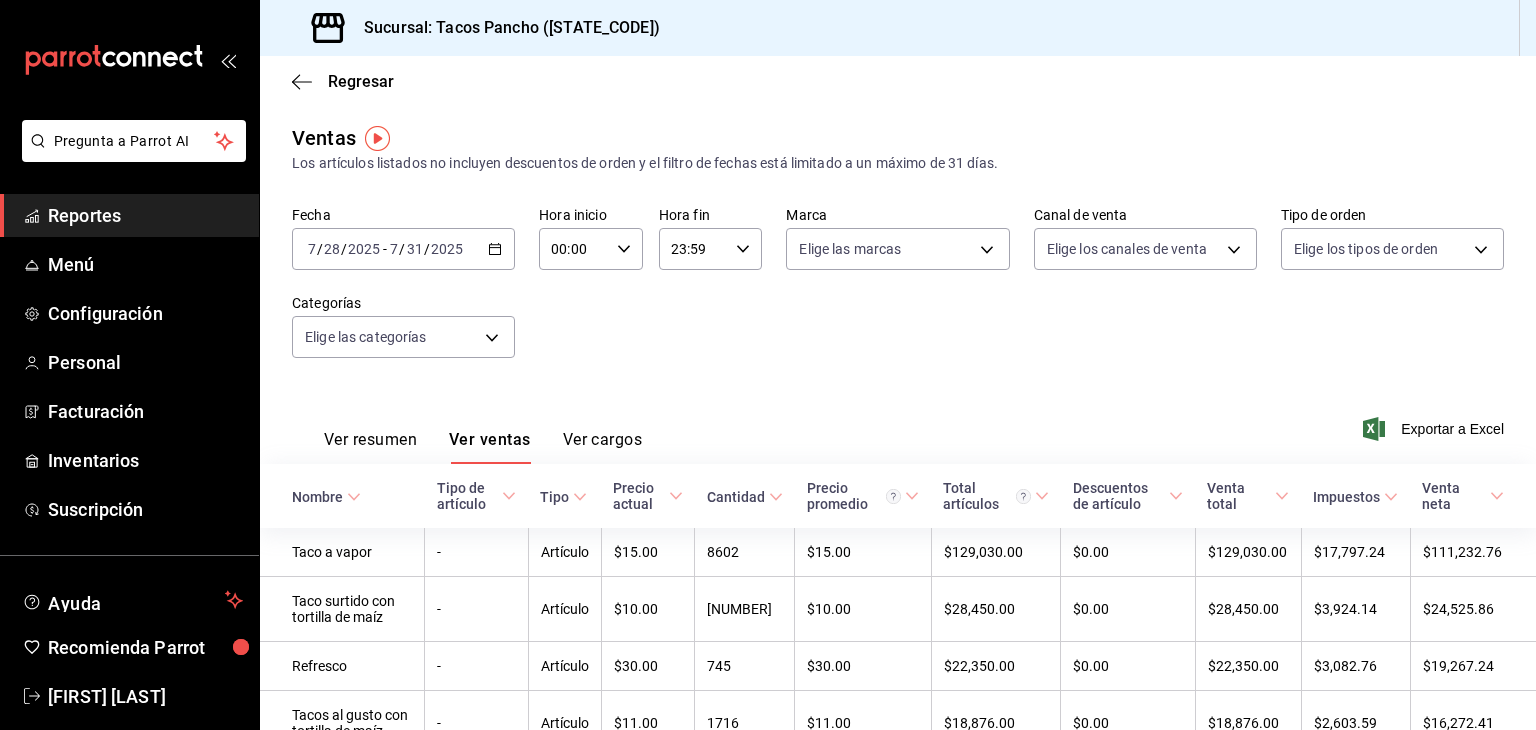 click on "Ver resumen Ver ventas Ver cargos Exportar a Excel" at bounding box center (898, 423) 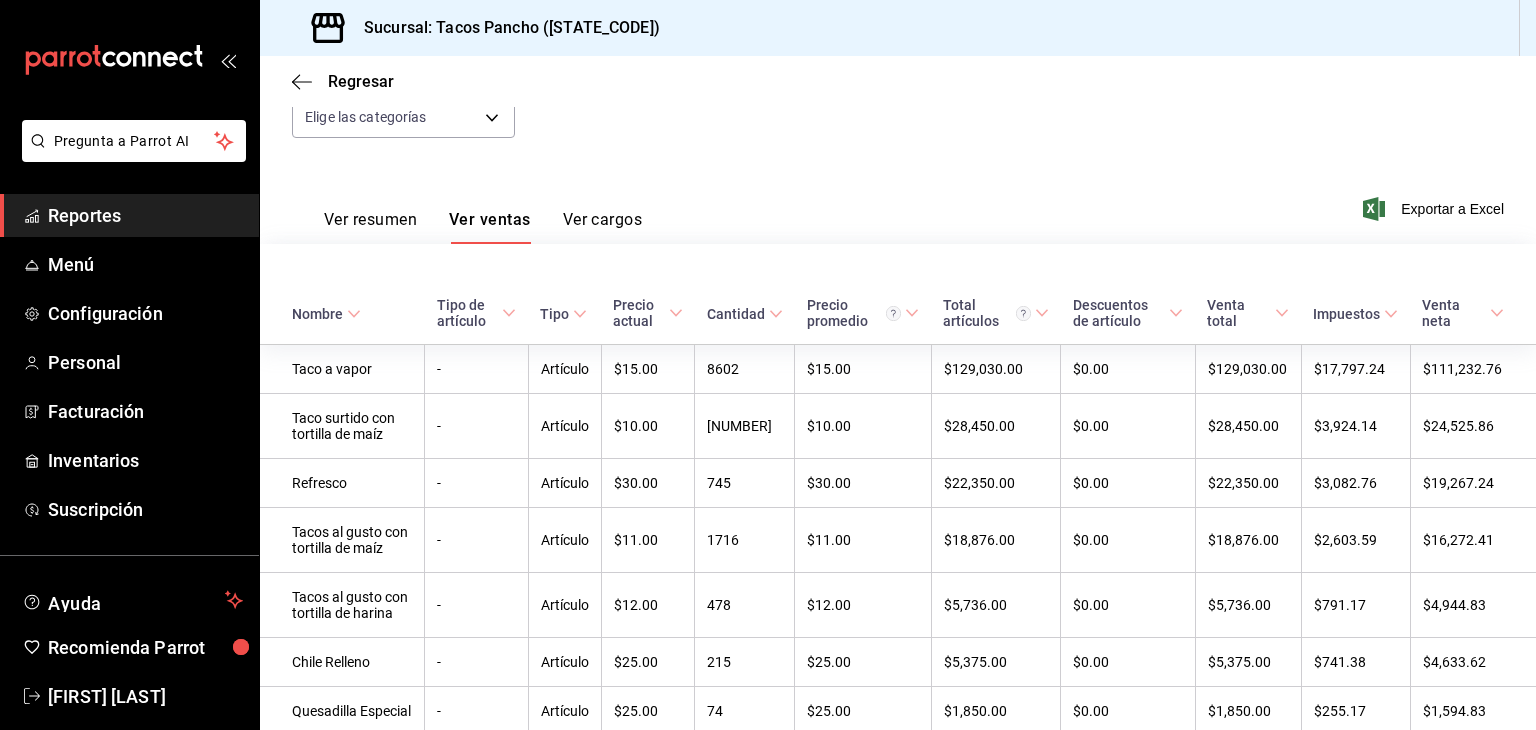 scroll, scrollTop: 0, scrollLeft: 0, axis: both 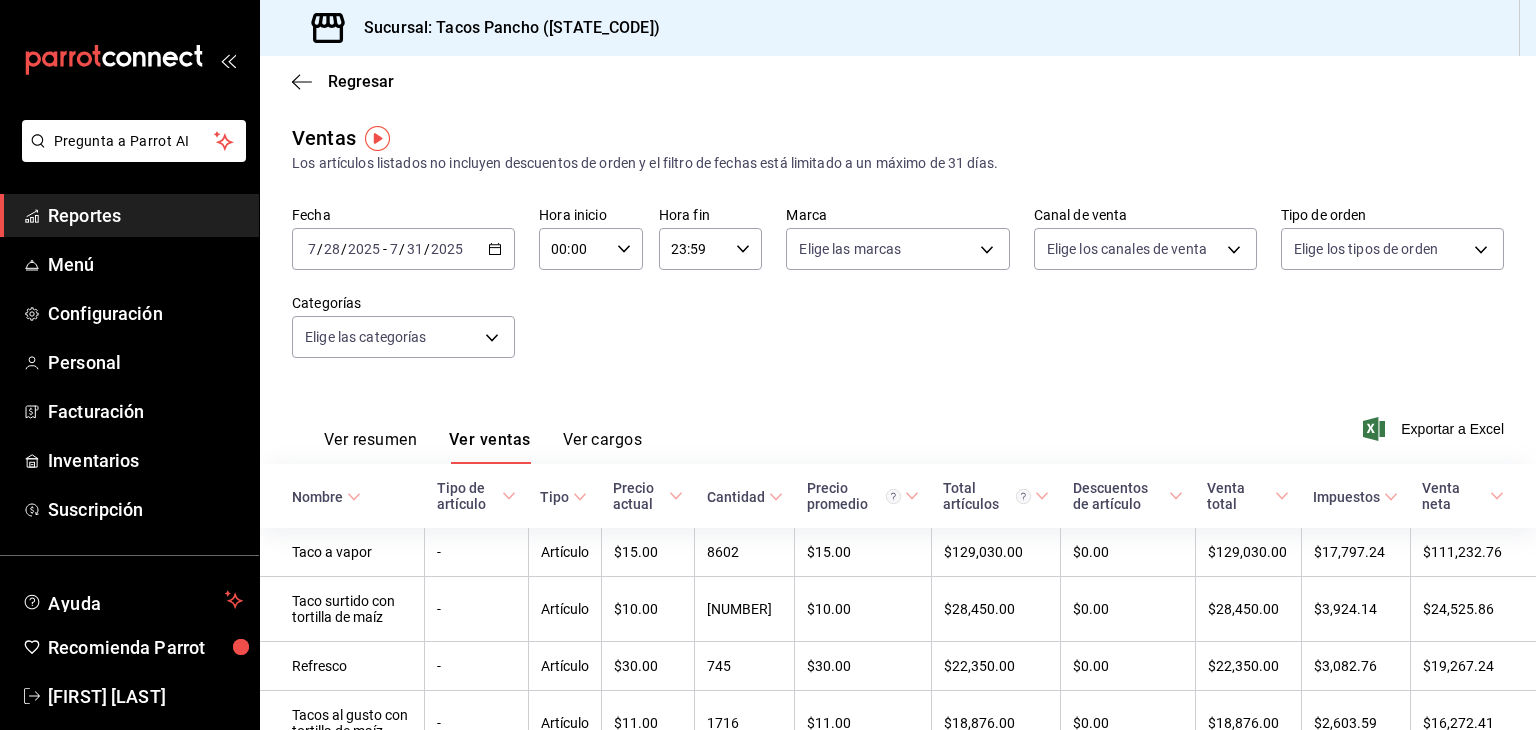 click on "2025" at bounding box center (447, 249) 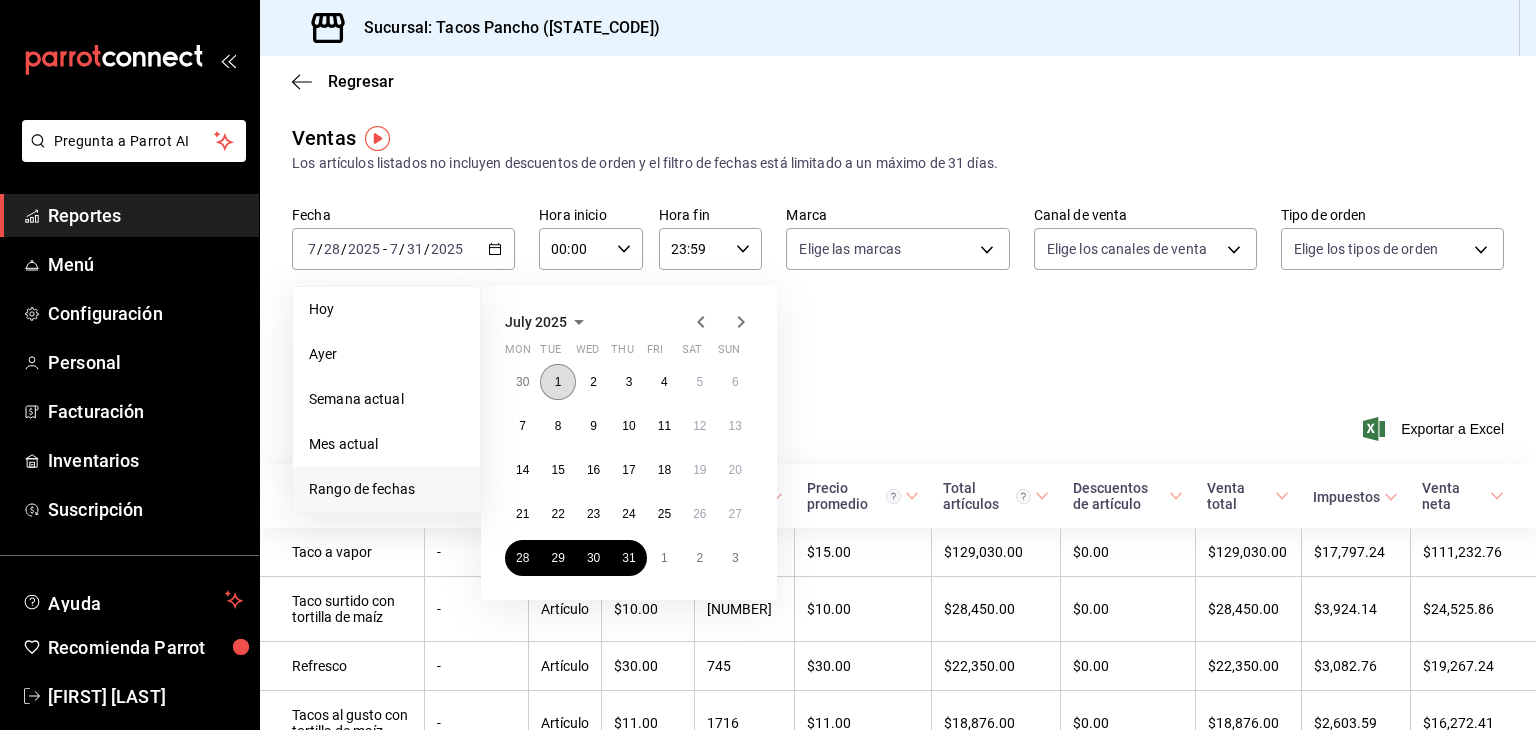 click on "1" at bounding box center (558, 382) 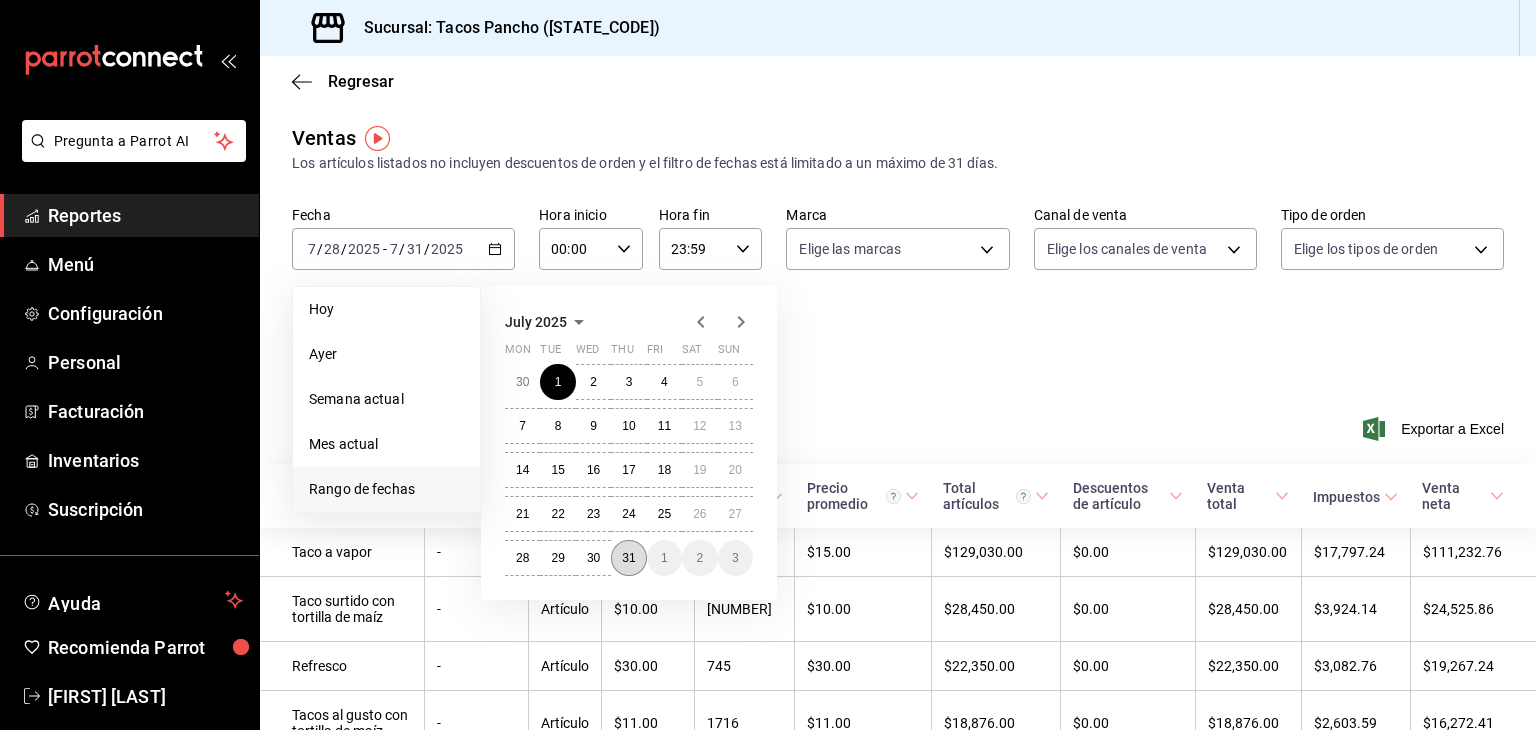 click on "31" at bounding box center [628, 558] 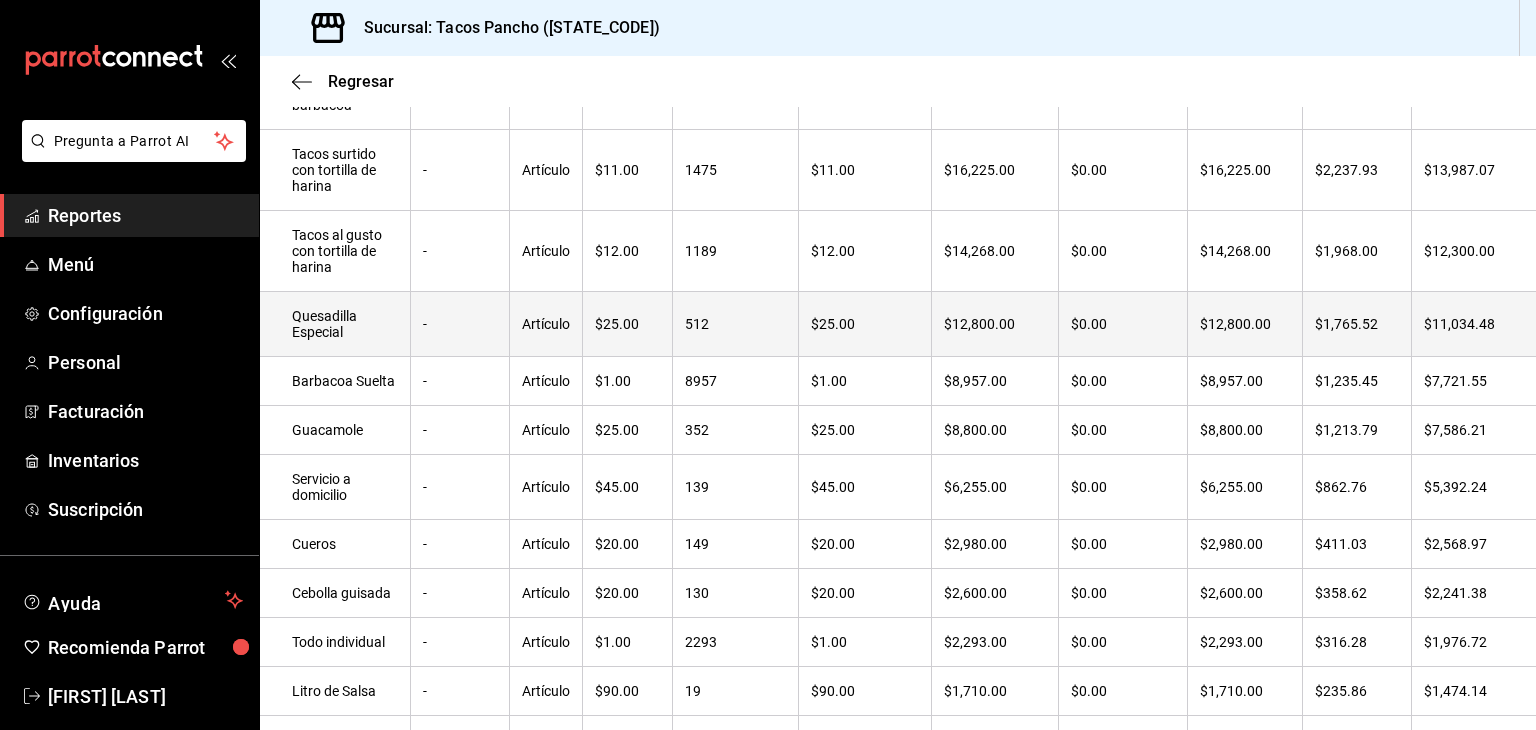 scroll, scrollTop: 0, scrollLeft: 0, axis: both 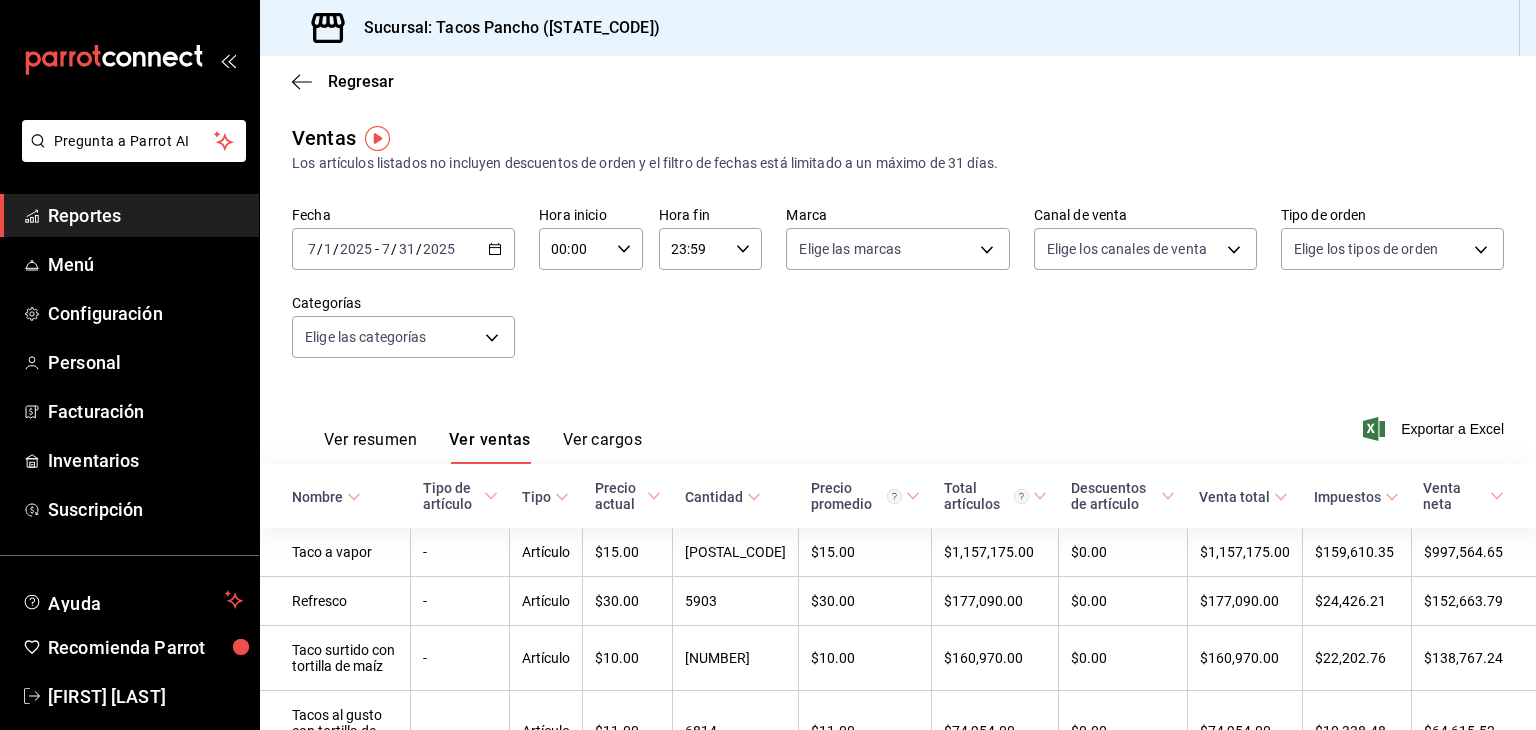 click on "2025-07-01 7 / 1 / 2025 - 2025-07-31 7 / 31 / 2025" at bounding box center (403, 249) 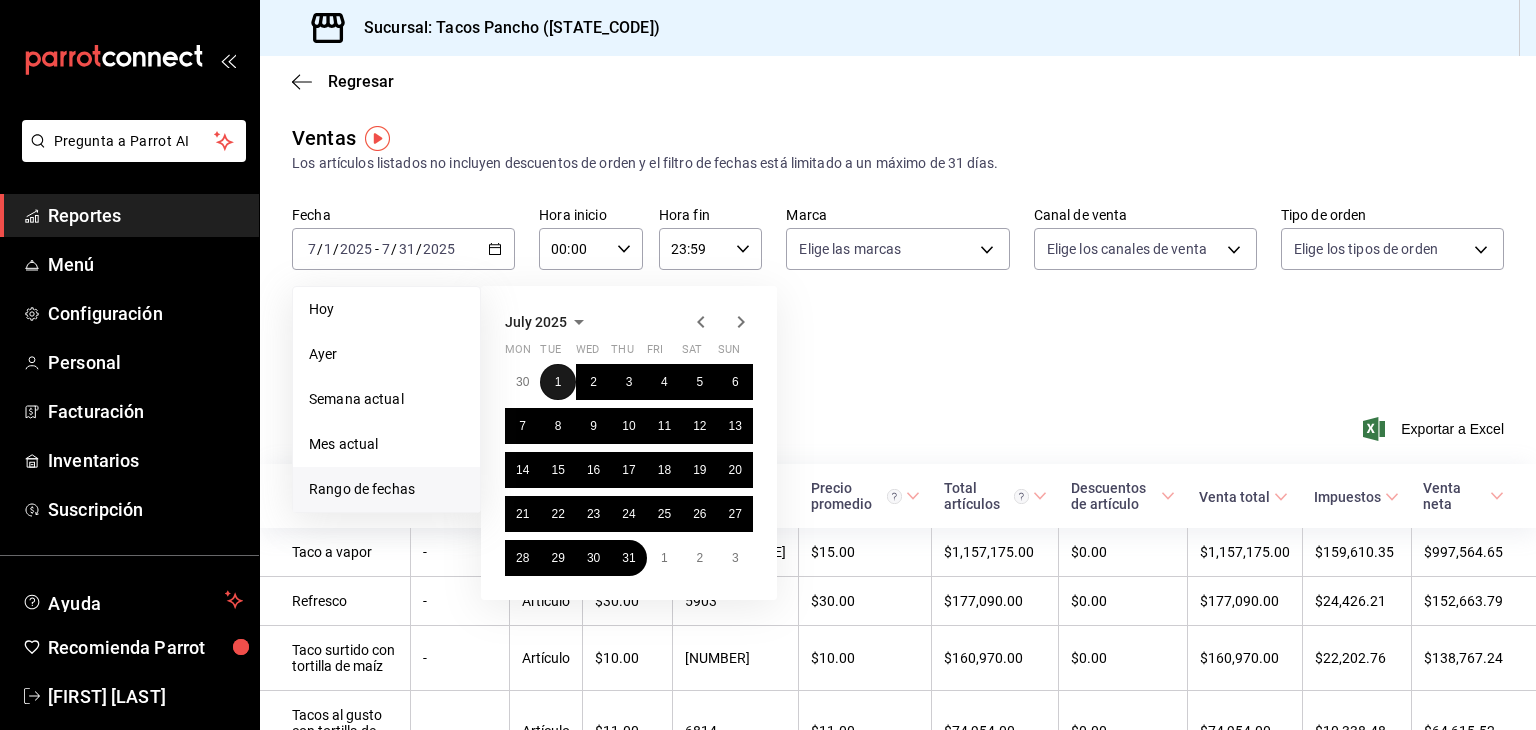 click on "1" at bounding box center (557, 382) 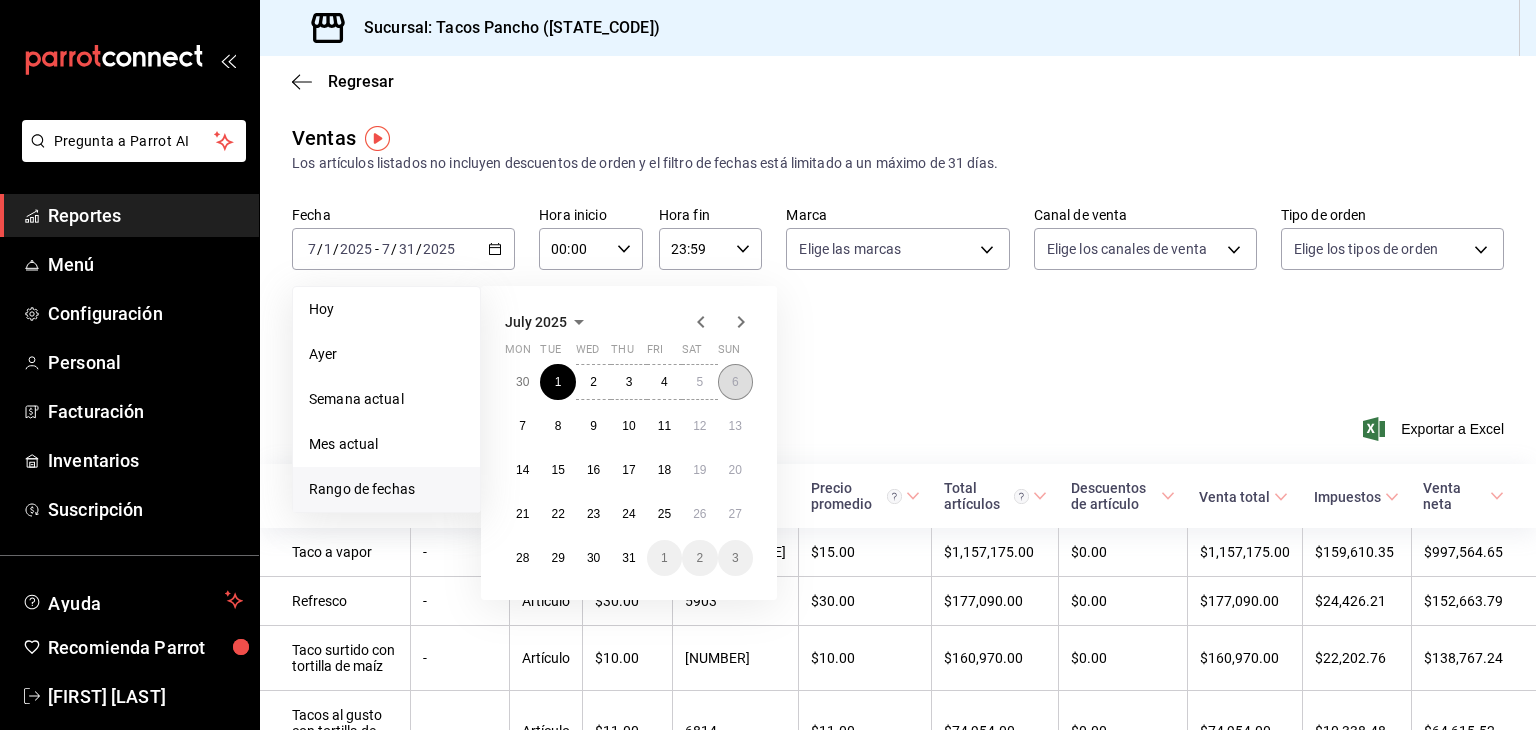 click on "6" at bounding box center [735, 382] 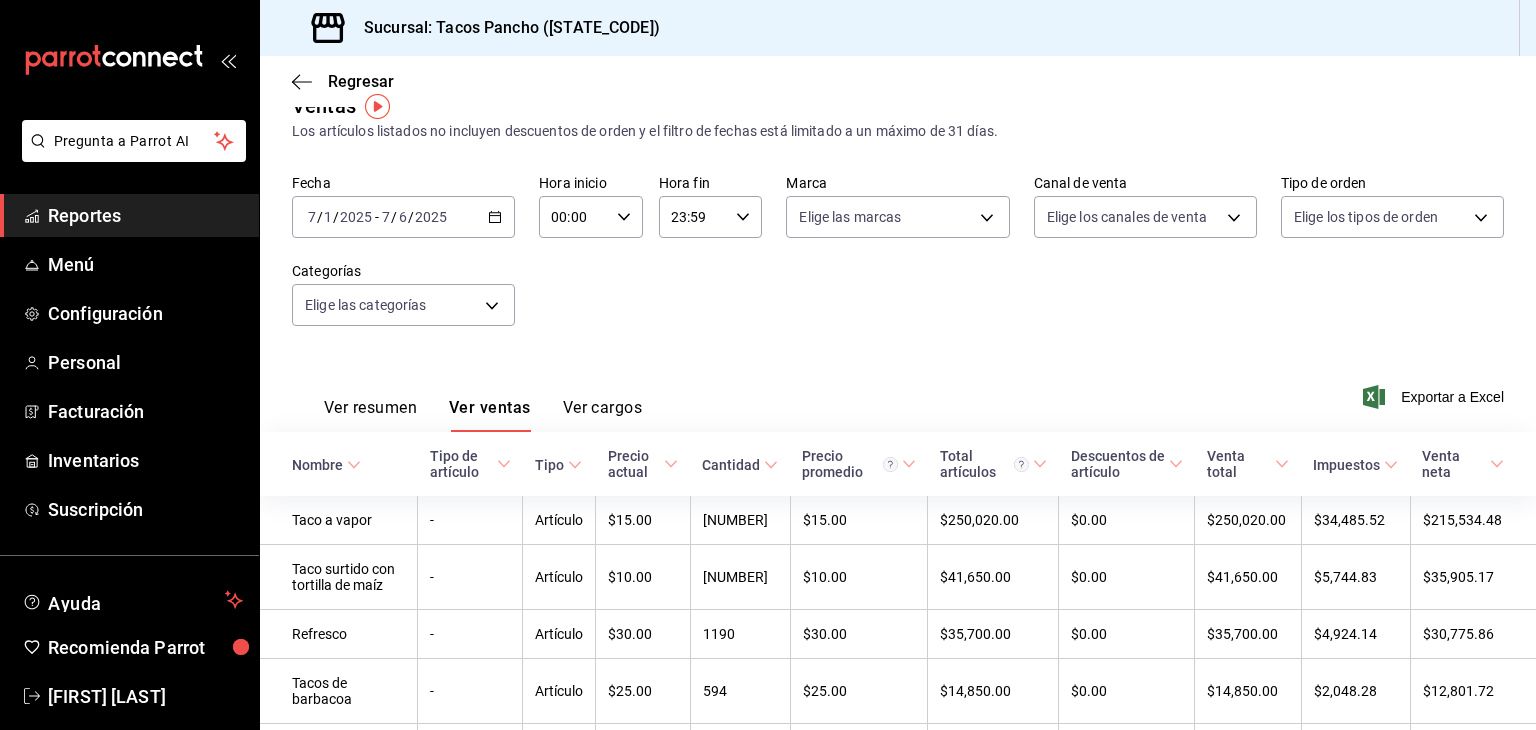 scroll, scrollTop: 32, scrollLeft: 0, axis: vertical 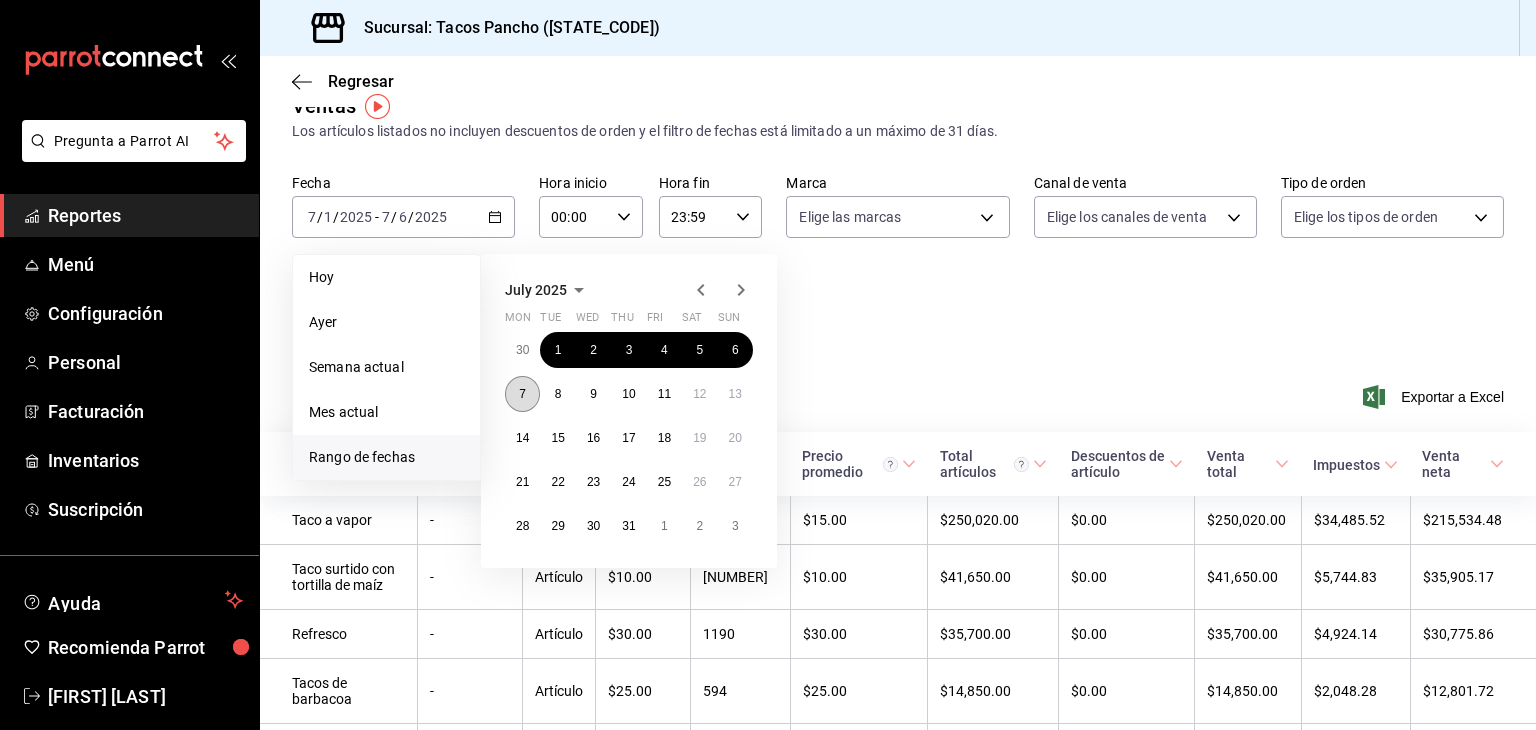 click on "7" at bounding box center (522, 394) 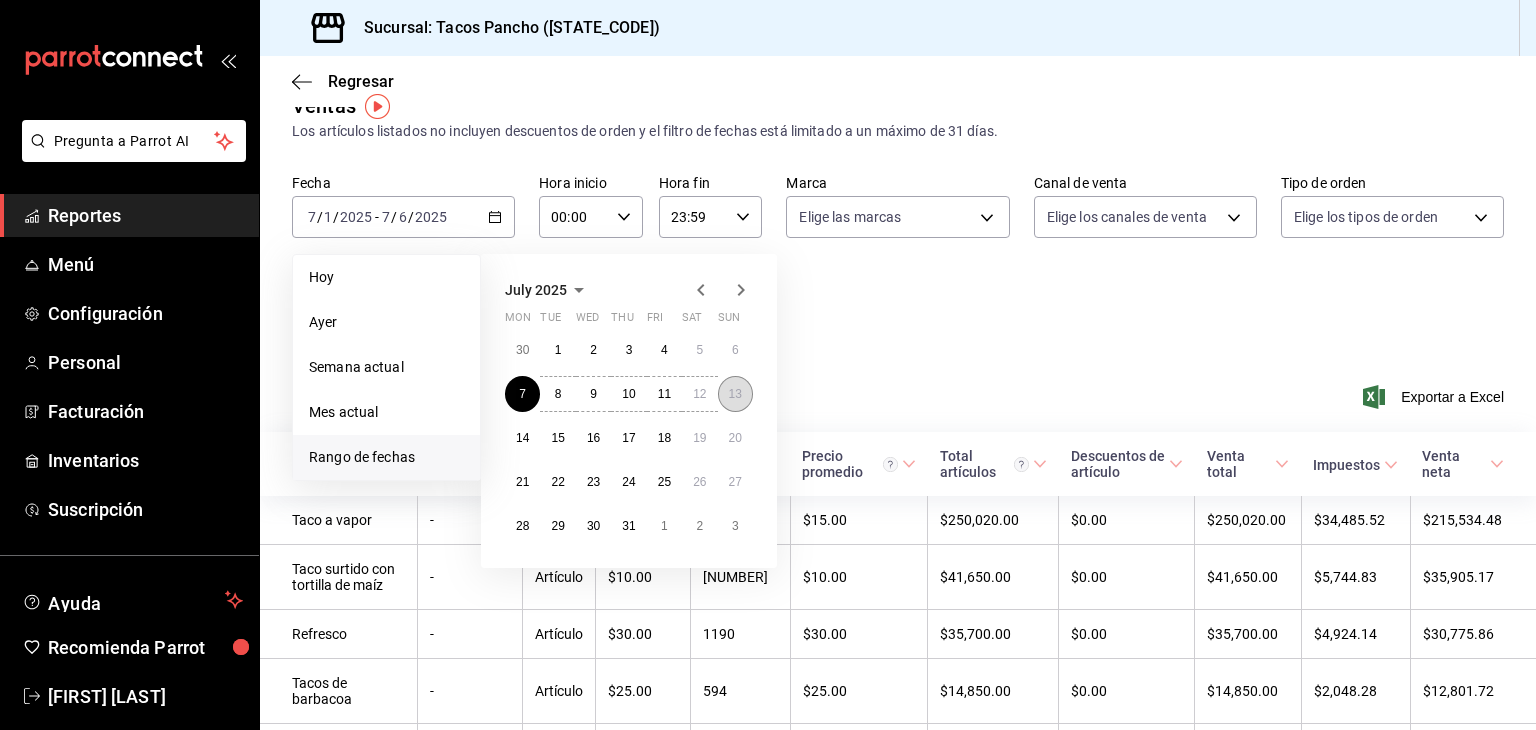 click on "13" at bounding box center [735, 394] 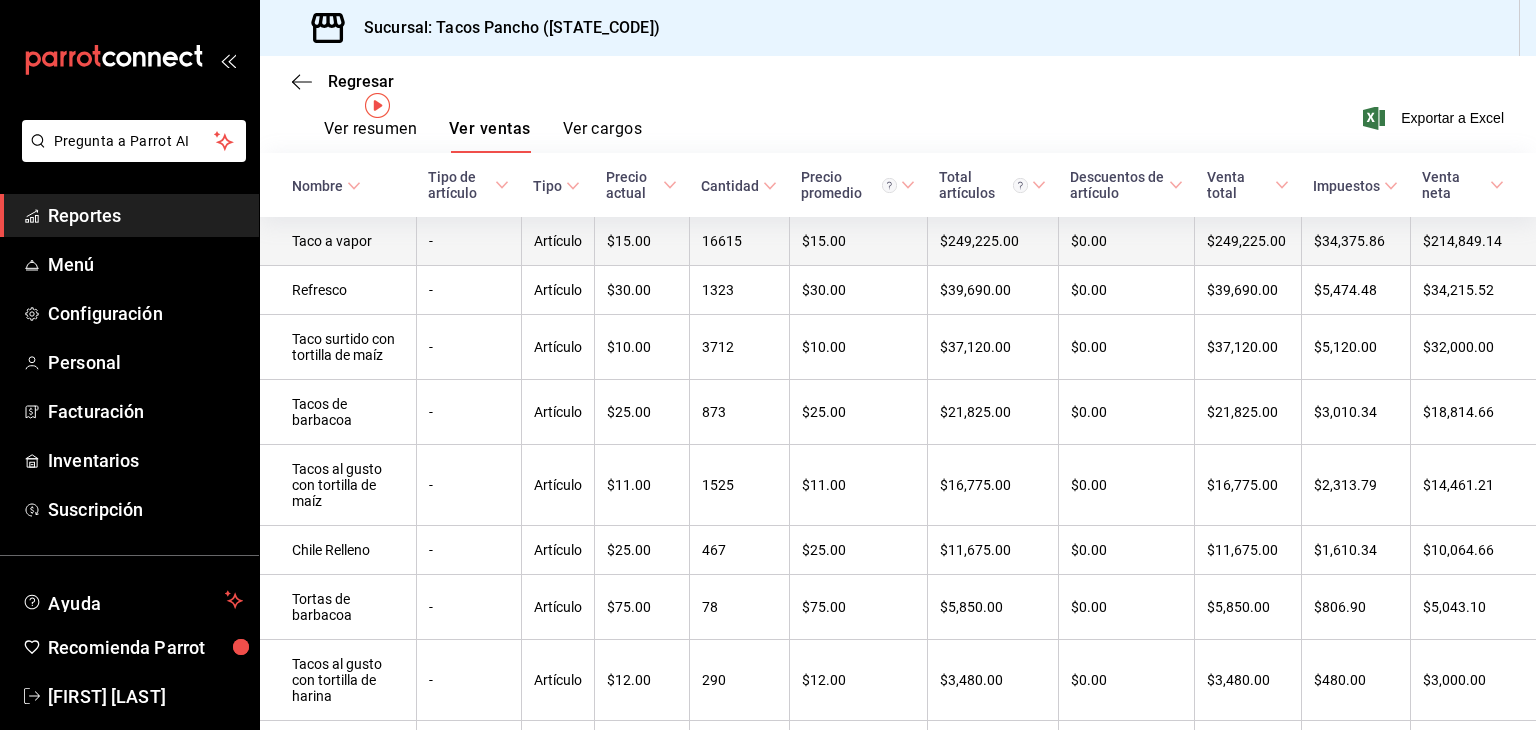 scroll, scrollTop: 0, scrollLeft: 0, axis: both 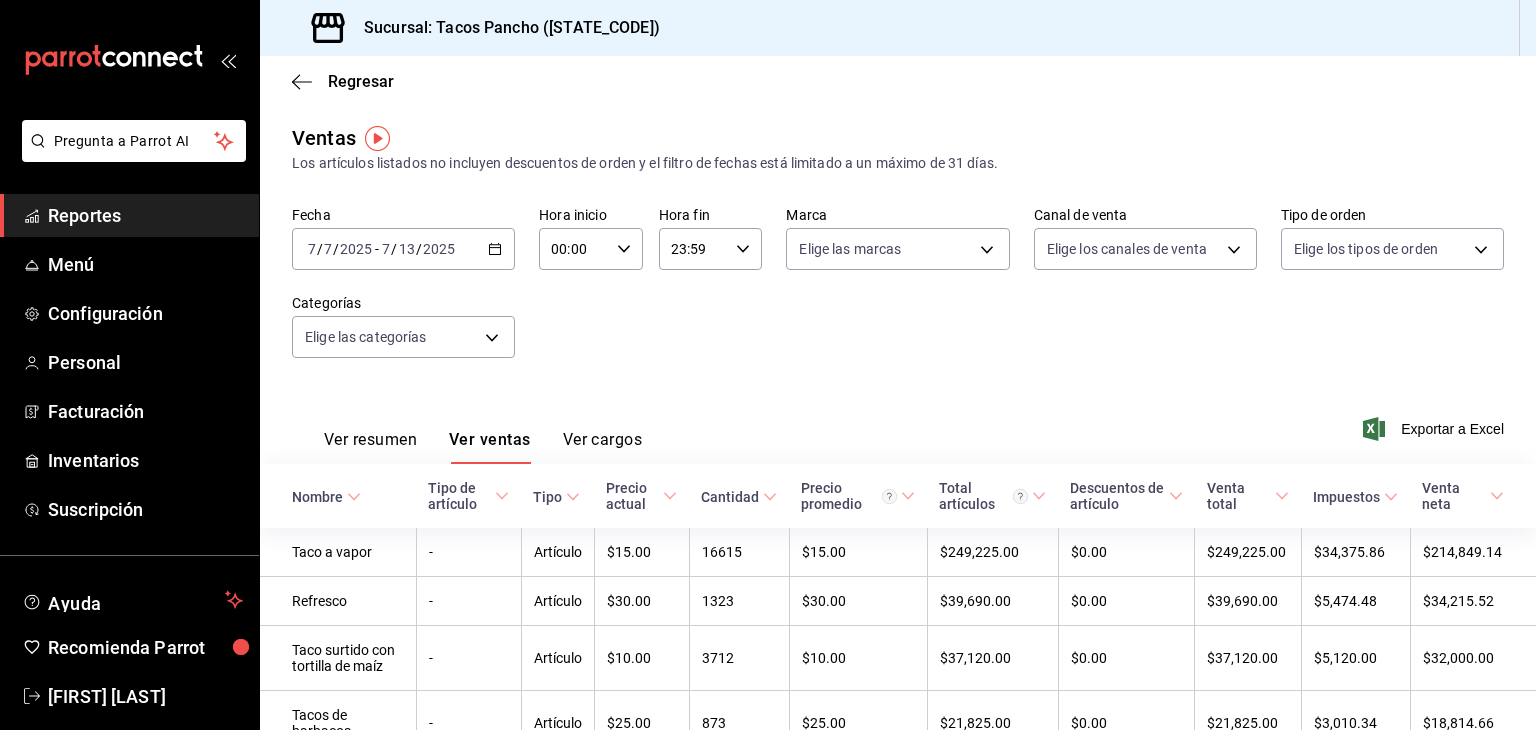 click on "2025-07-07 7 / 7 / 2025 - 2025-07-13 7 / 13 / 2025" at bounding box center [403, 249] 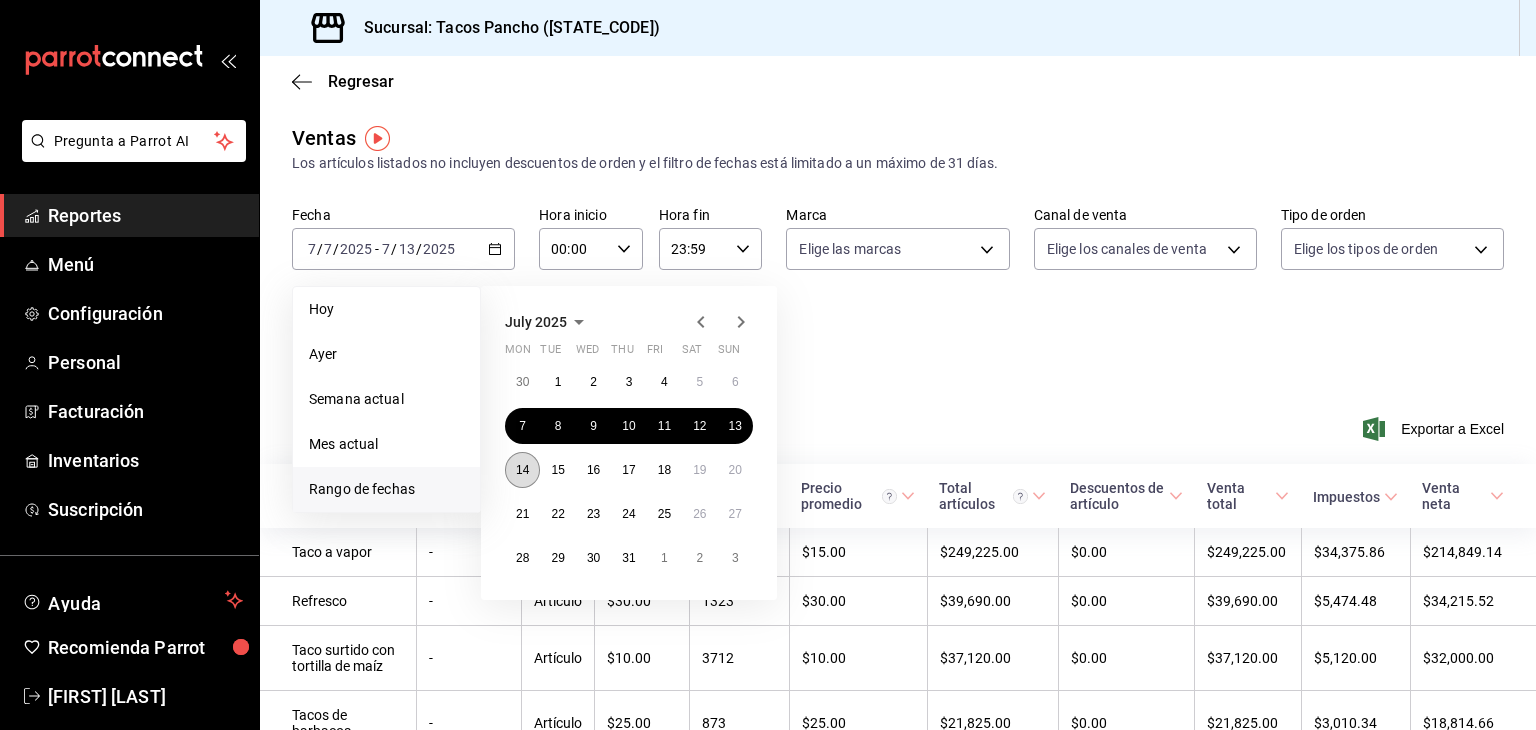 click on "14" at bounding box center [522, 470] 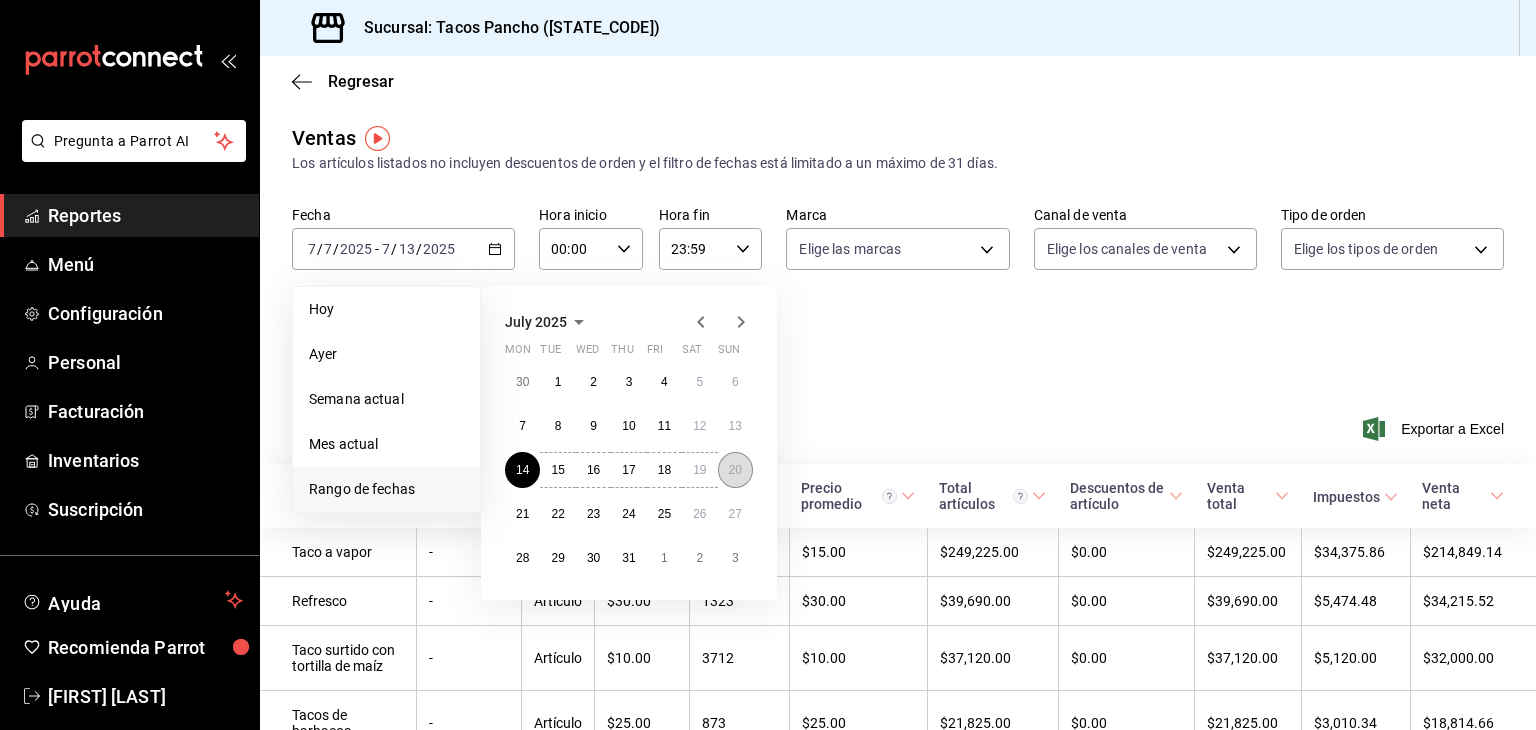 click on "20" at bounding box center [735, 470] 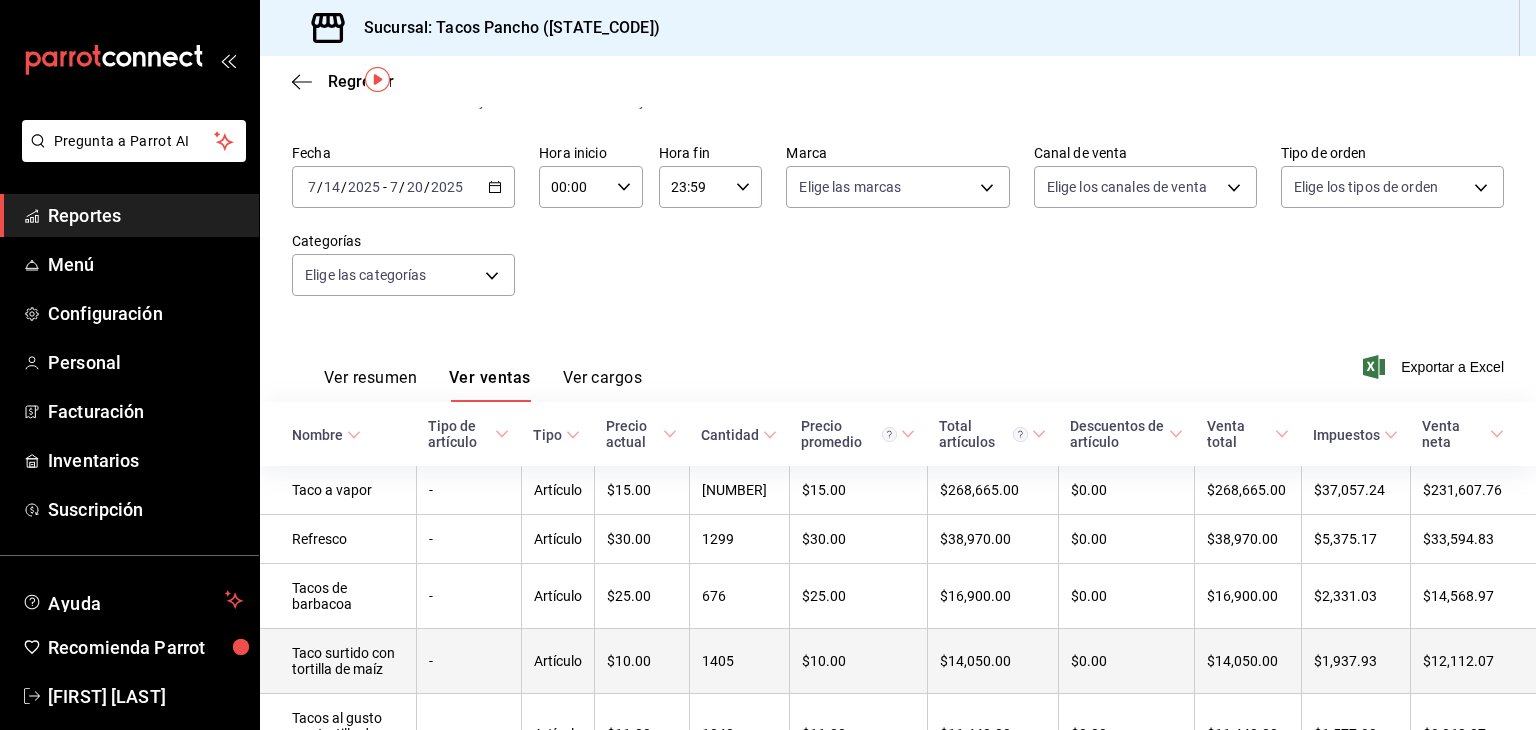 scroll, scrollTop: 59, scrollLeft: 0, axis: vertical 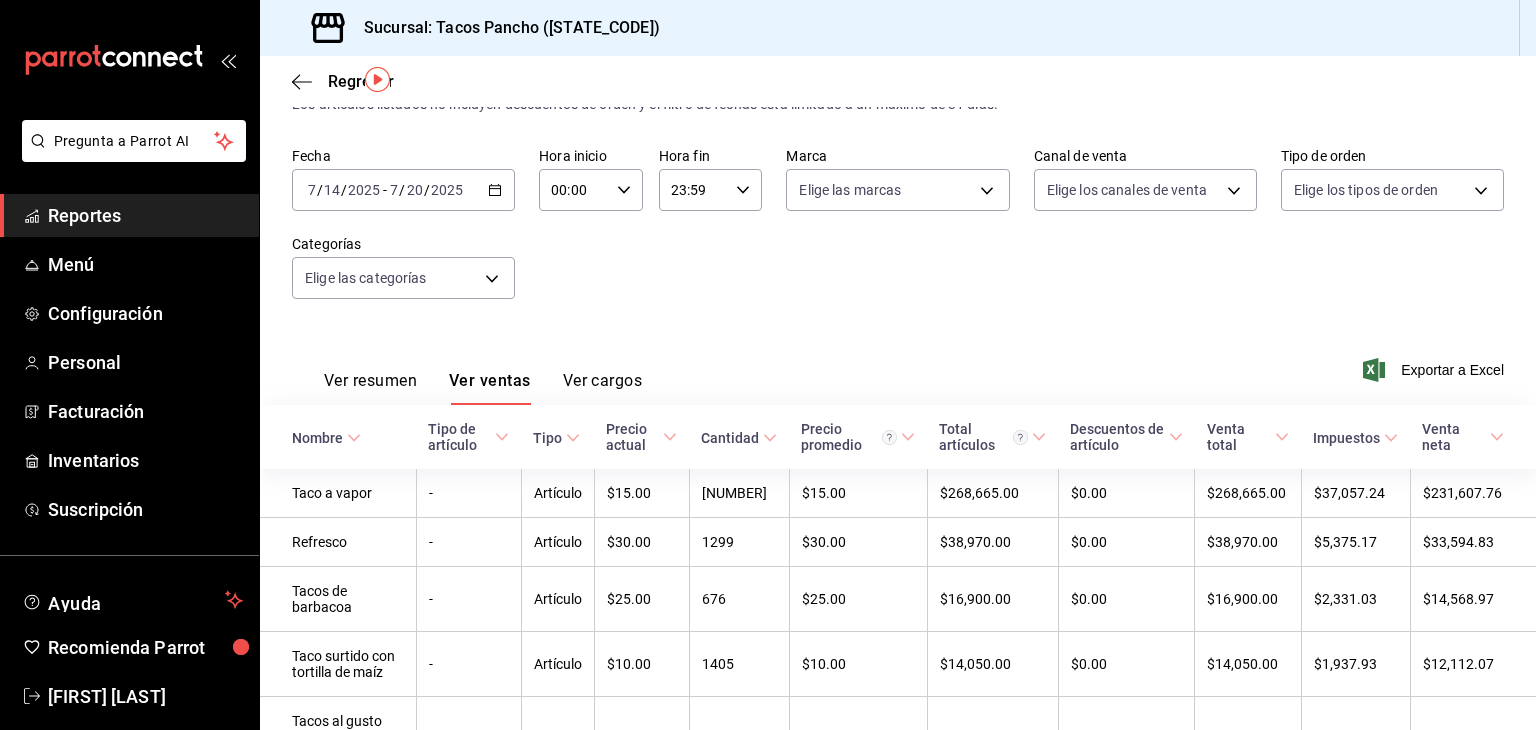 click on "2025" at bounding box center (447, 190) 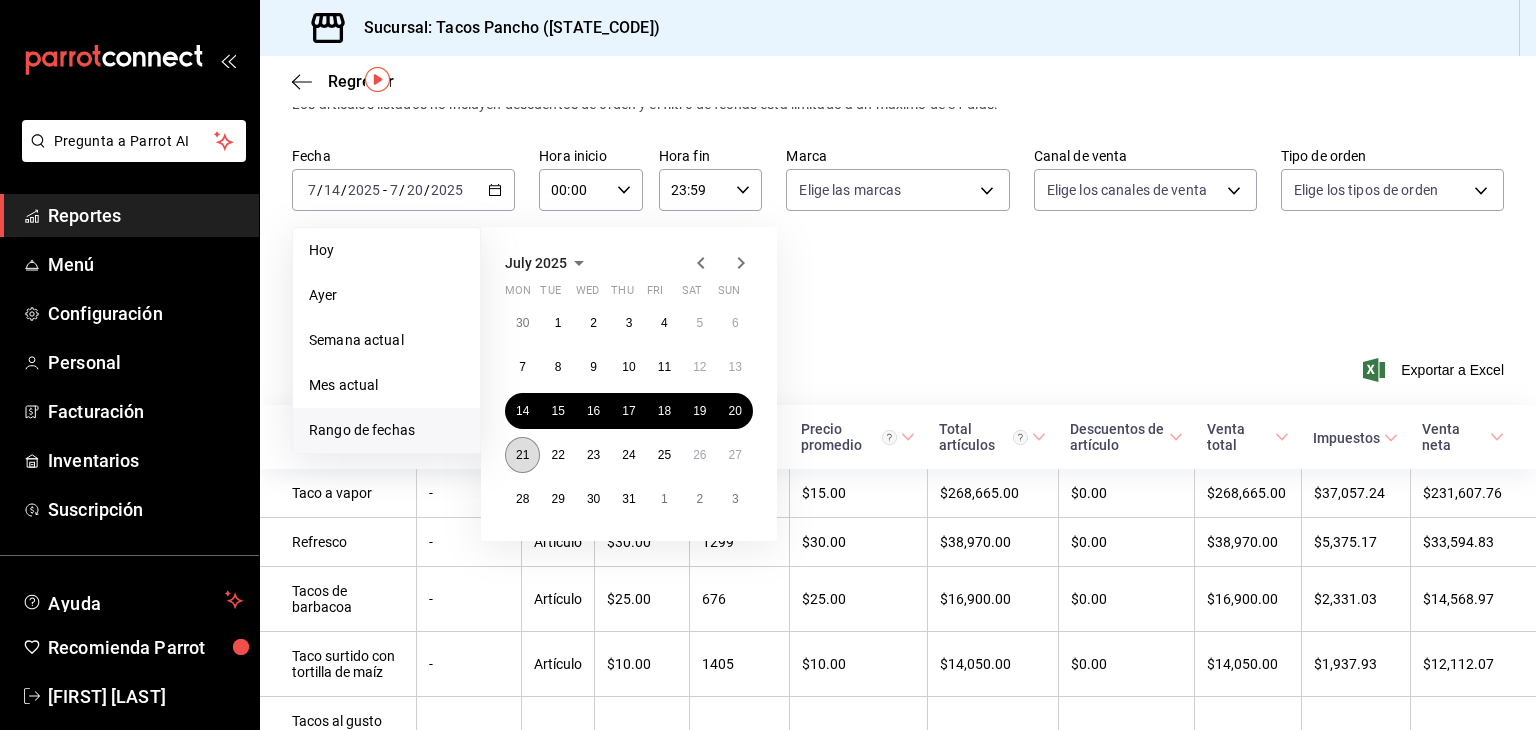 click on "21" at bounding box center [522, 455] 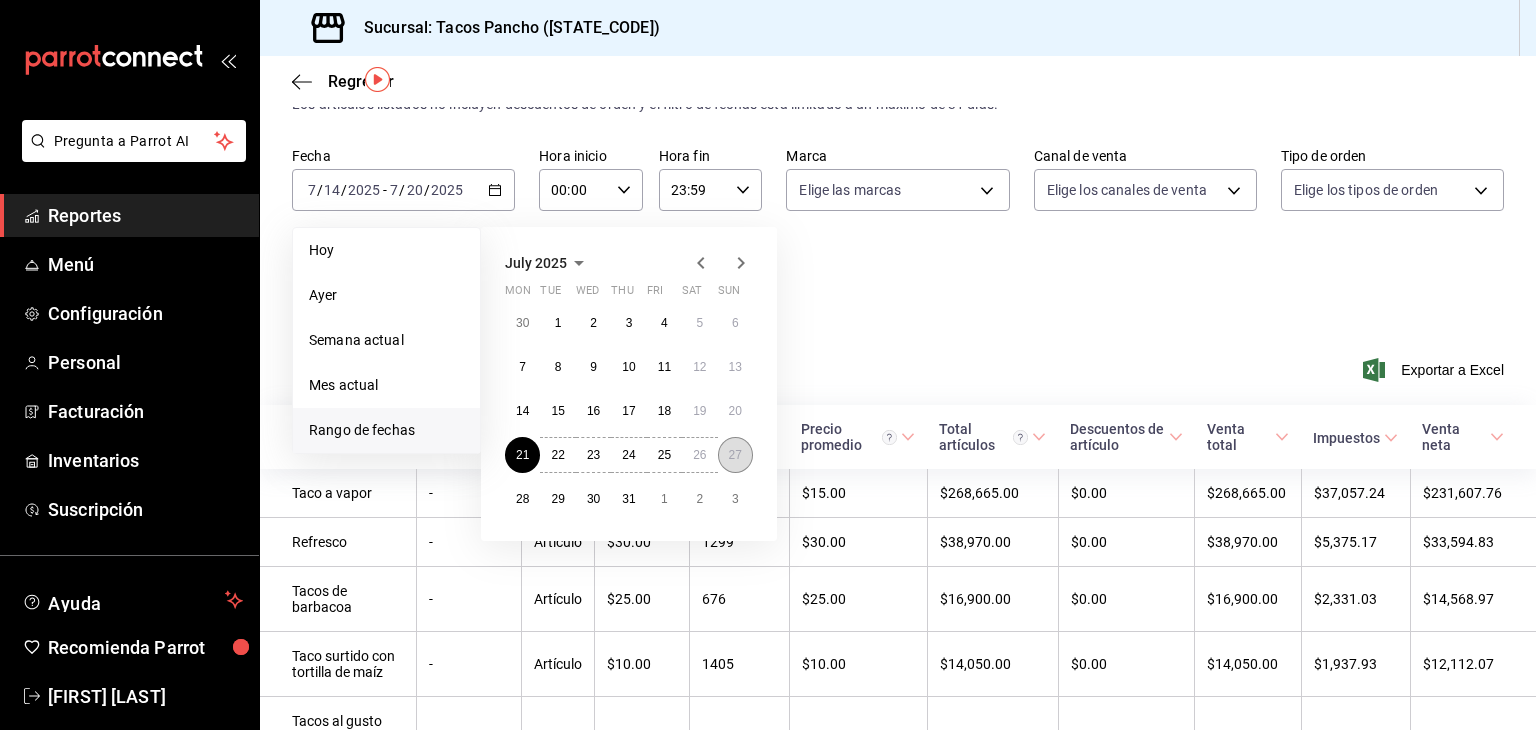 click on "27" at bounding box center [735, 455] 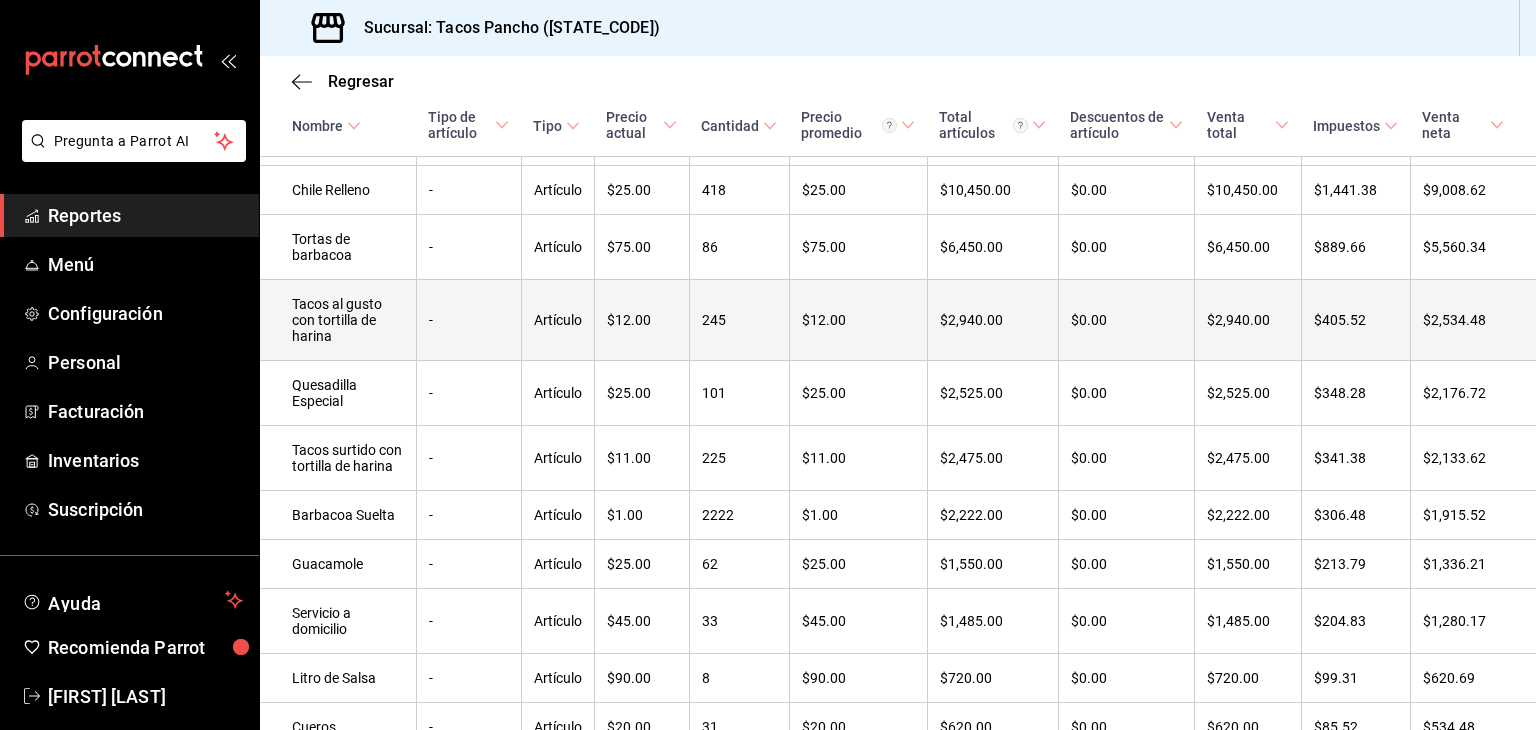 scroll, scrollTop: 0, scrollLeft: 0, axis: both 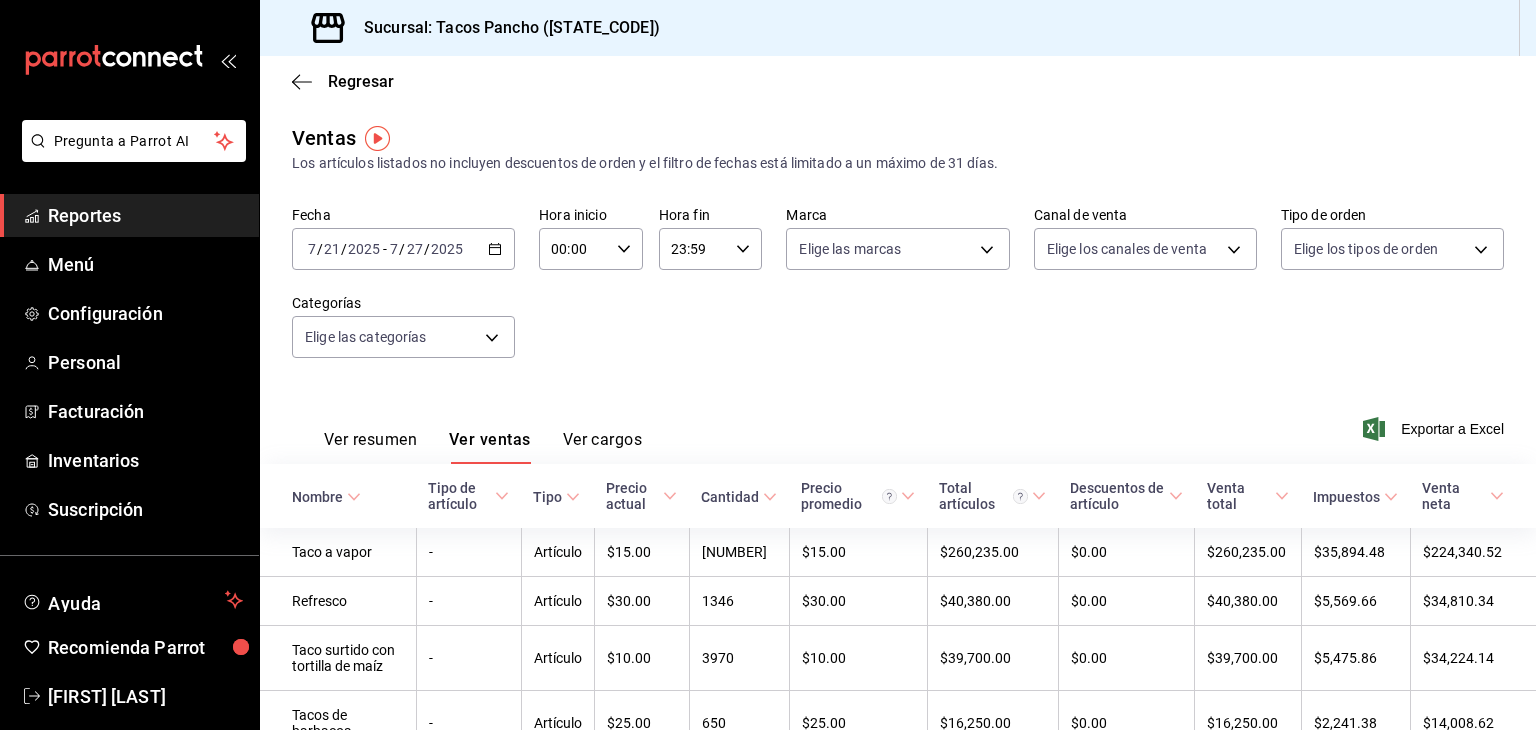 click on "2025-07-21 7 / 21 / 2025 - 2025-07-27 7 / 27 / 2025" at bounding box center (403, 249) 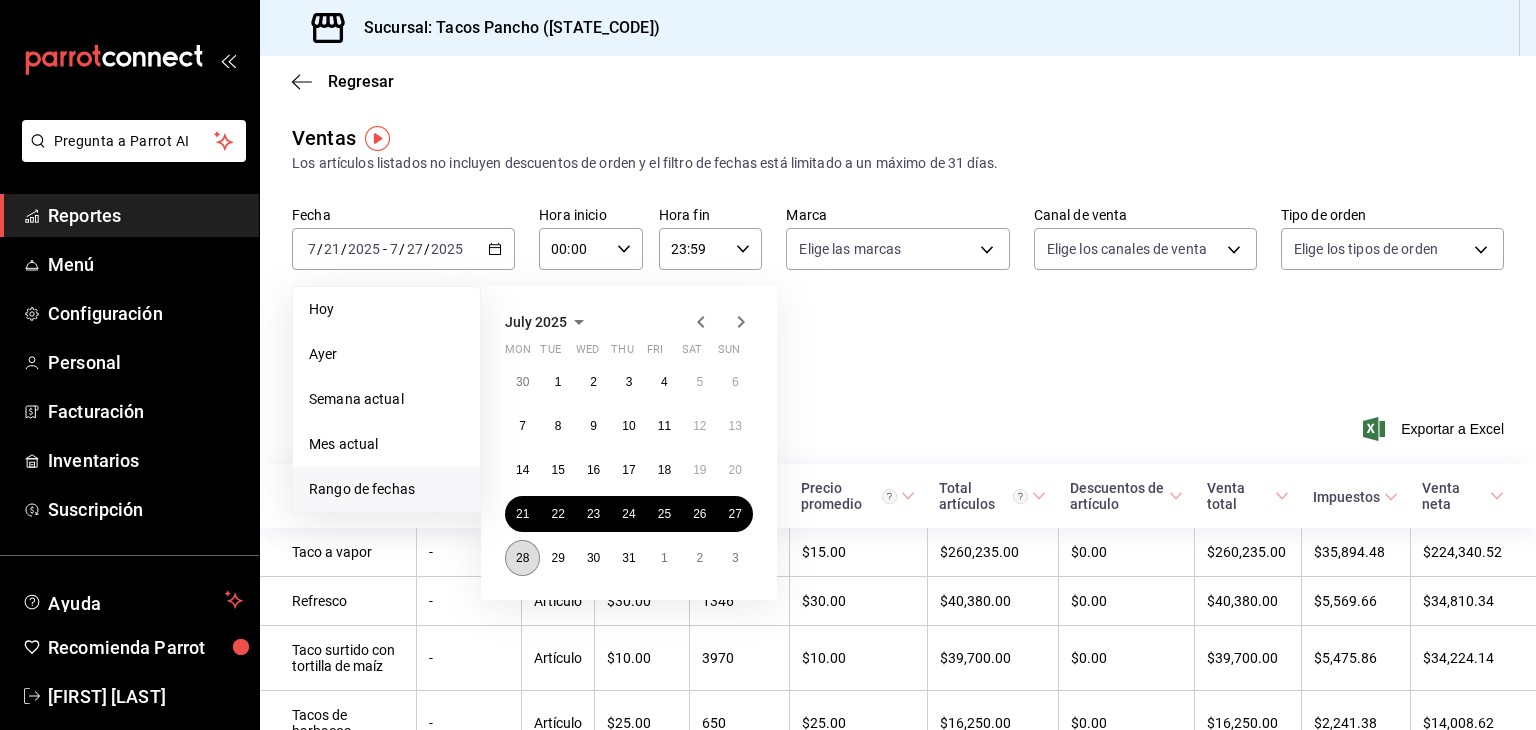 click on "28" at bounding box center (522, 558) 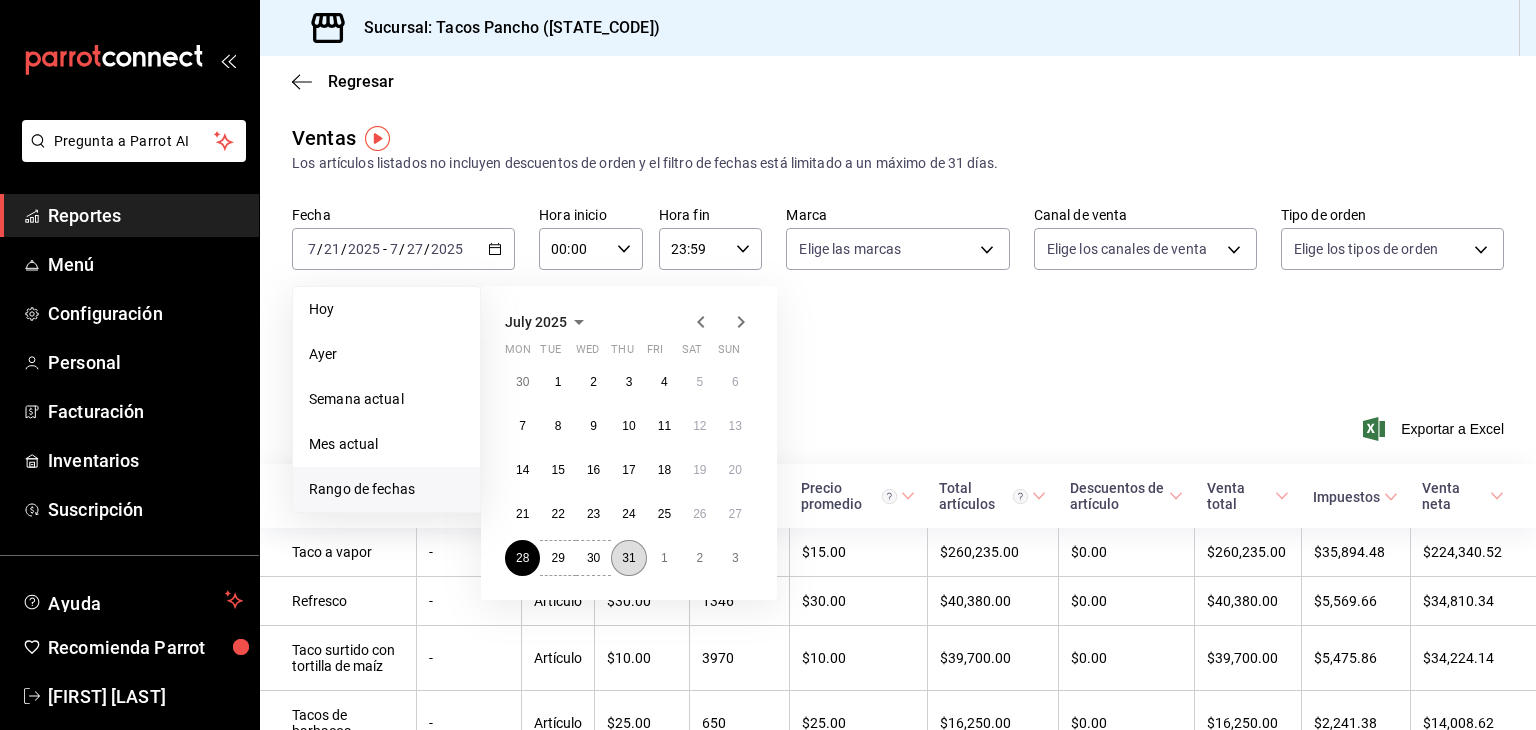 click on "31" at bounding box center (628, 558) 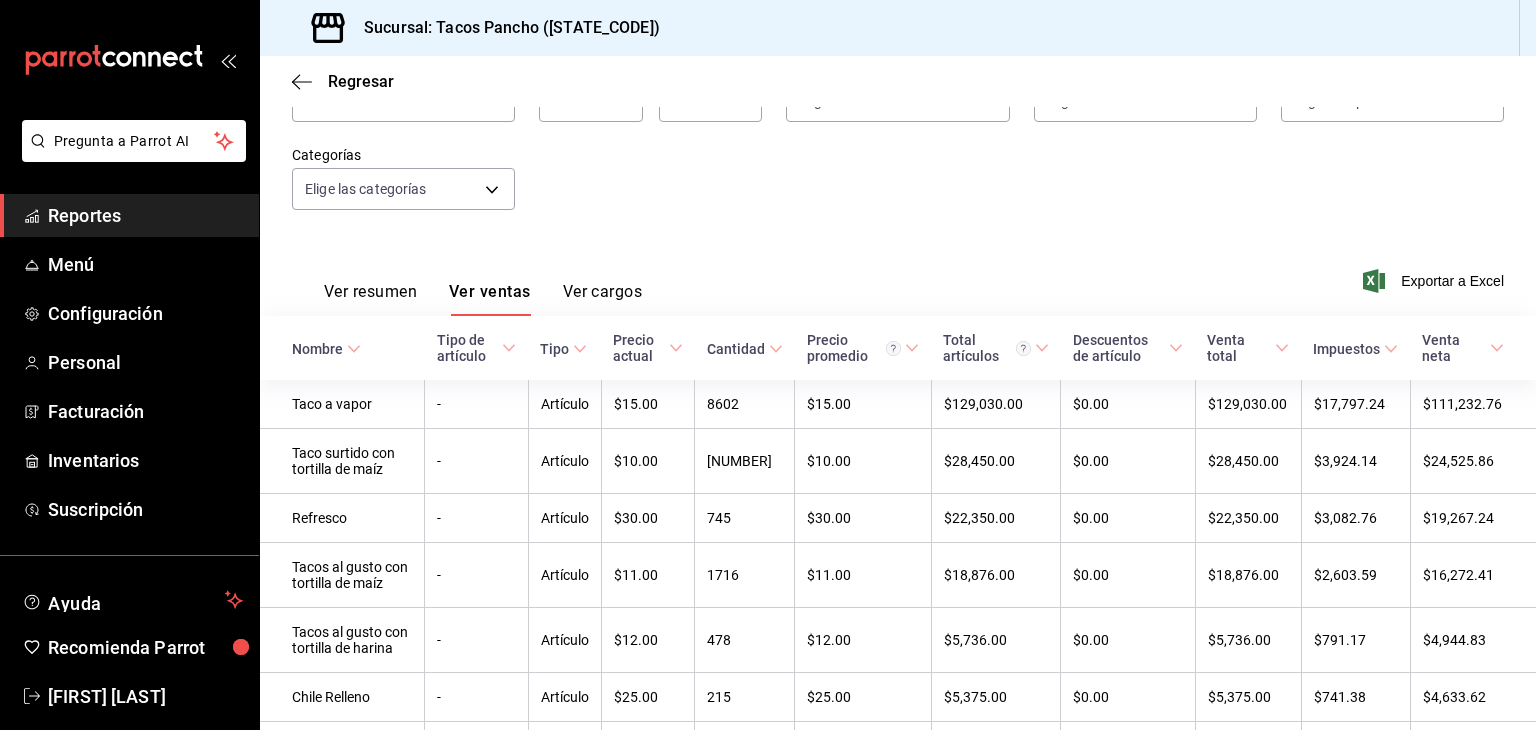 scroll, scrollTop: 0, scrollLeft: 0, axis: both 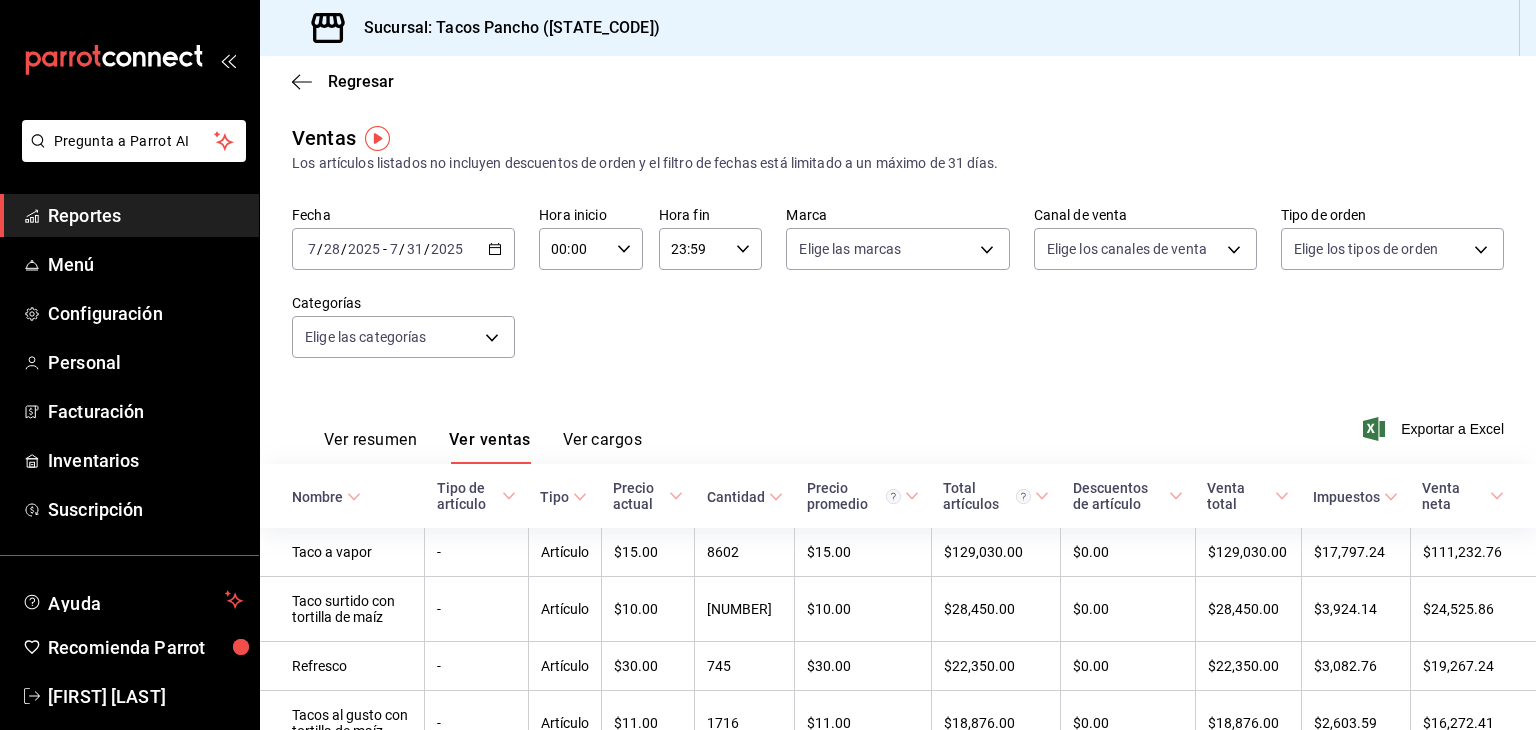 click on "2025-07-28 7 / 28 / 2025 - 2025-07-31 7 / 31 / 2025" at bounding box center (403, 249) 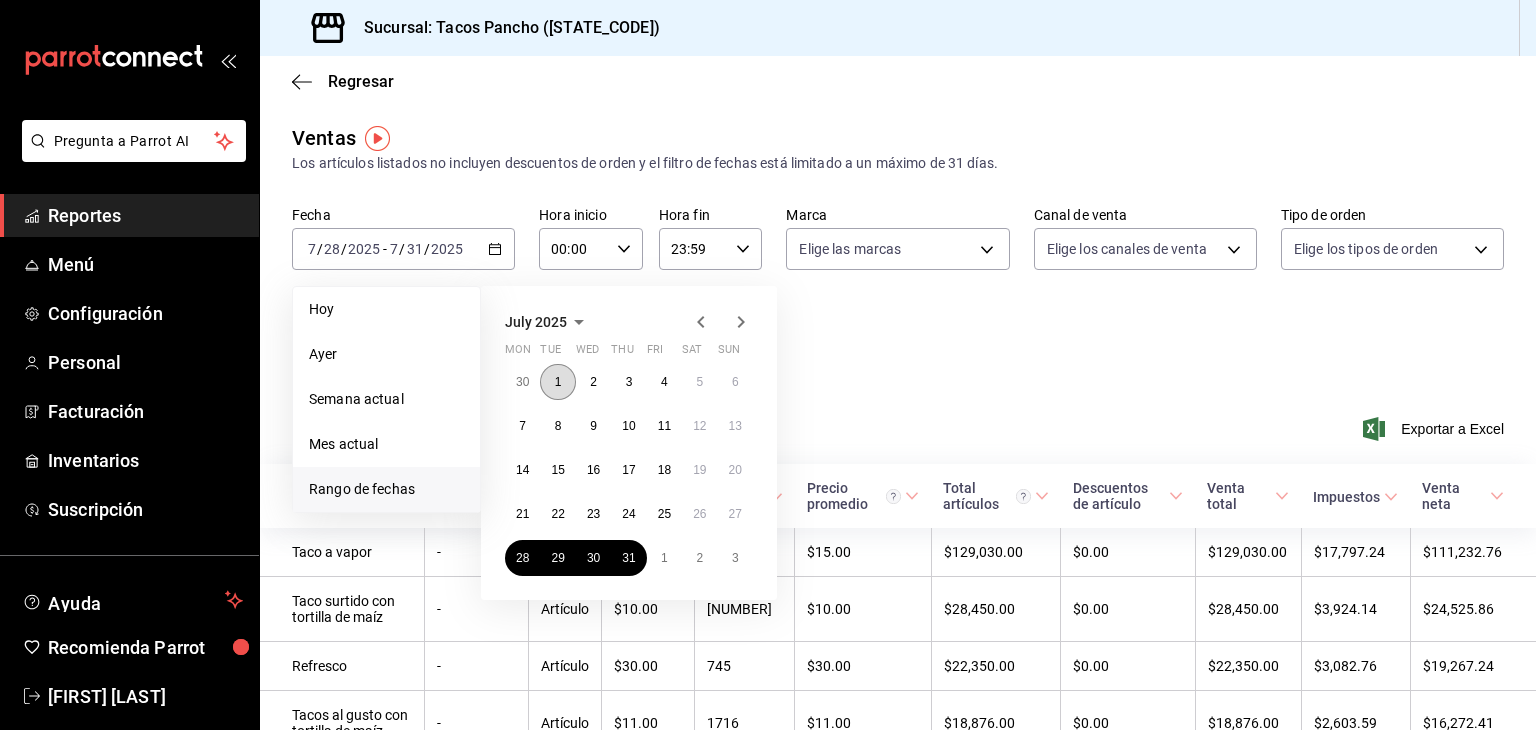 click on "1" at bounding box center [558, 382] 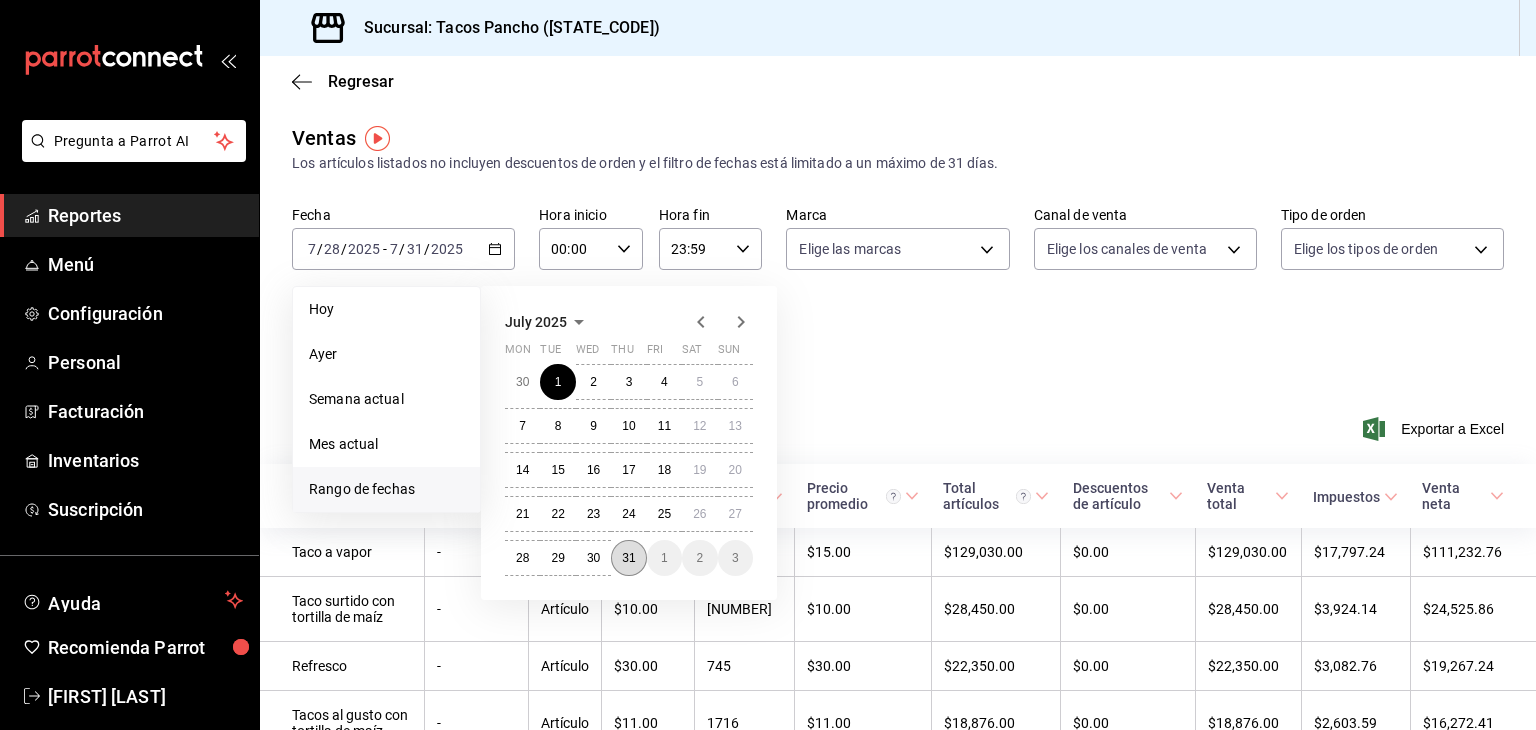 click on "31" at bounding box center (628, 558) 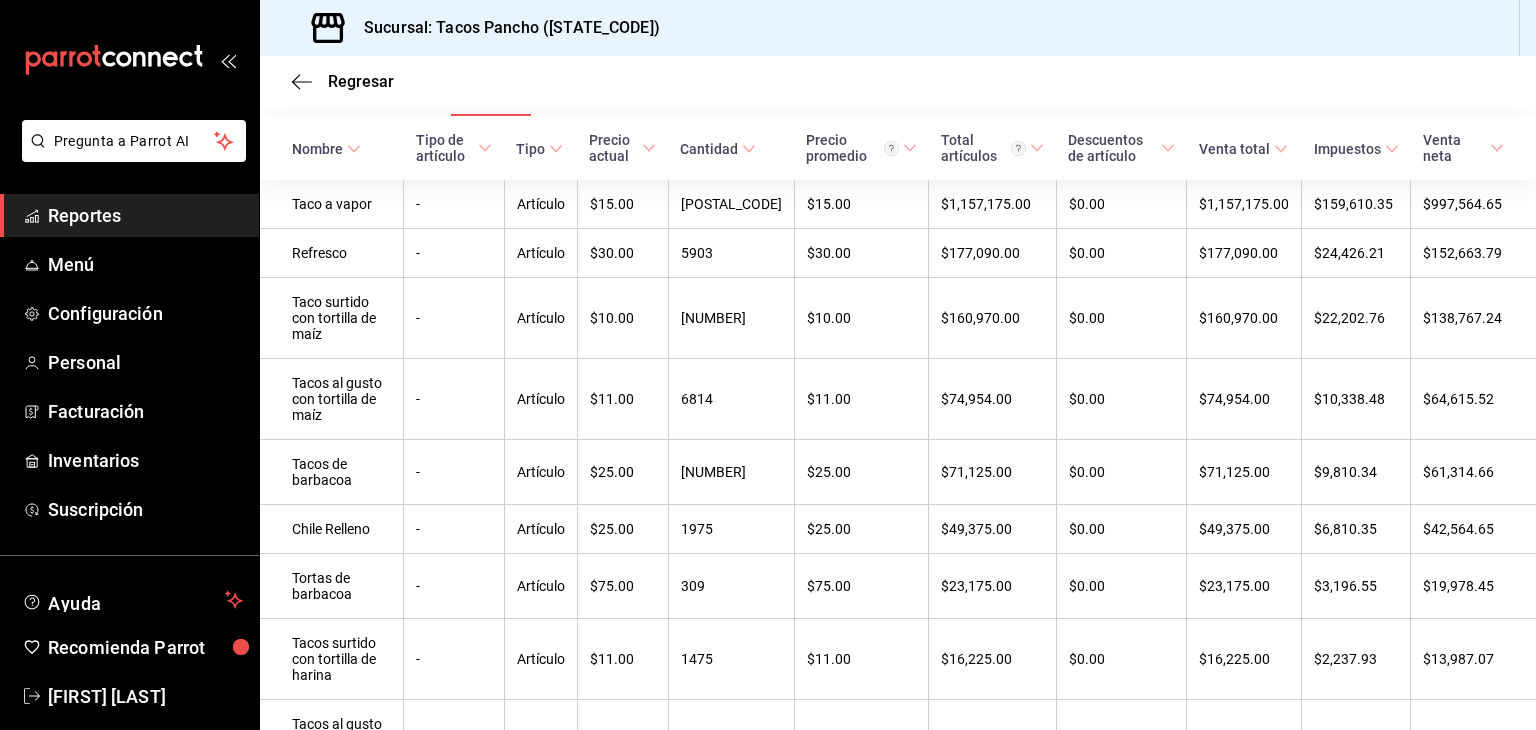 scroll, scrollTop: 388, scrollLeft: 0, axis: vertical 